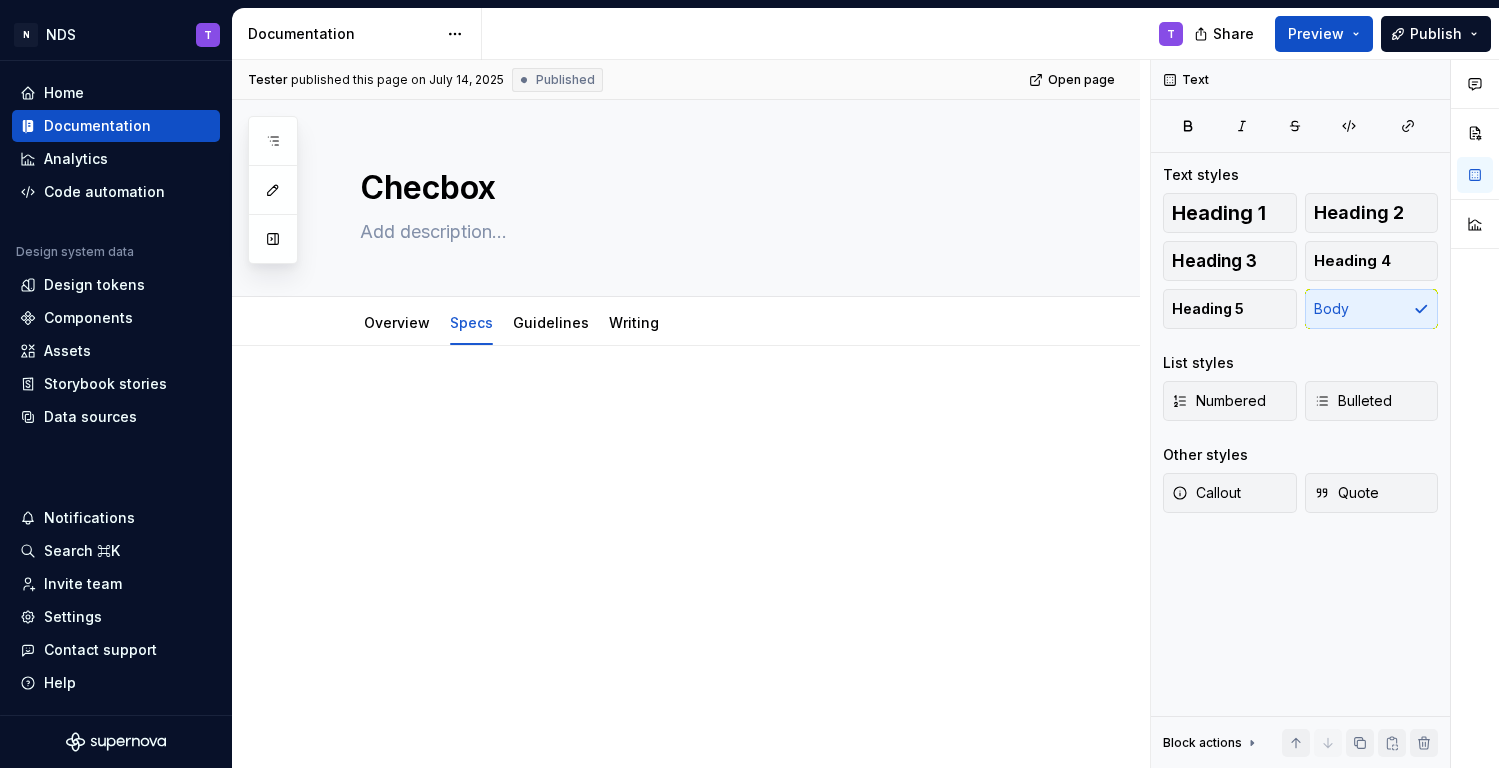 scroll, scrollTop: 0, scrollLeft: 0, axis: both 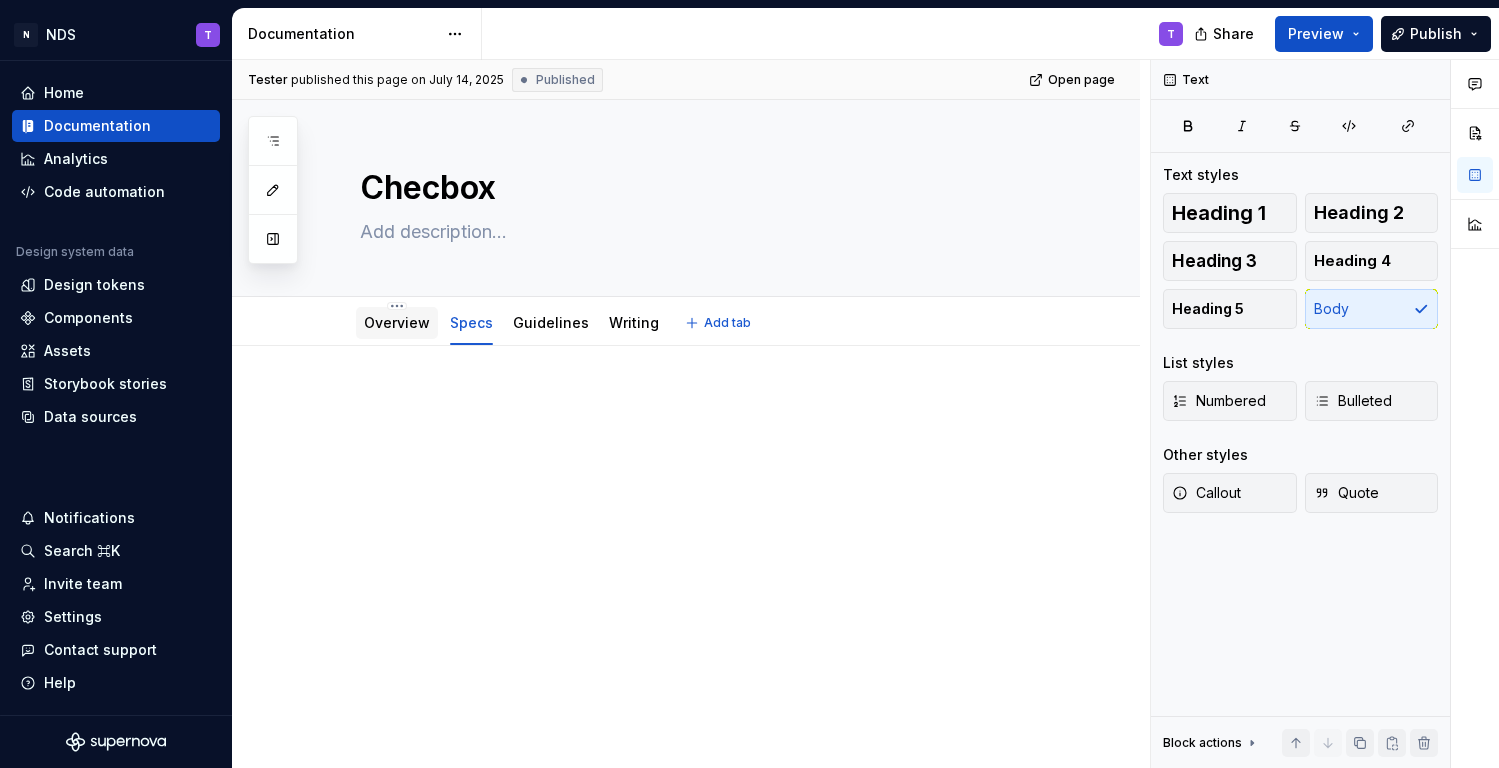 click on "Overview" at bounding box center (397, 322) 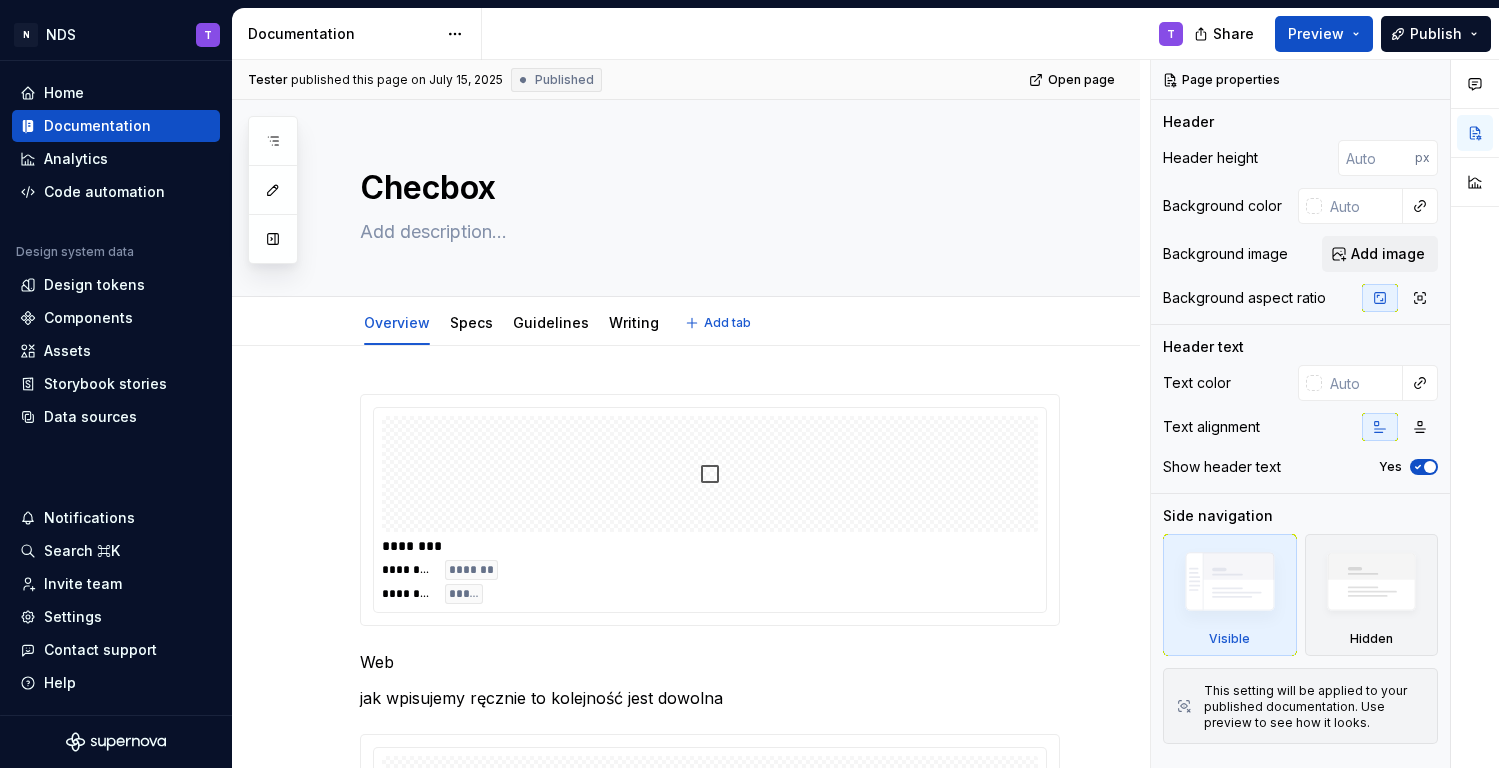 type on "*" 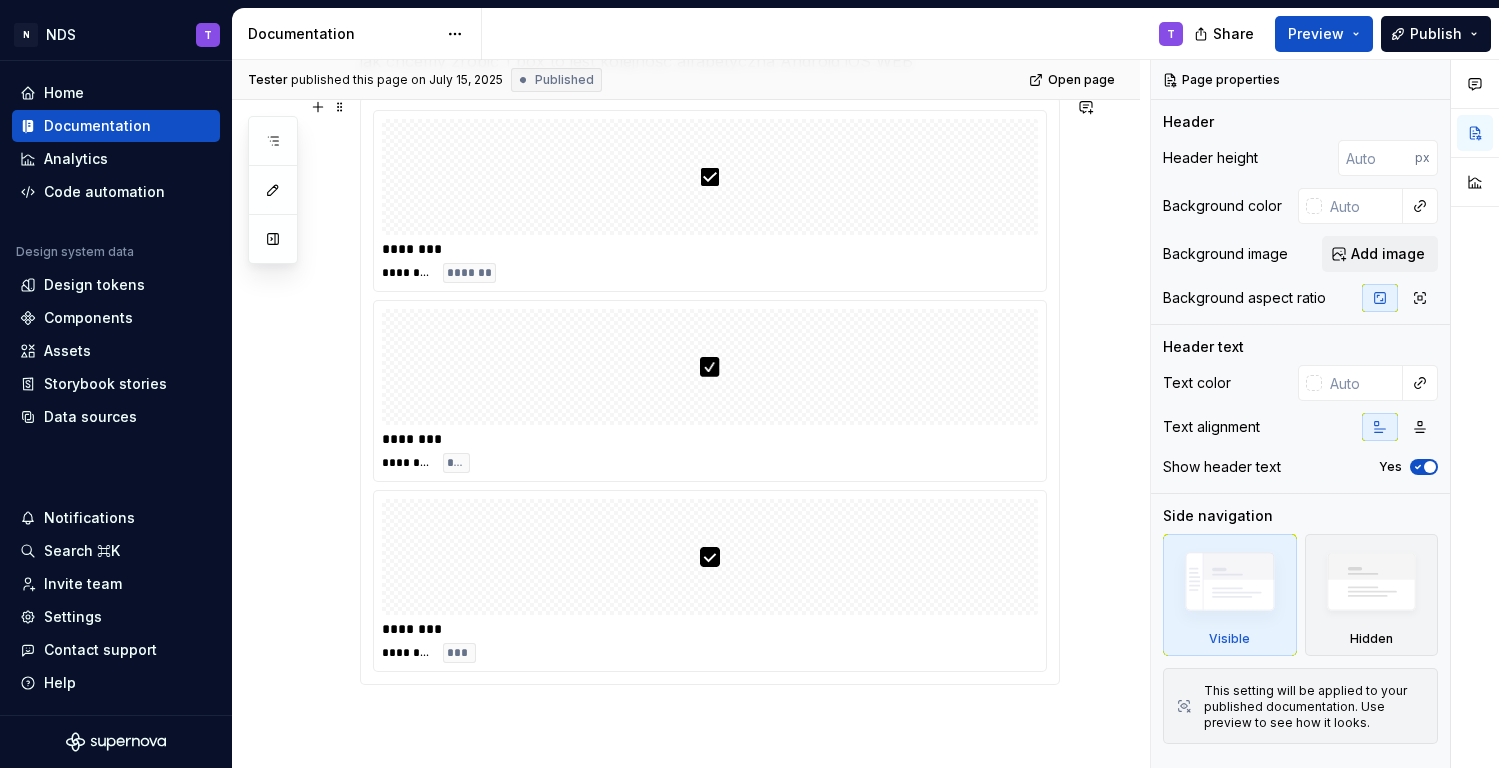 scroll, scrollTop: 1416, scrollLeft: 0, axis: vertical 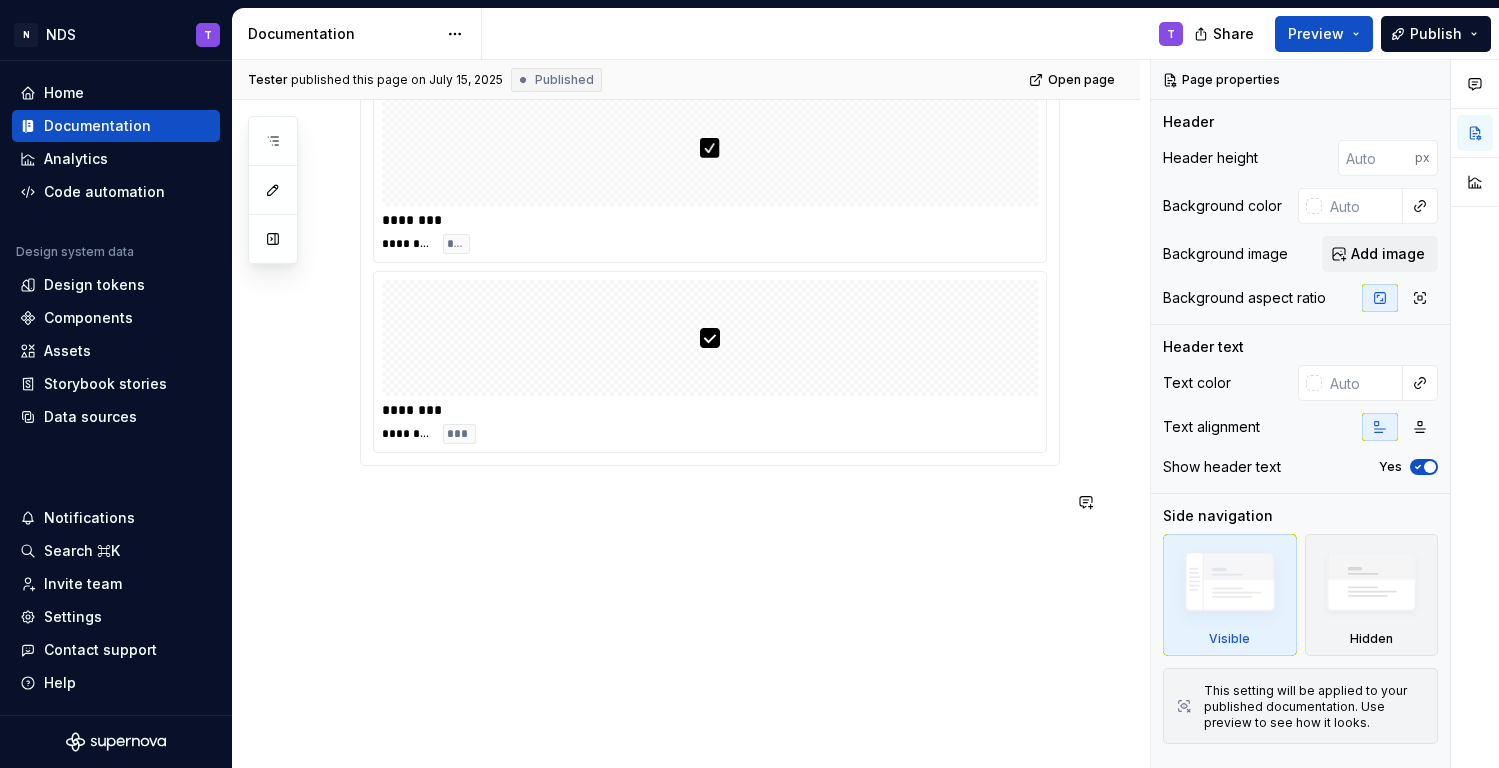 click on "******** ******** ******* ******** ***** Web jak wpisujemy ręcznie to kolejność jest dowolna ******** ******** *** Android ******** ******** ******* jak chcemy zrobić 1 box to jest kolejność alfabetyczna Android iOS WEB ******** ******** ******* ******** ******** *** ******** ******** ***" at bounding box center [686, -151] 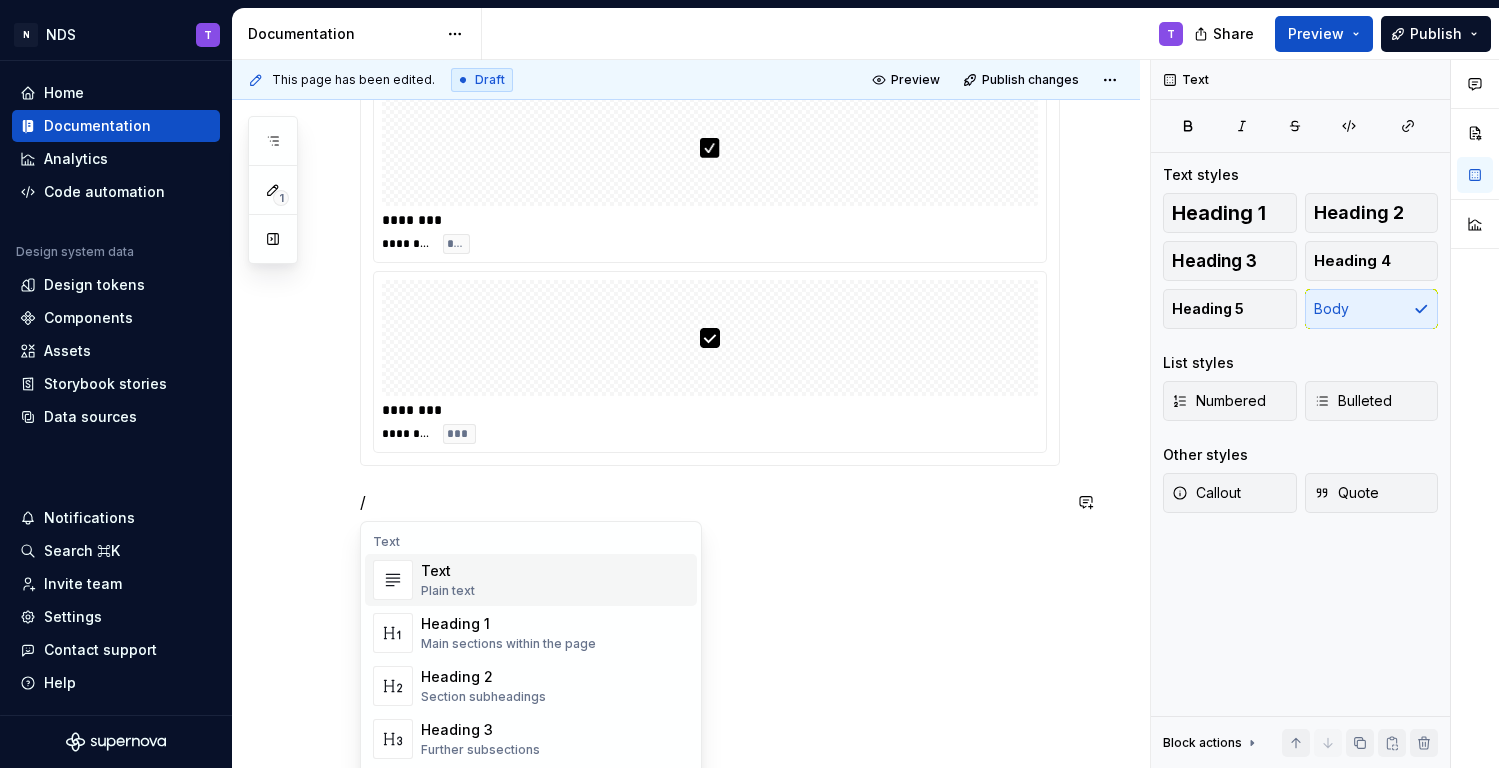 type 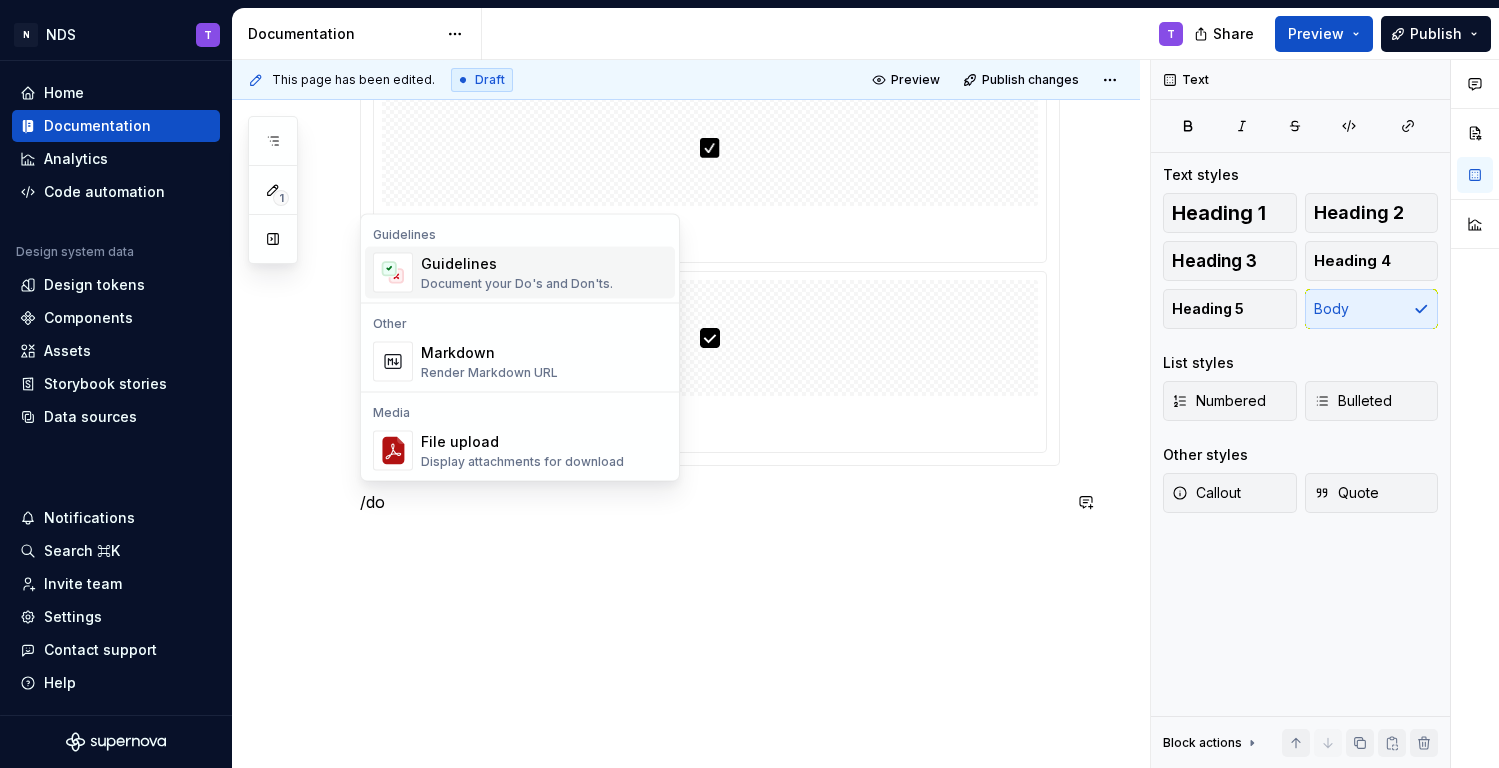 click on "Guidelines Document your Do's and Don'ts." at bounding box center [517, 273] 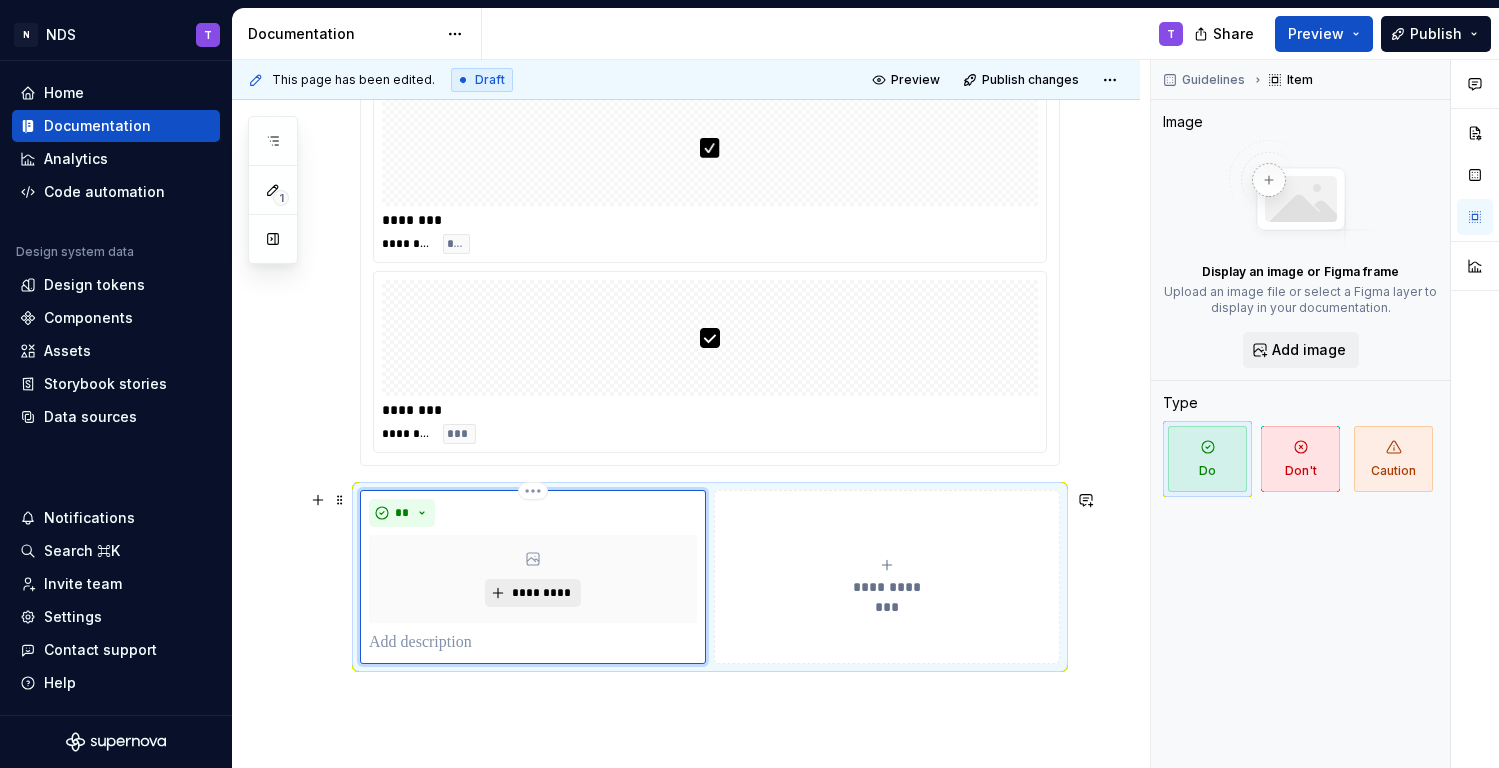 click on "*********" at bounding box center (540, 593) 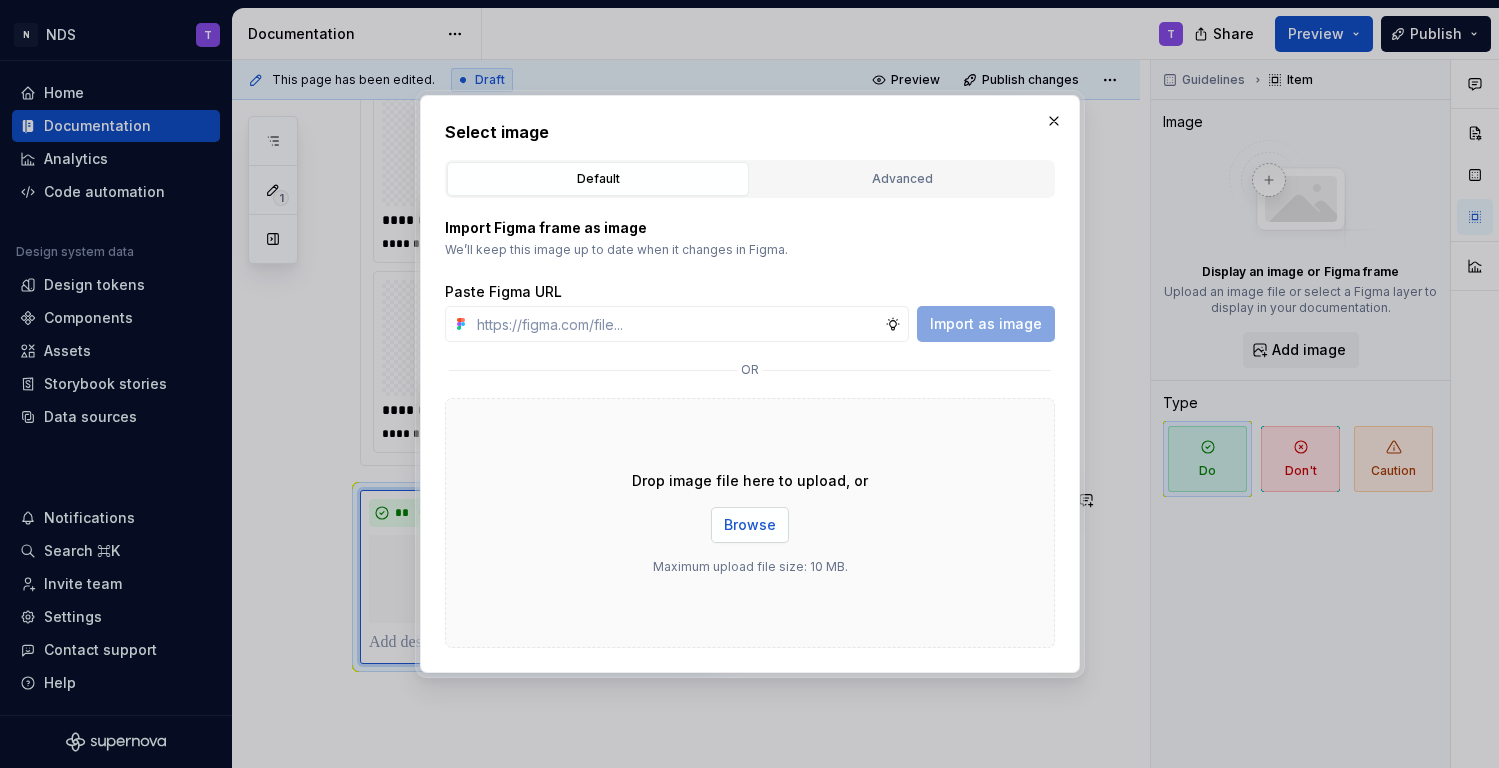 click on "Browse" at bounding box center [750, 525] 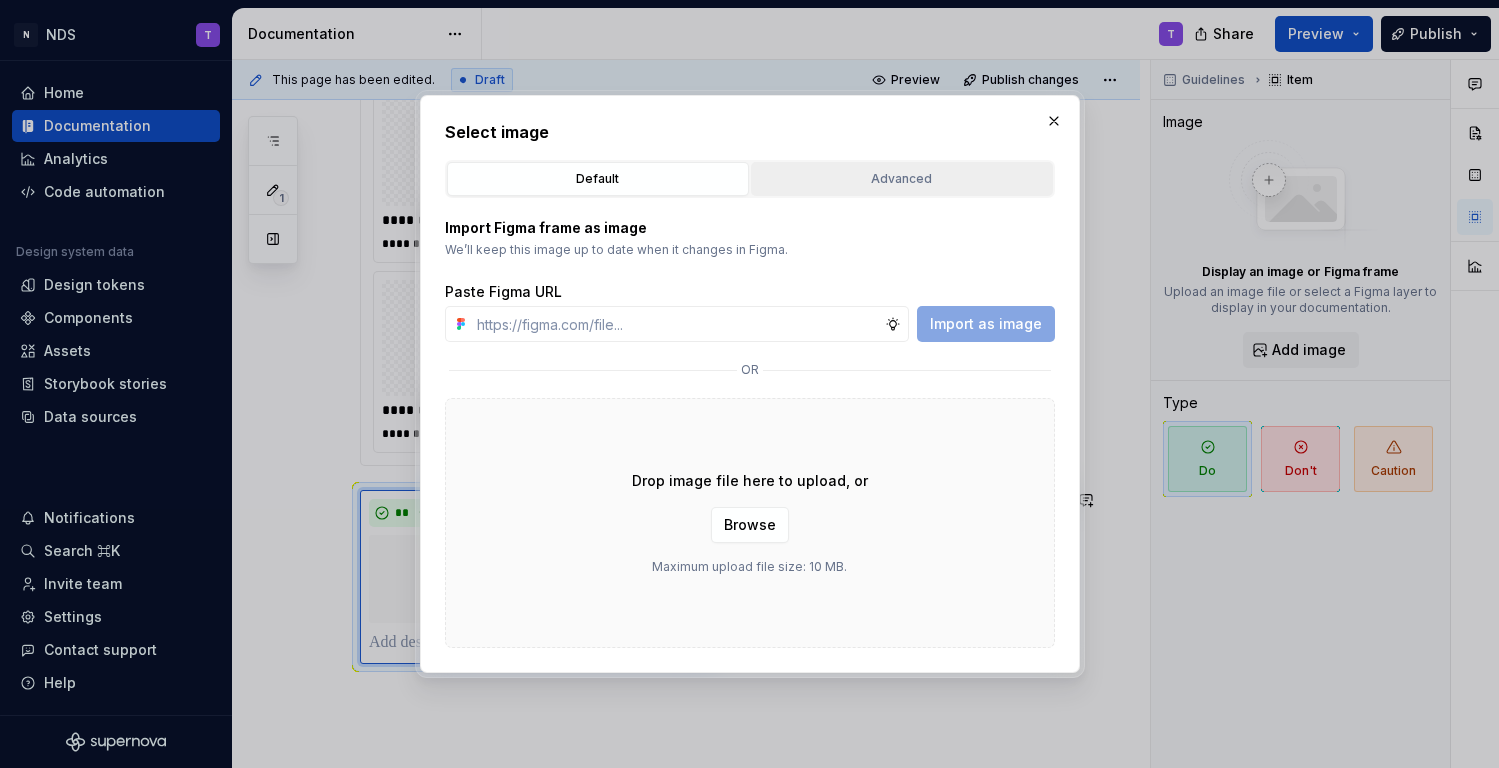 click on "Advanced" at bounding box center [902, 179] 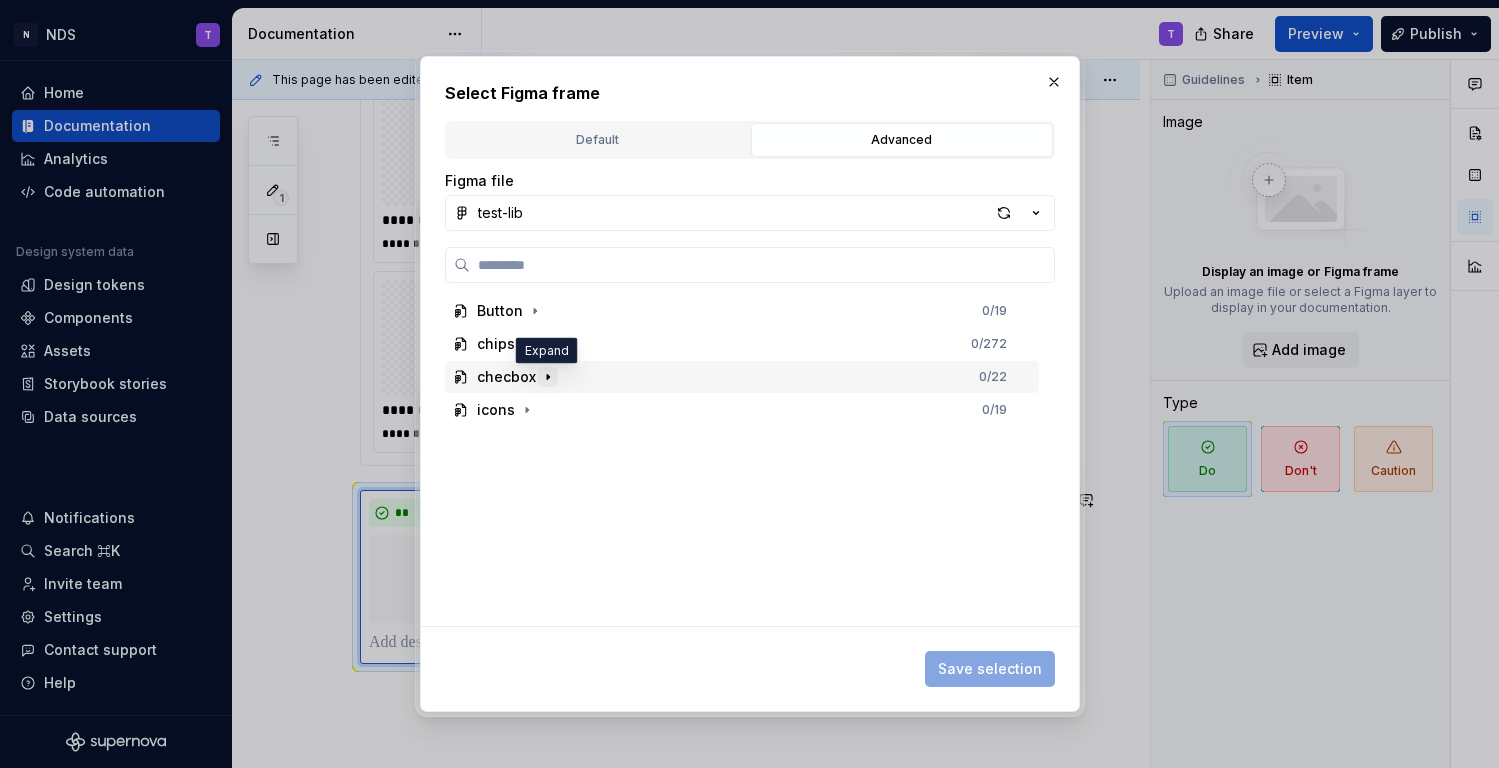 click 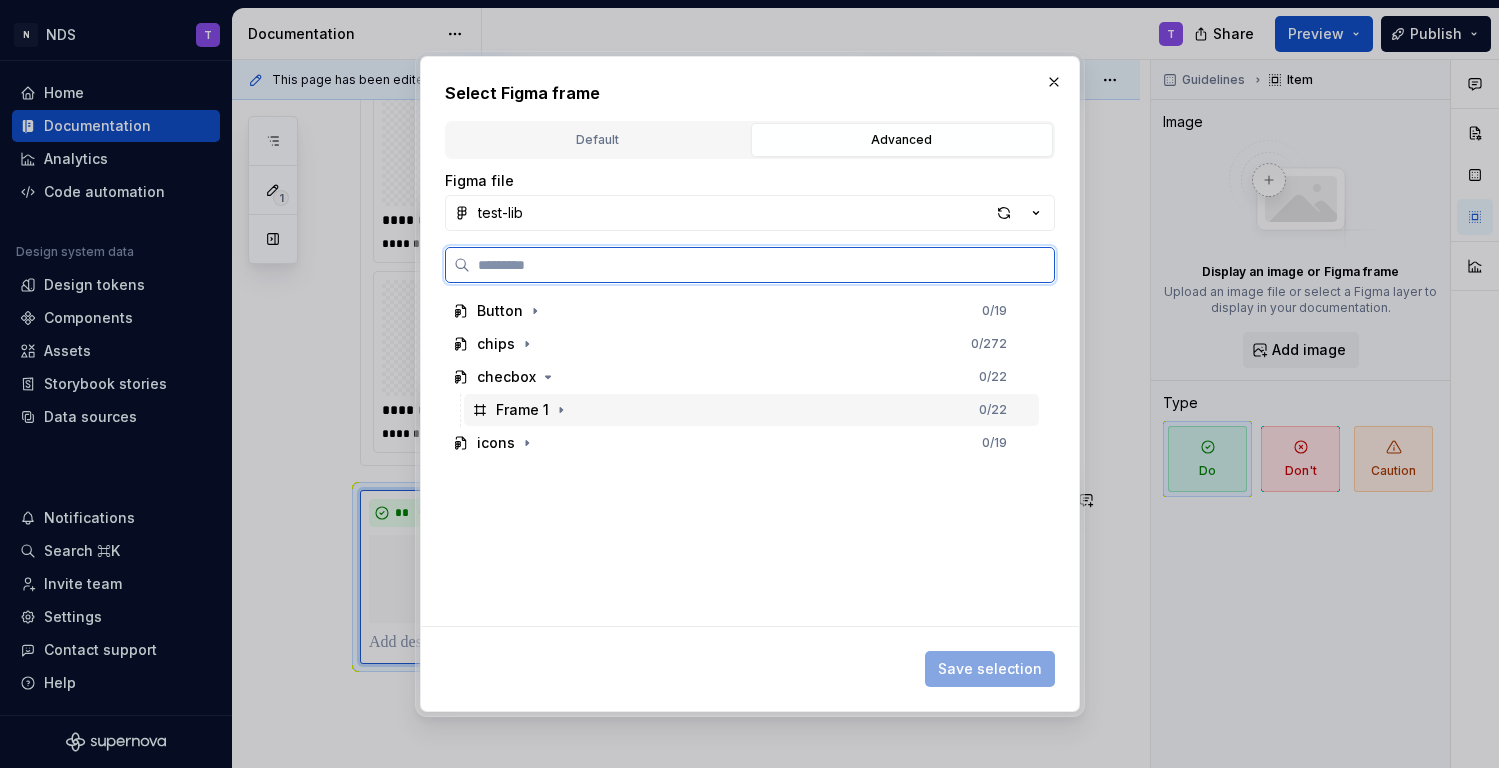 click on "Frame 1" at bounding box center [522, 410] 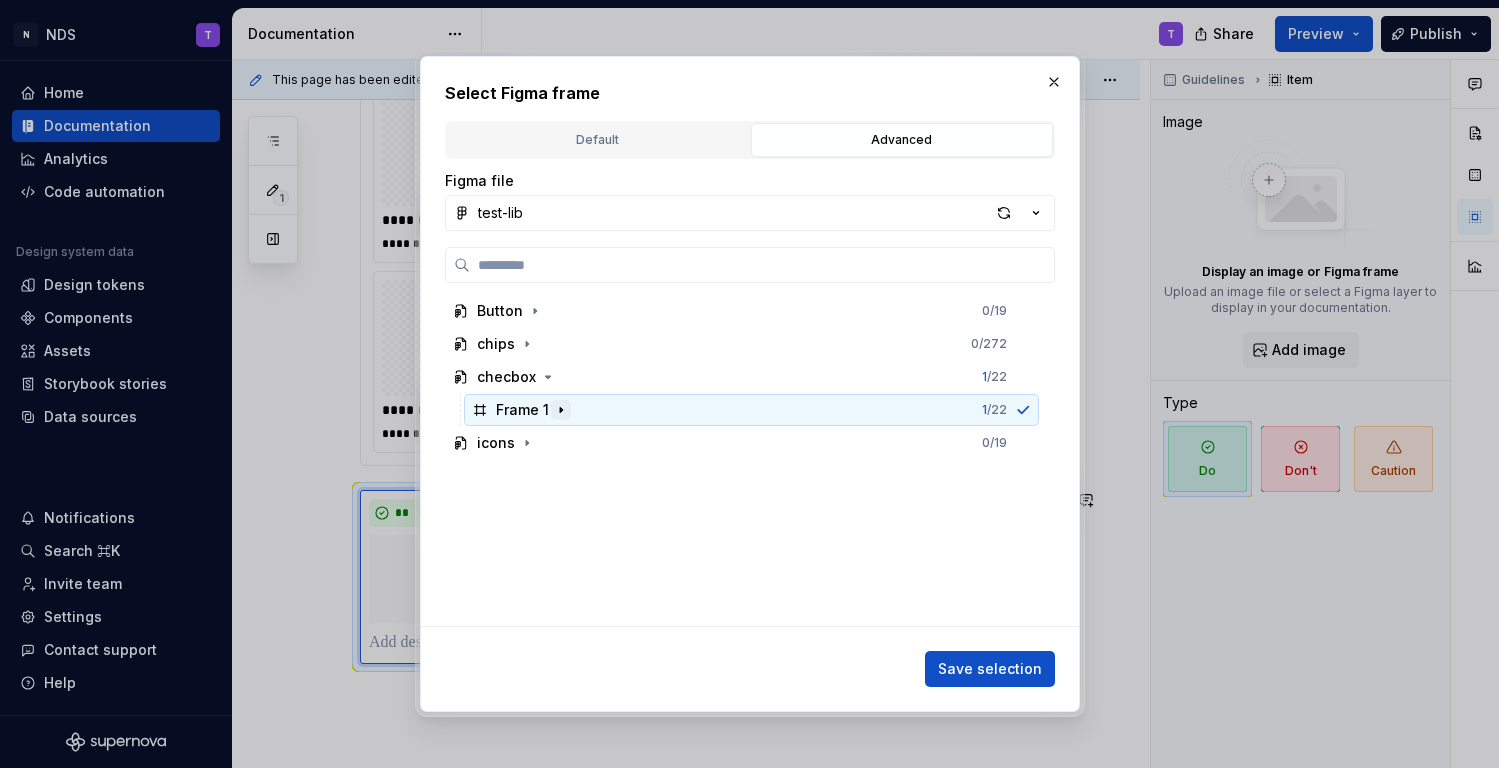 click 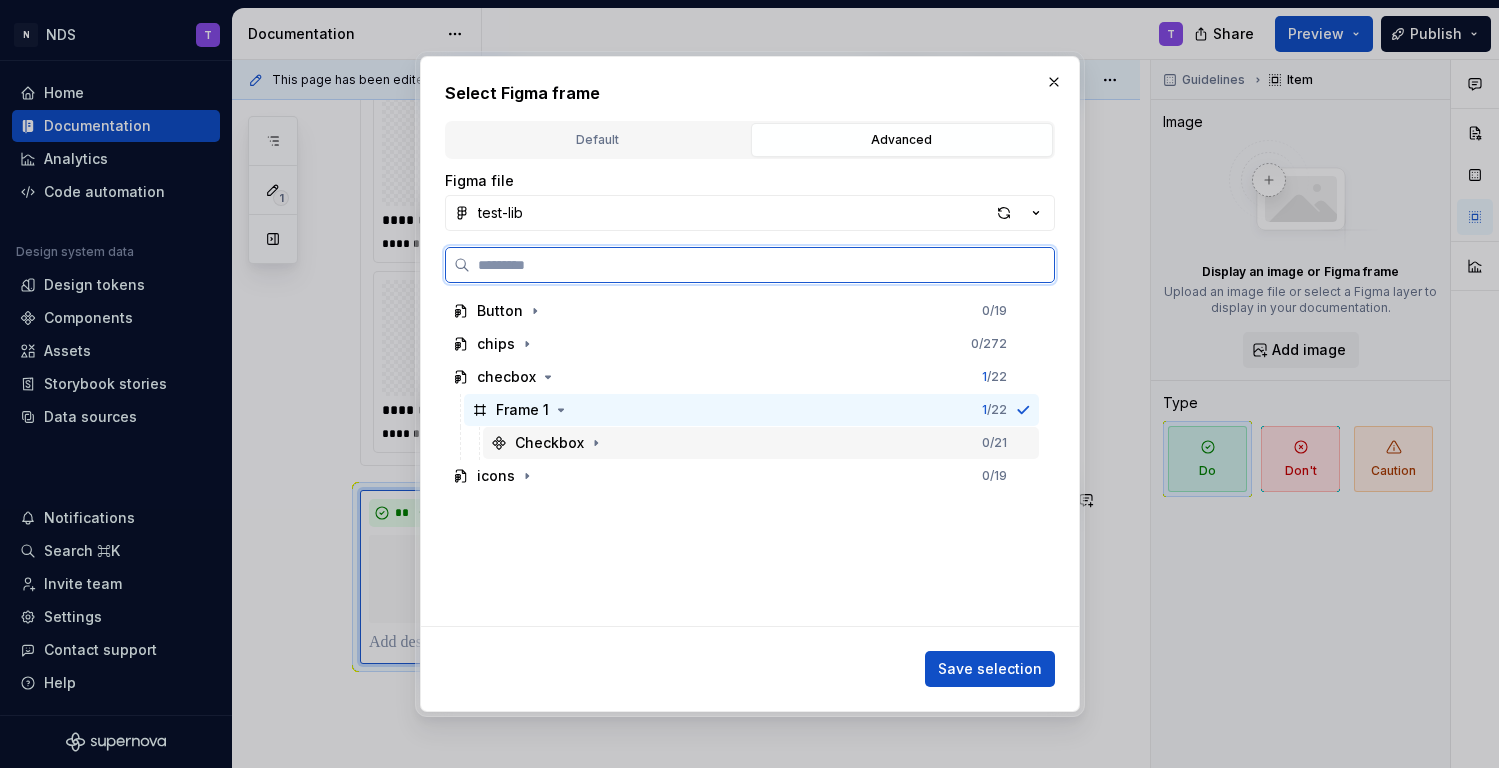 click on "Checkbox" at bounding box center [549, 443] 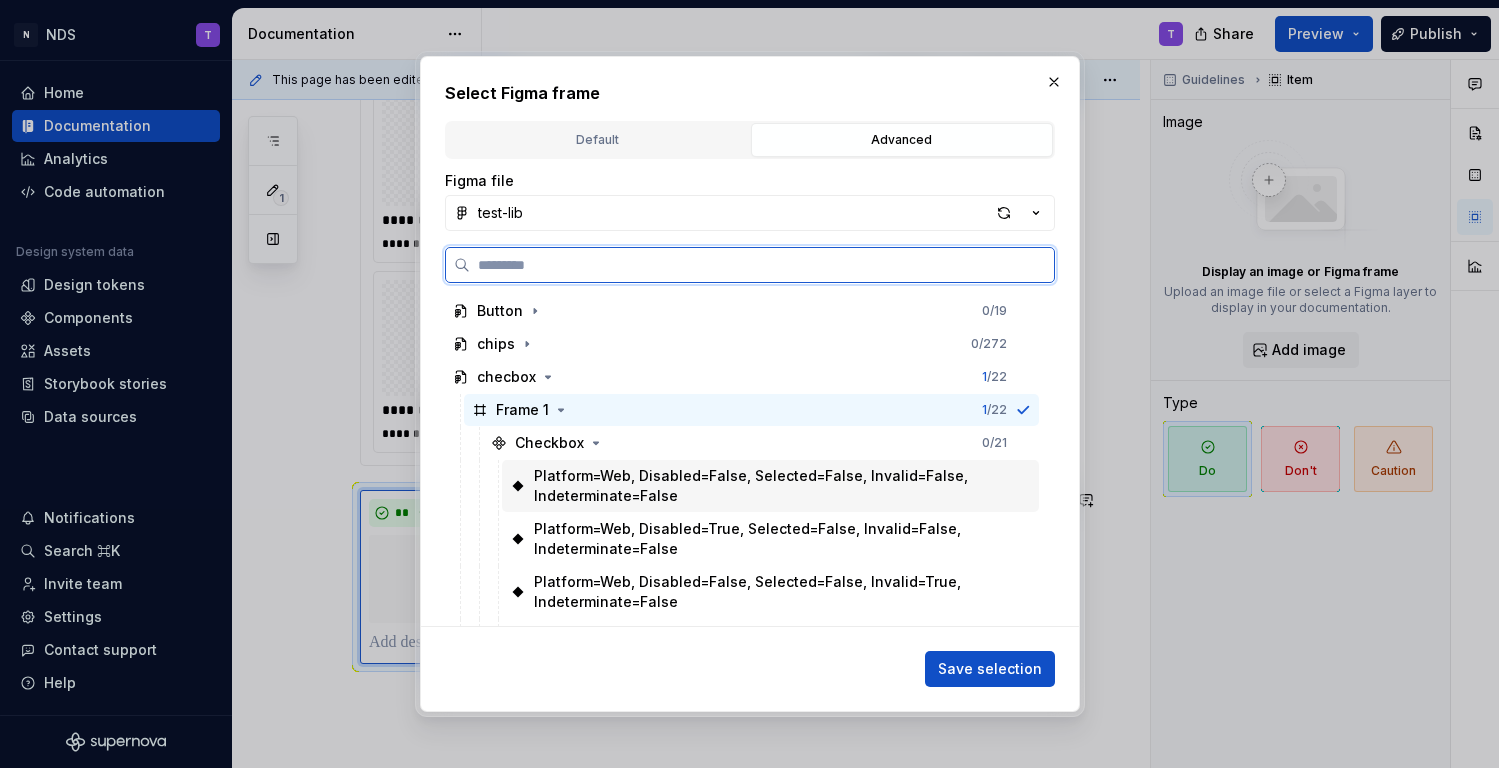 click on "Platform=Web, Disabled=False, Selected=False, Invalid=False, Indeterminate=False" at bounding box center (770, 486) 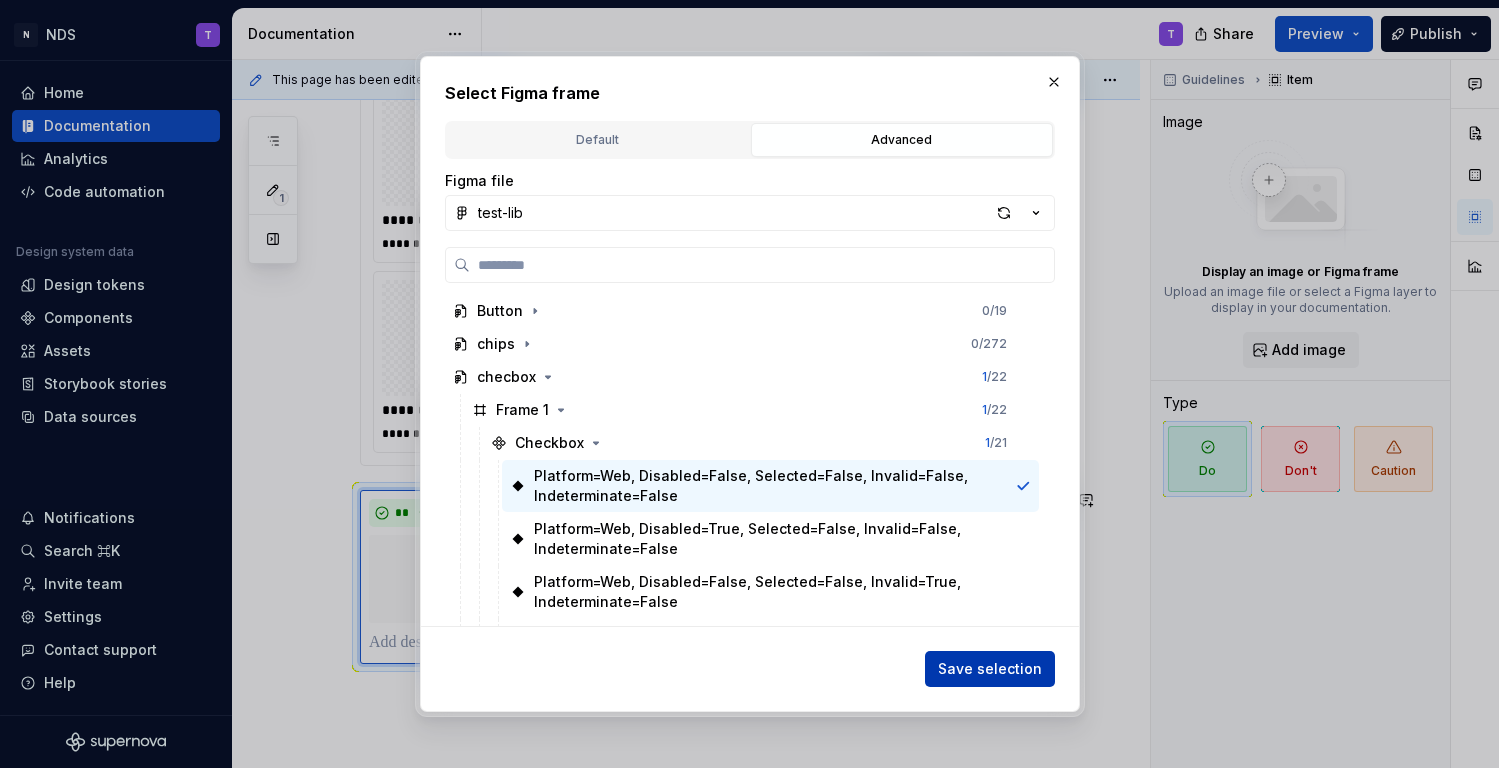 click on "Save selection" at bounding box center [990, 669] 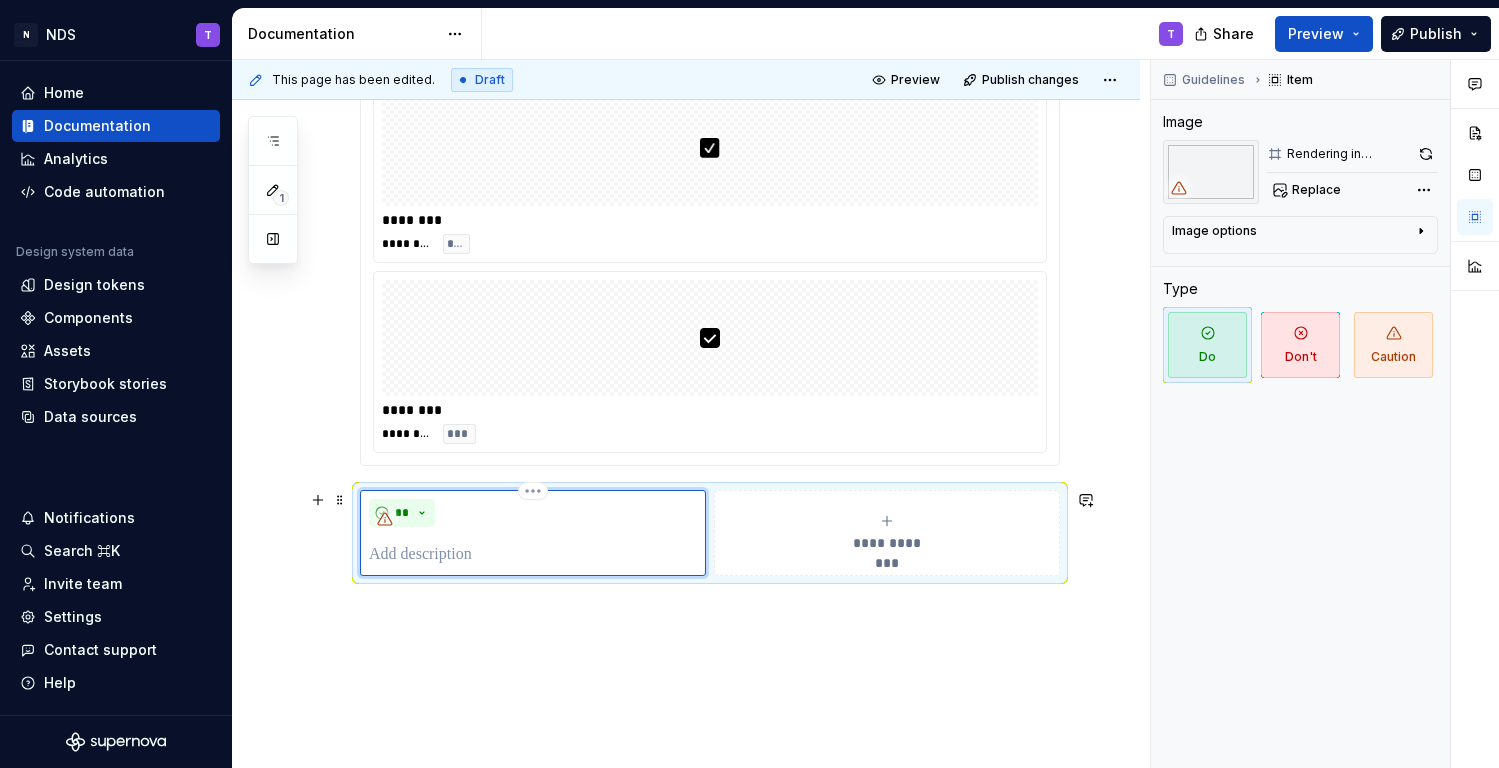 click at bounding box center (533, 555) 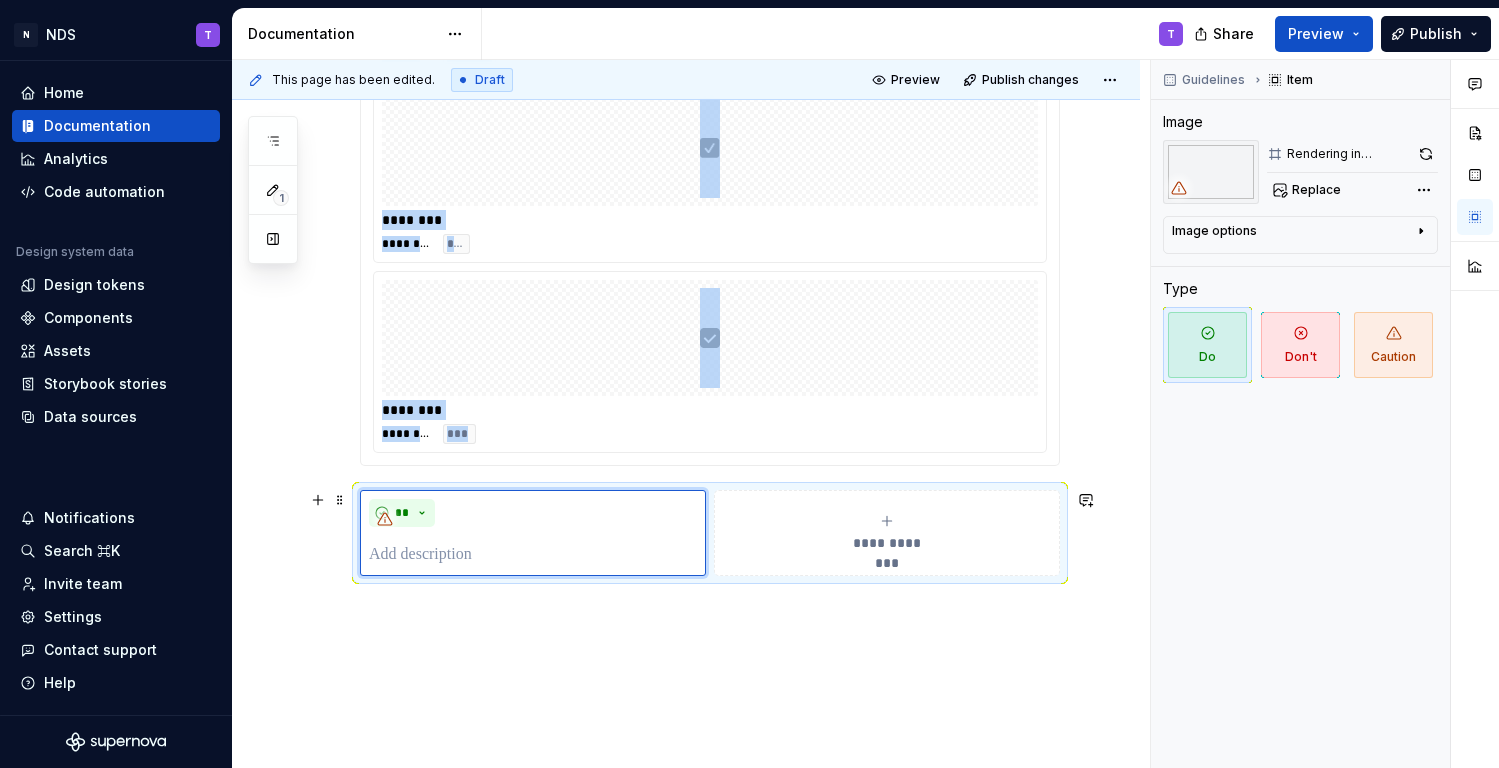 click 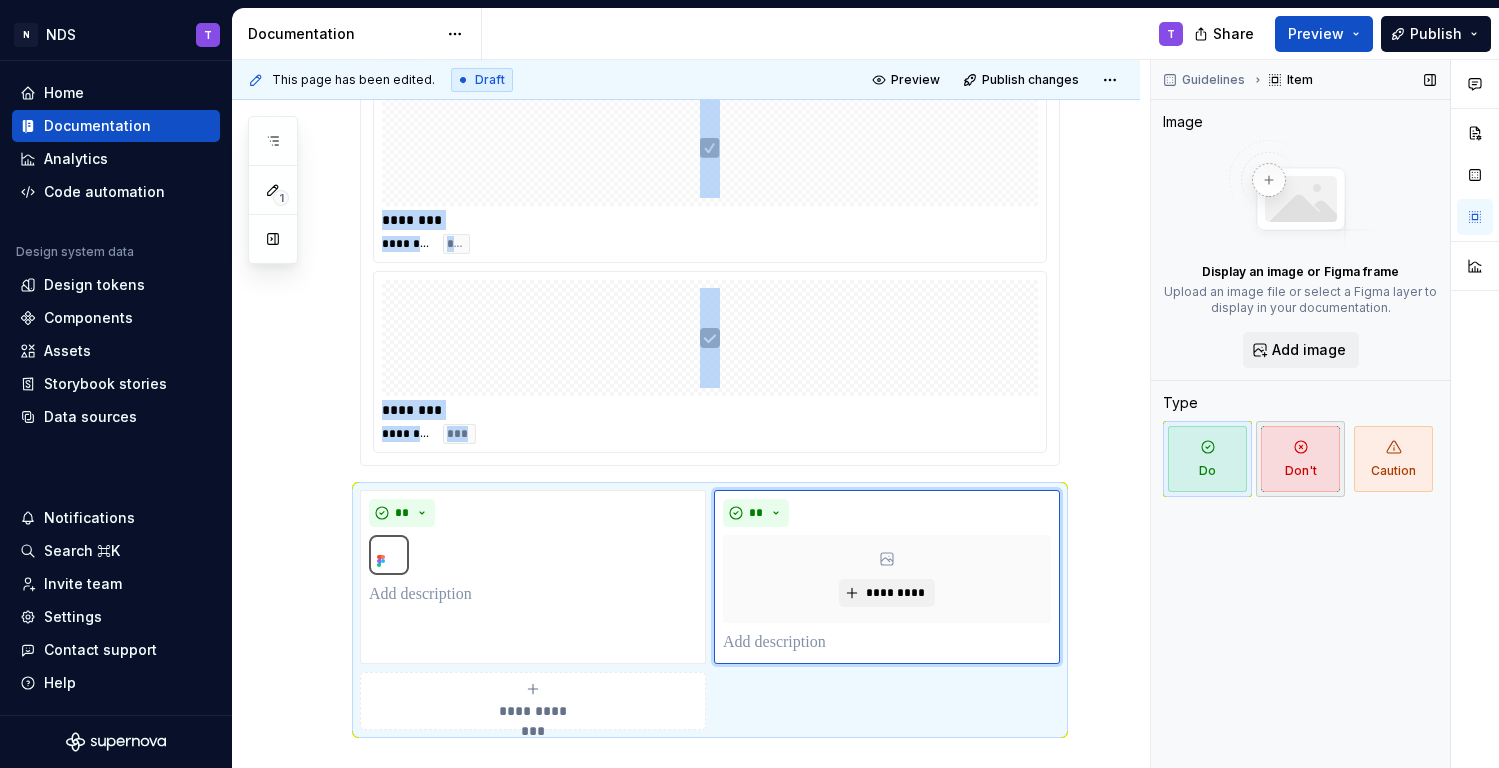 click on "Don't" at bounding box center [1300, 459] 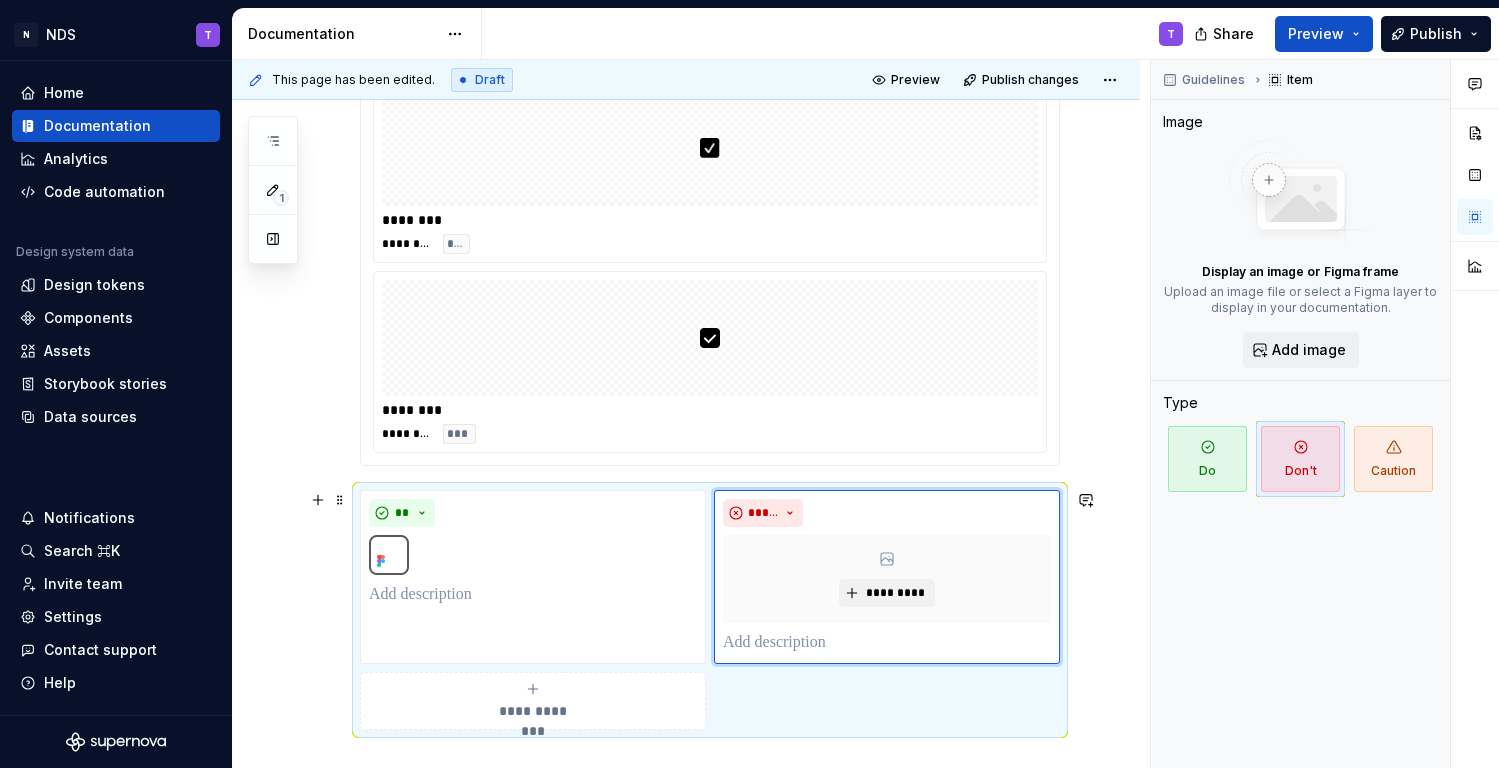 click on "**********" at bounding box center [710, 610] 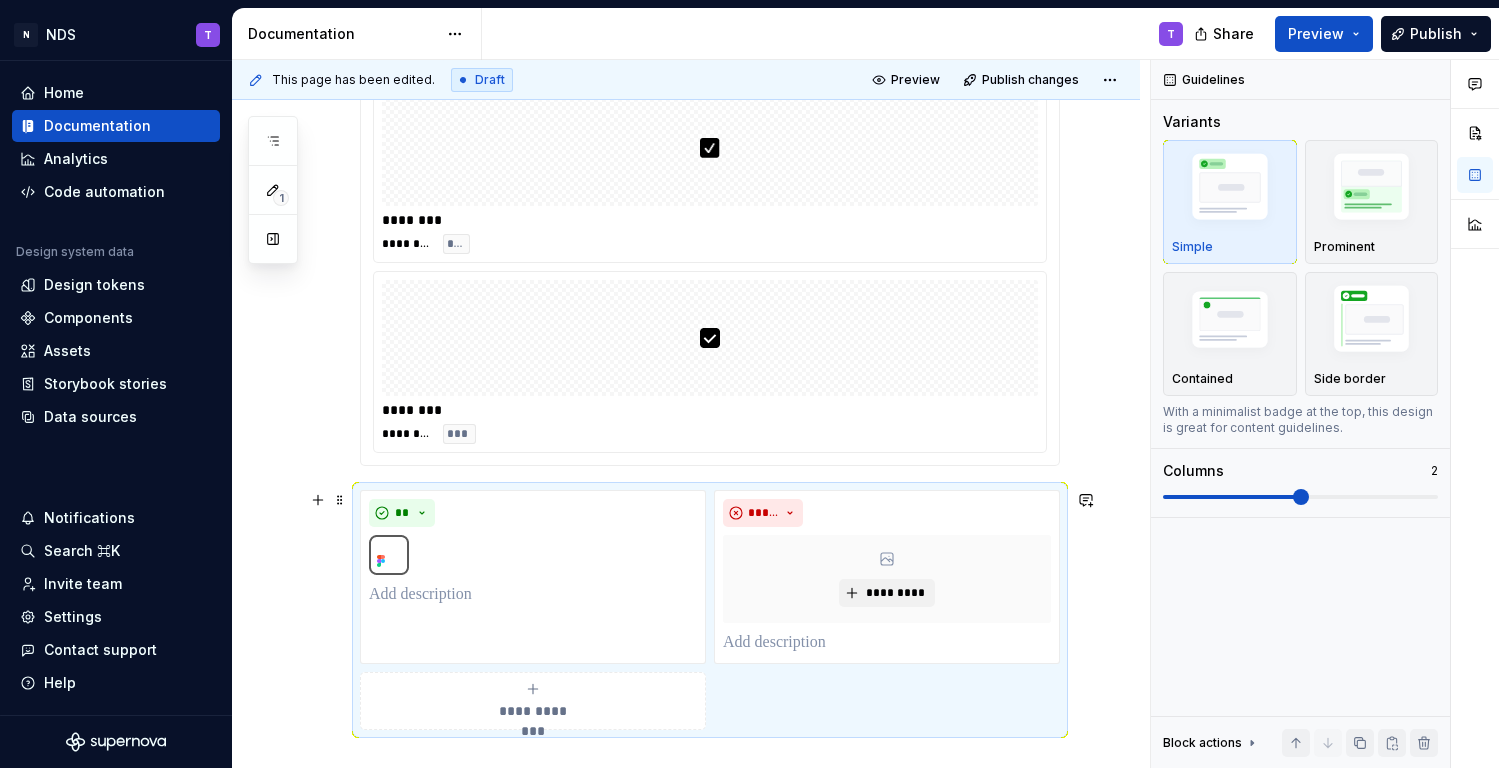 click on "**********" at bounding box center [686, -43] 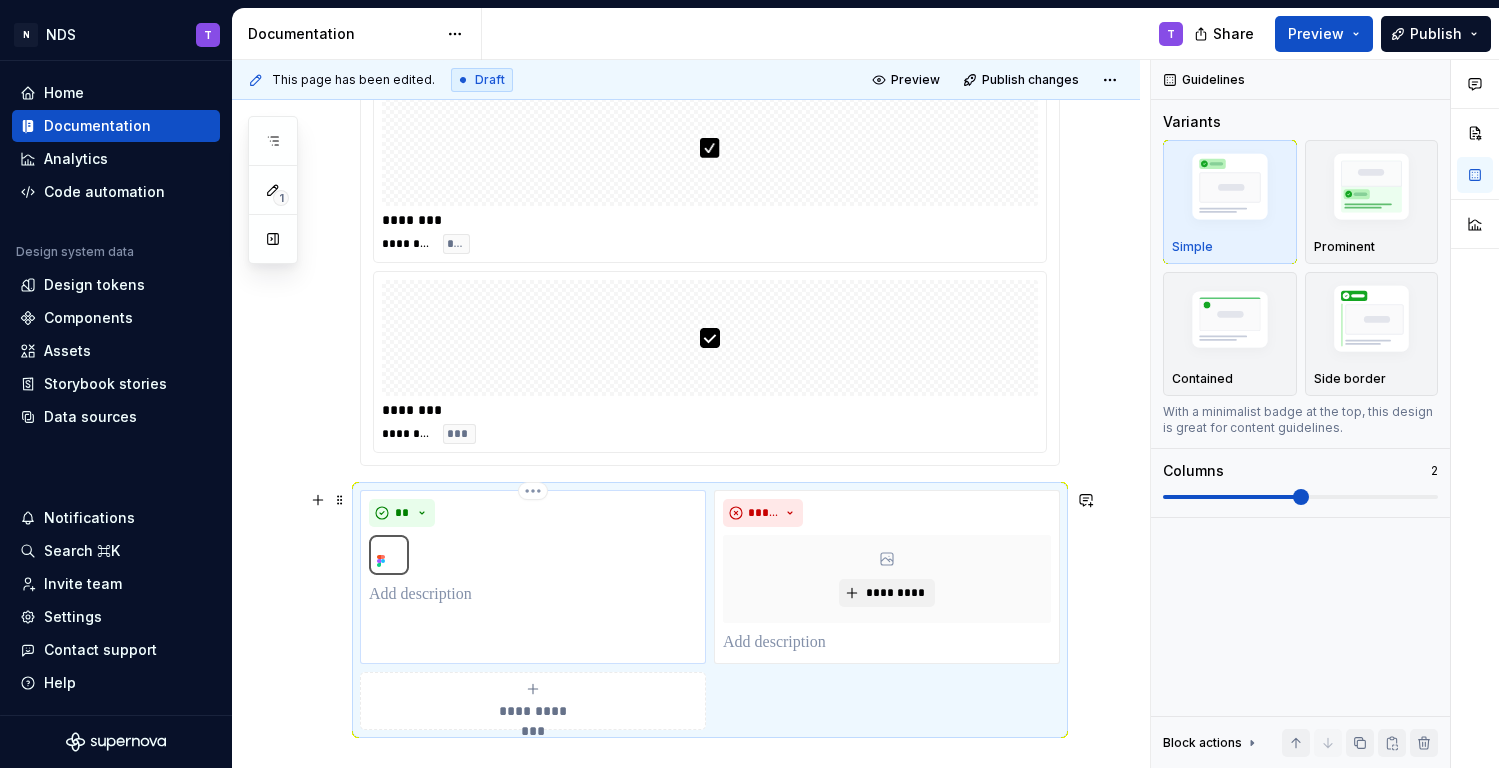 click at bounding box center [533, 595] 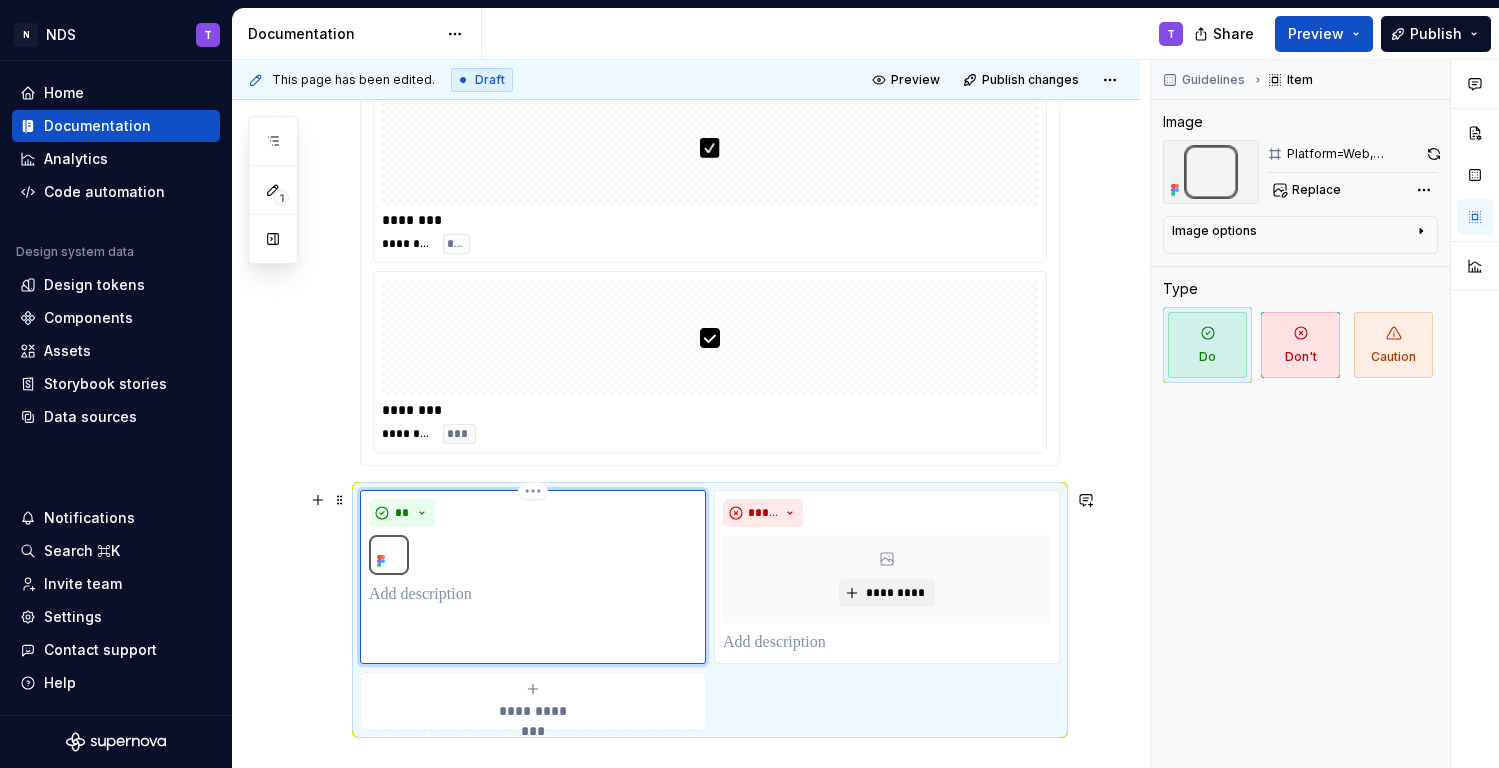 type on "*" 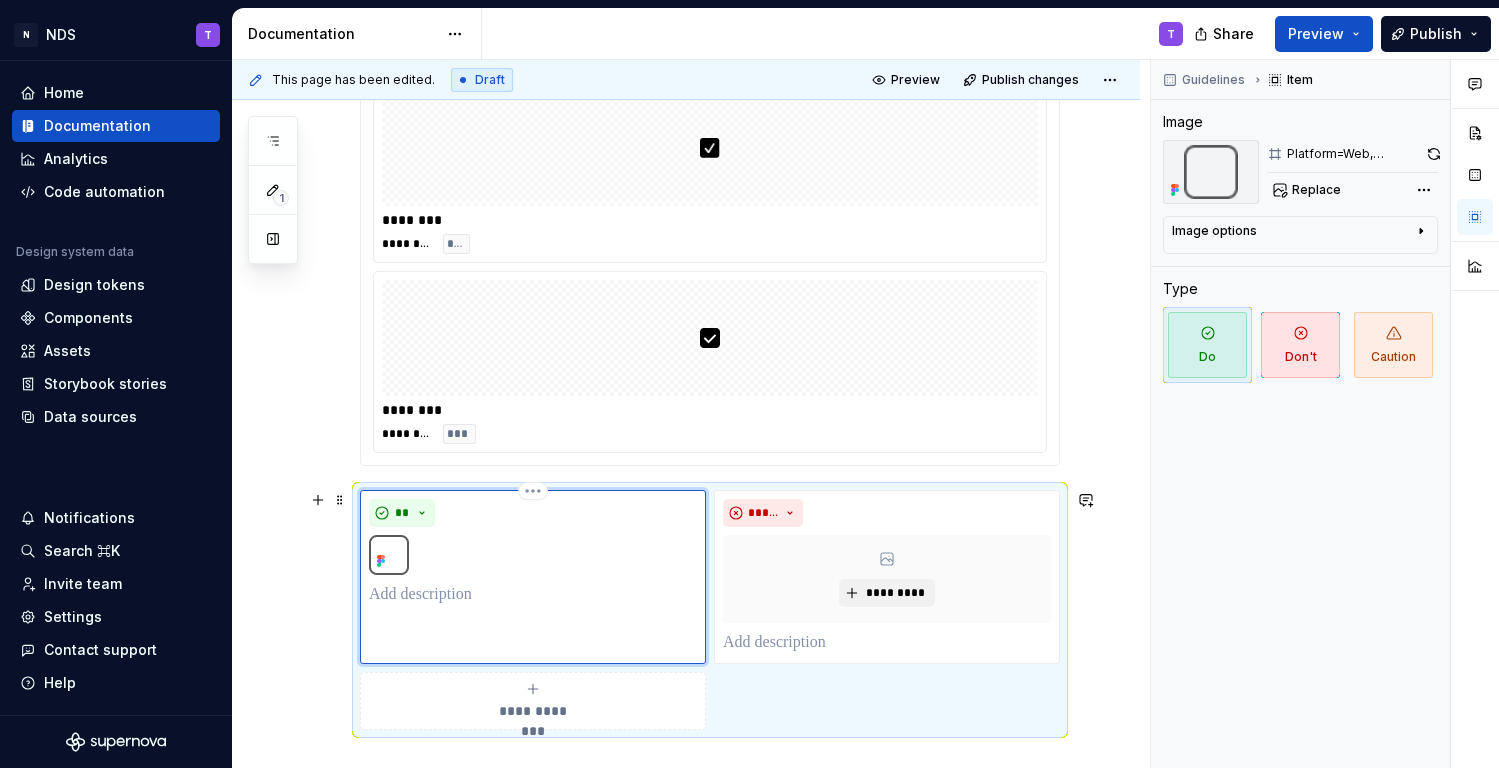 type 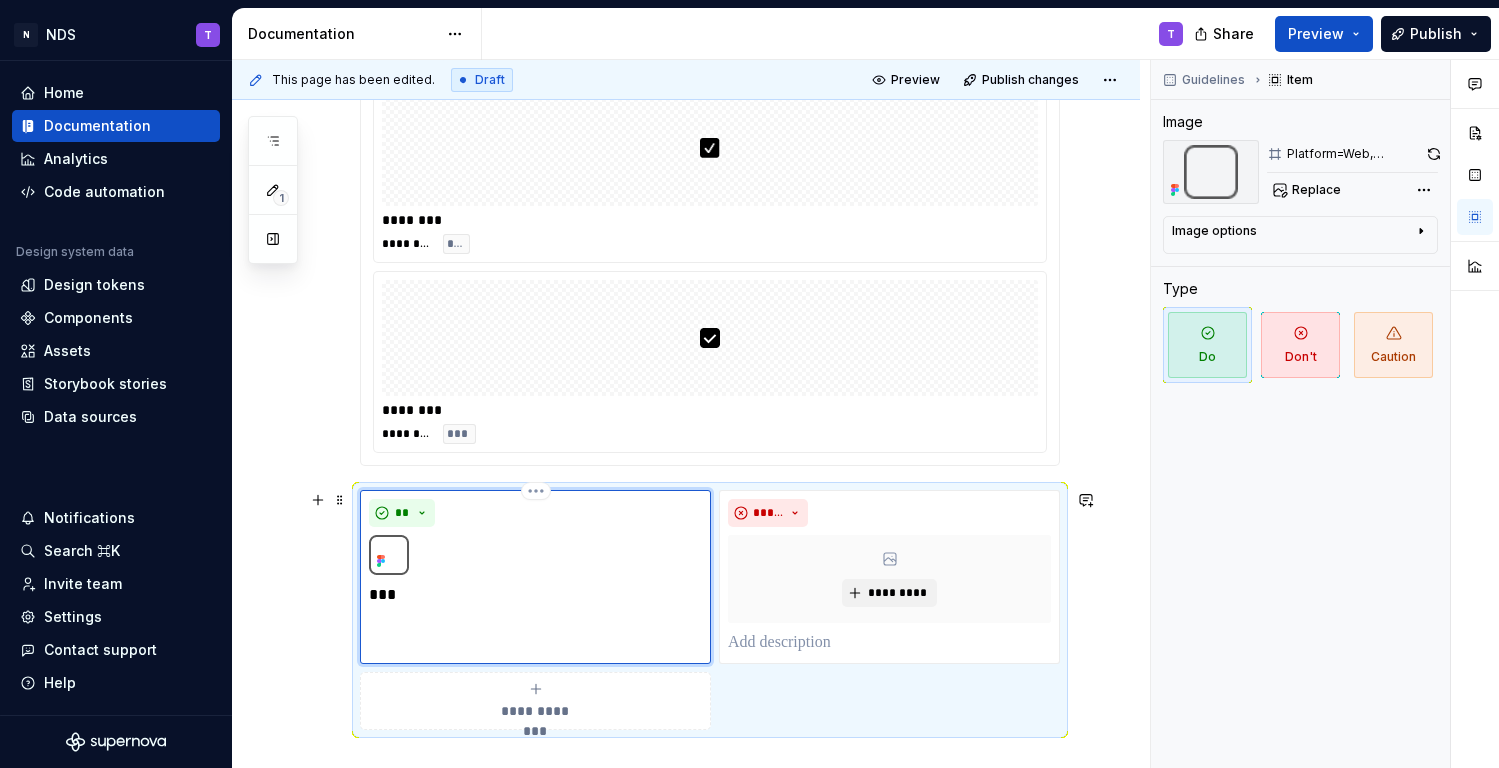 type on "*" 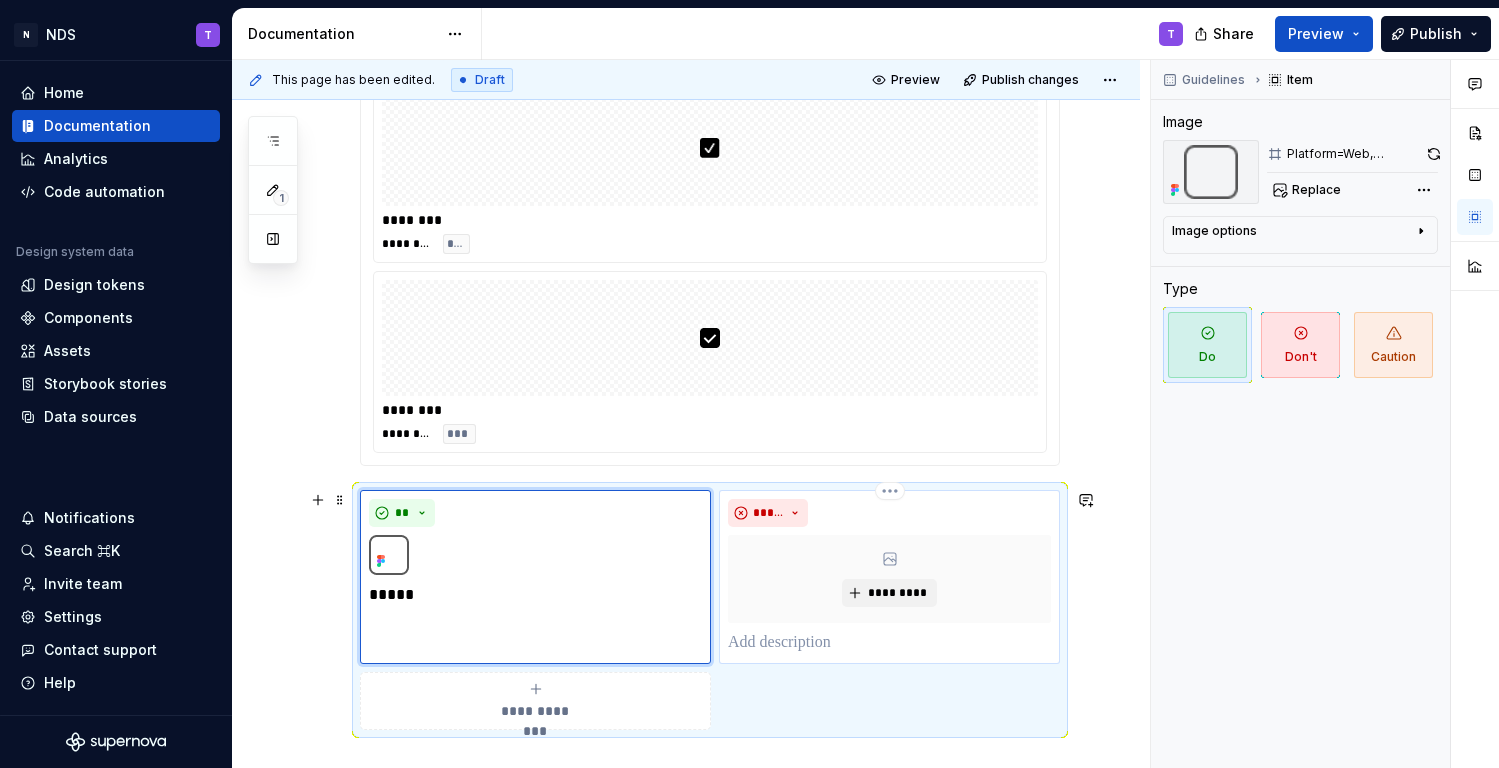 click at bounding box center [889, 643] 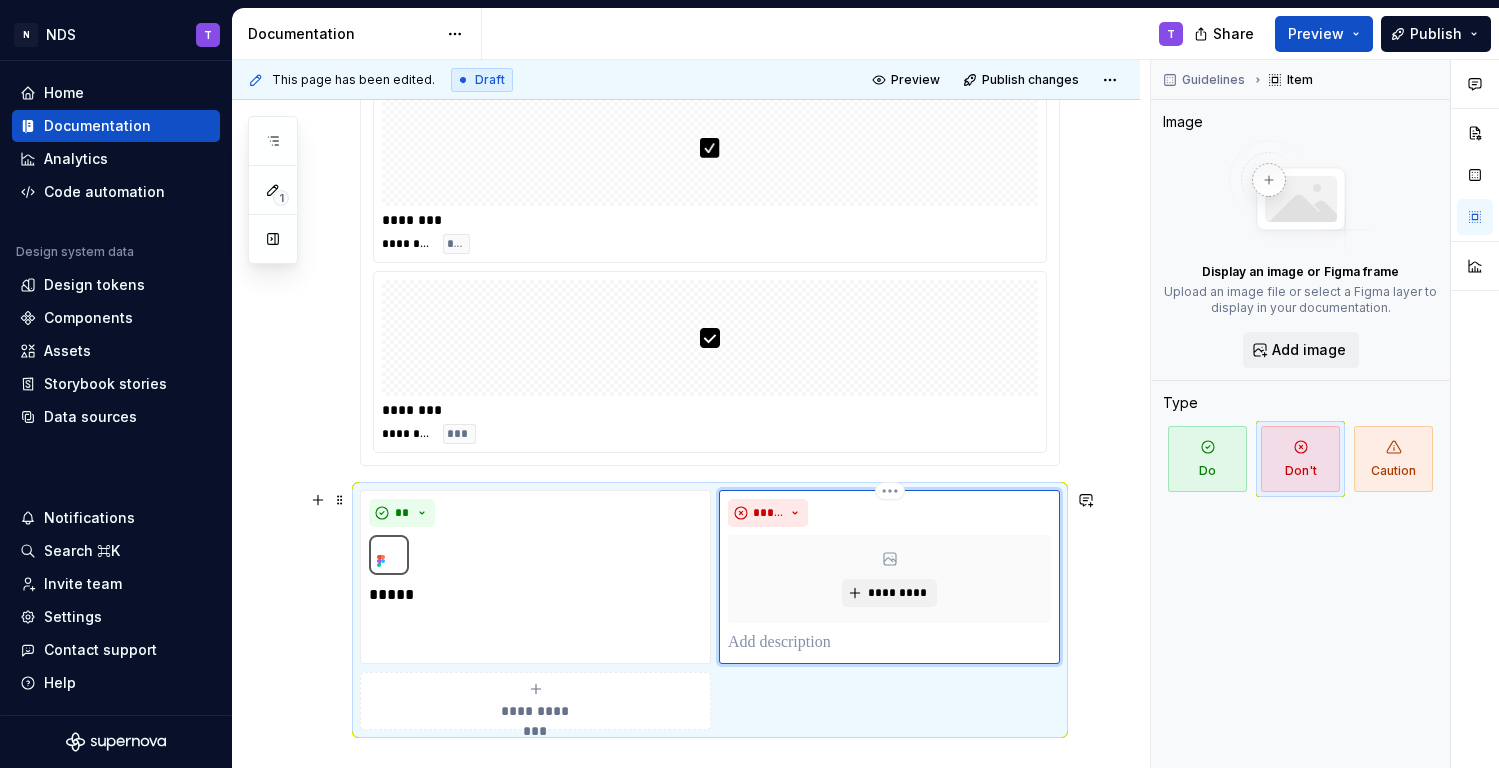 type 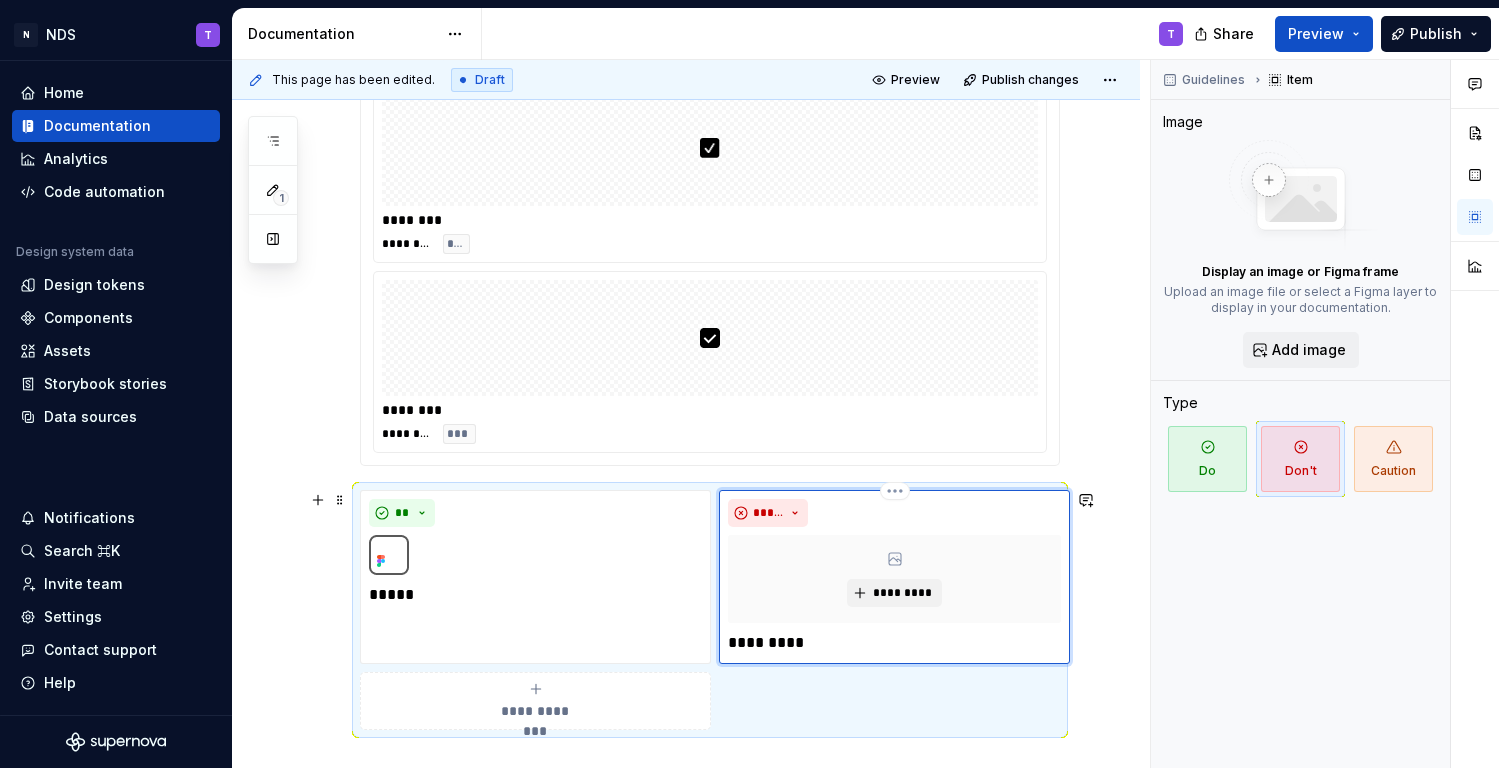 click on "*********" at bounding box center (894, 643) 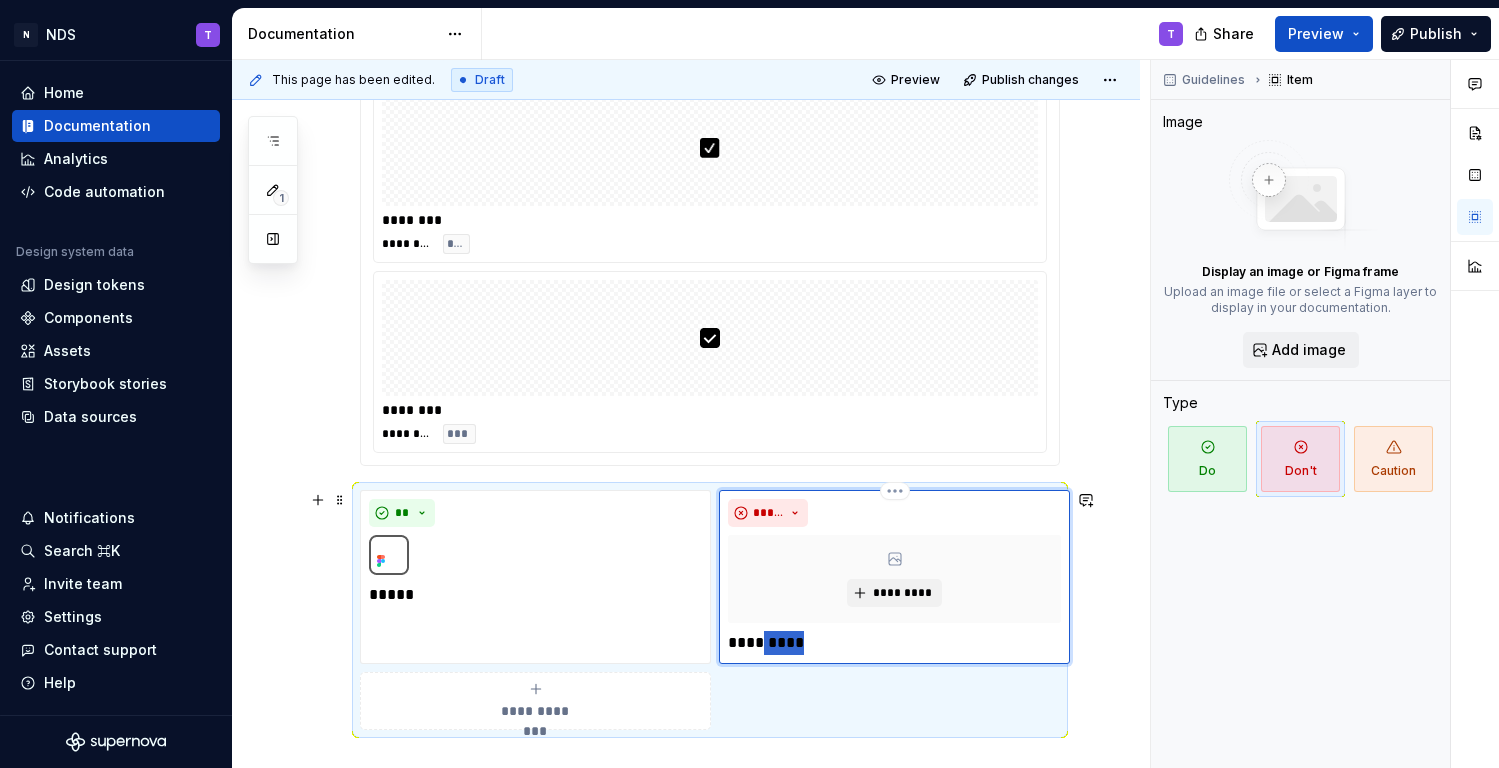 click on "*********" at bounding box center (894, 643) 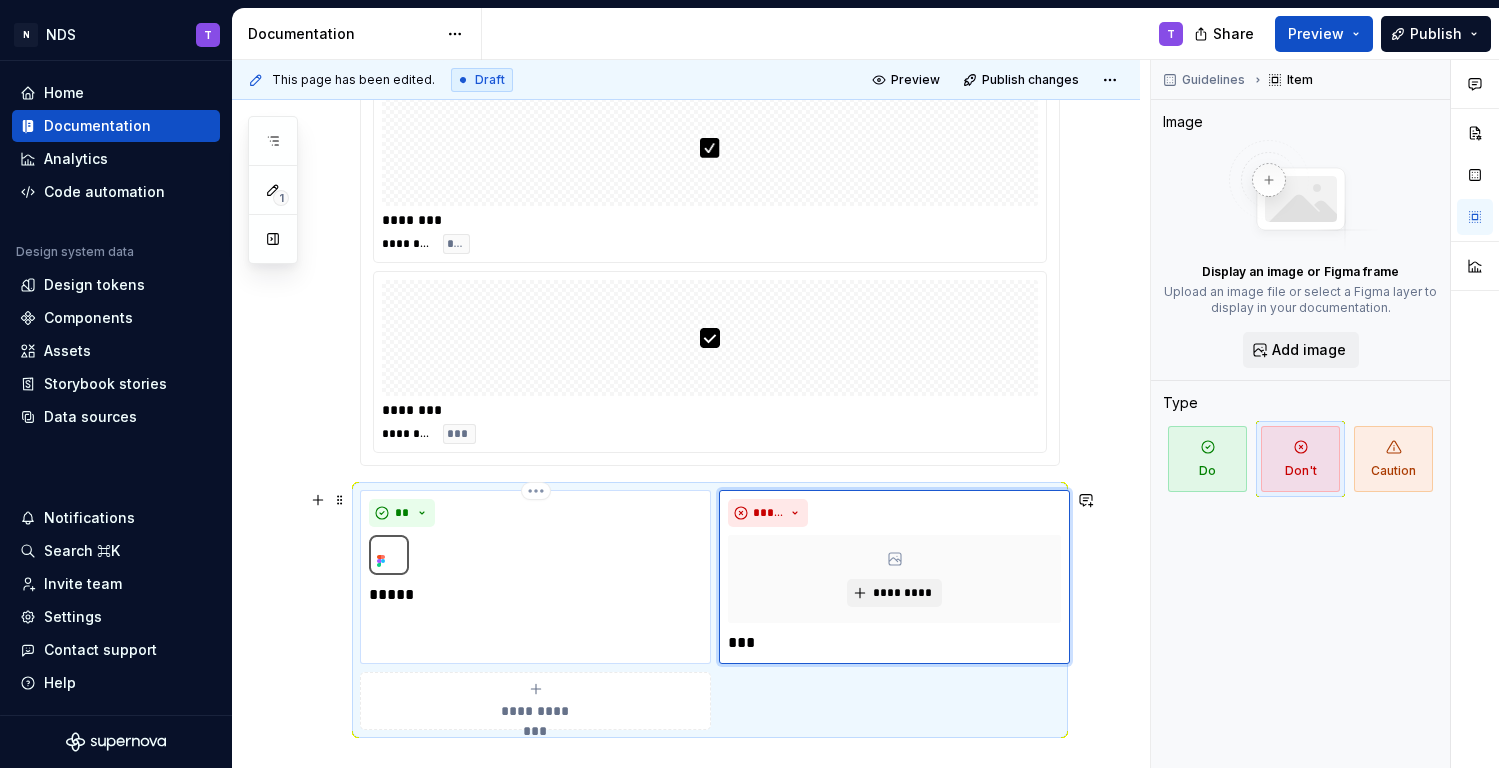 click on "*****" at bounding box center [535, 595] 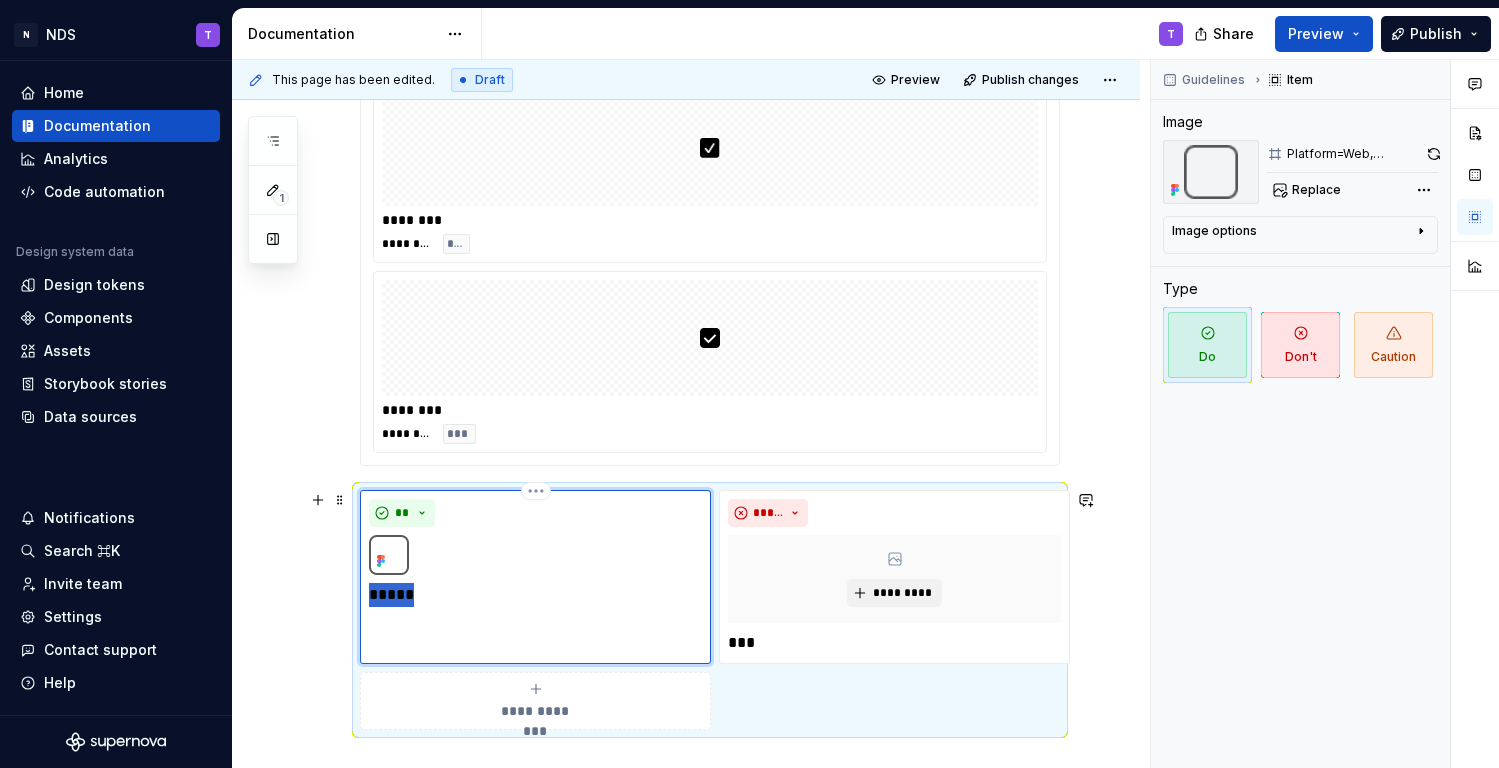 click on "*****" at bounding box center (535, 595) 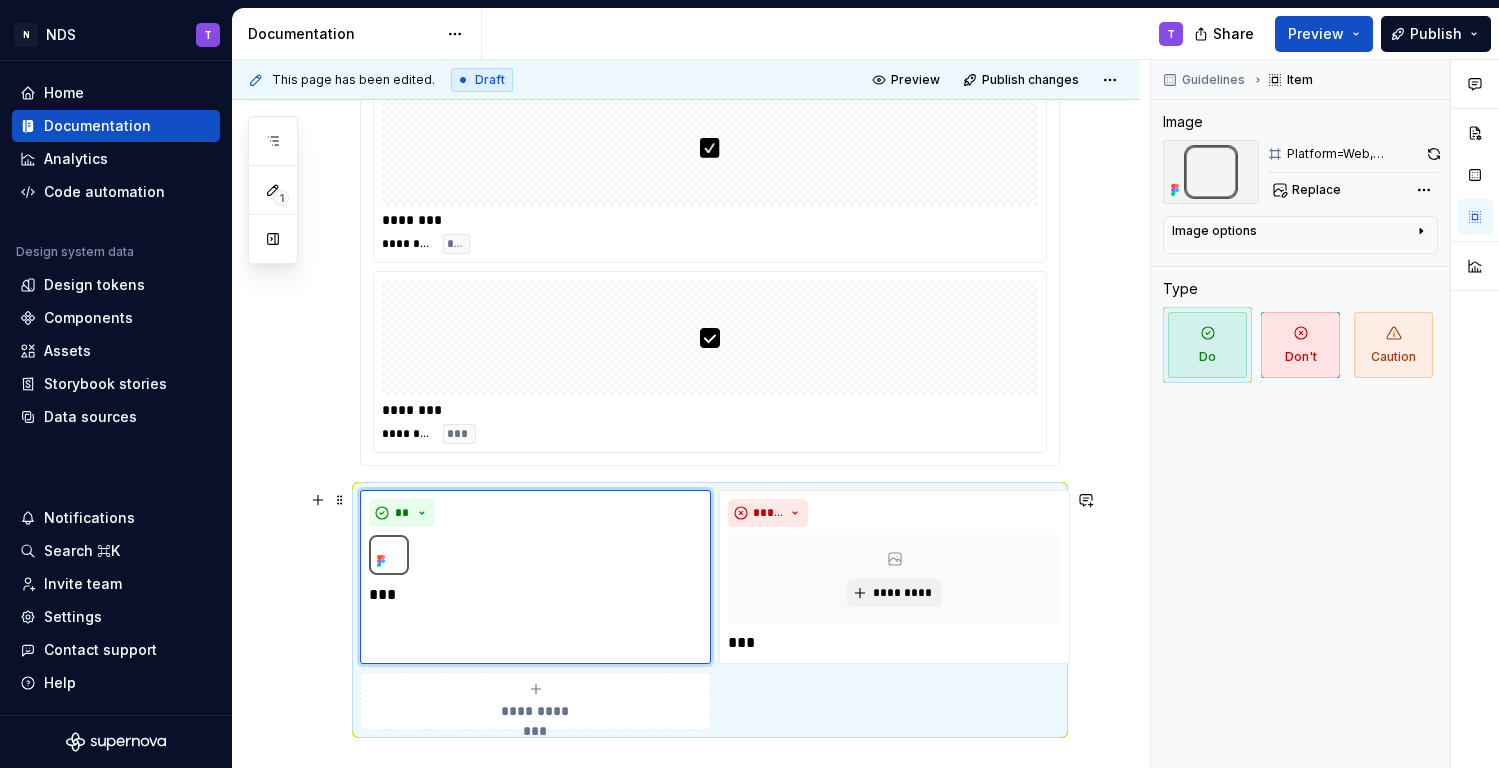 click on "**********" at bounding box center (686, -43) 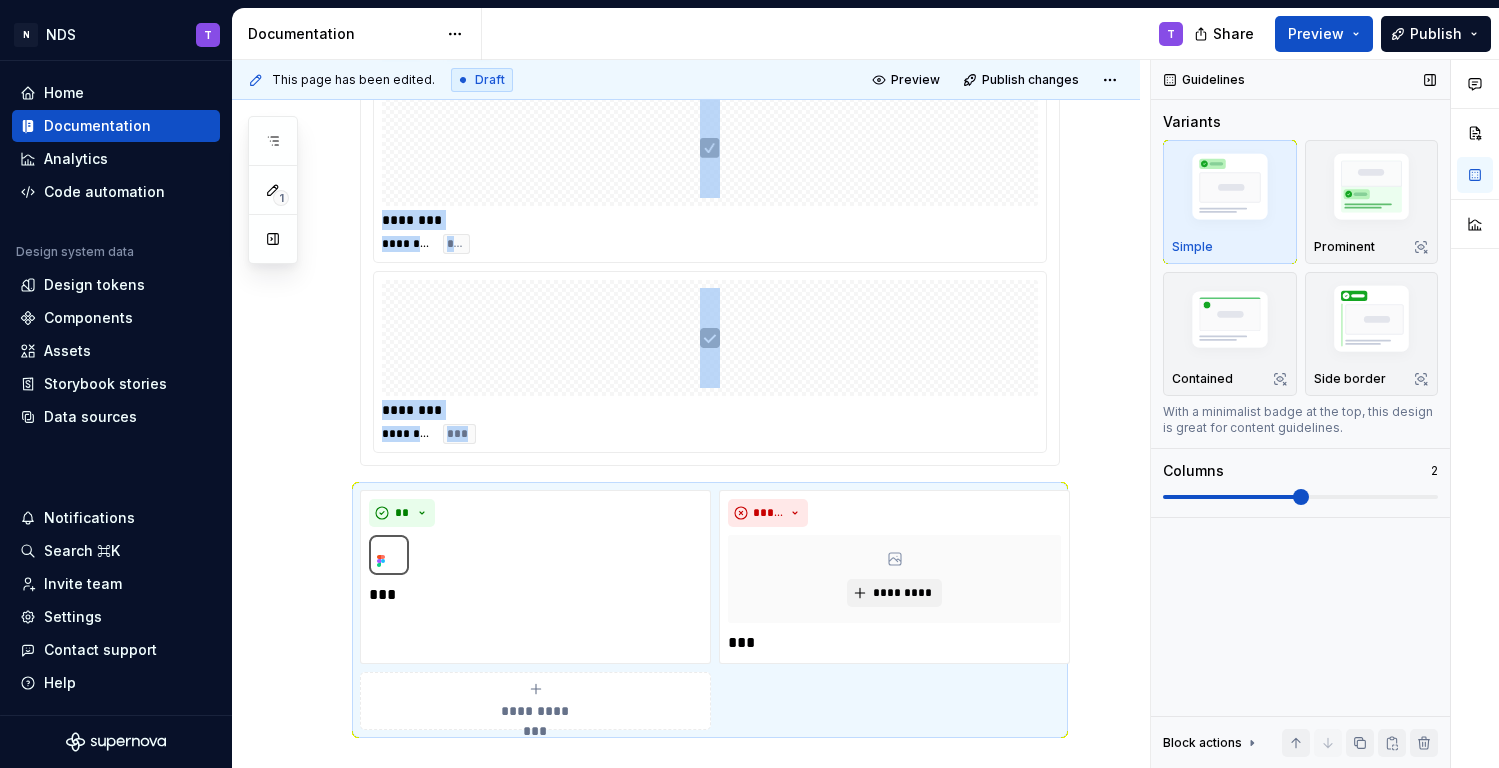 click at bounding box center (1301, 497) 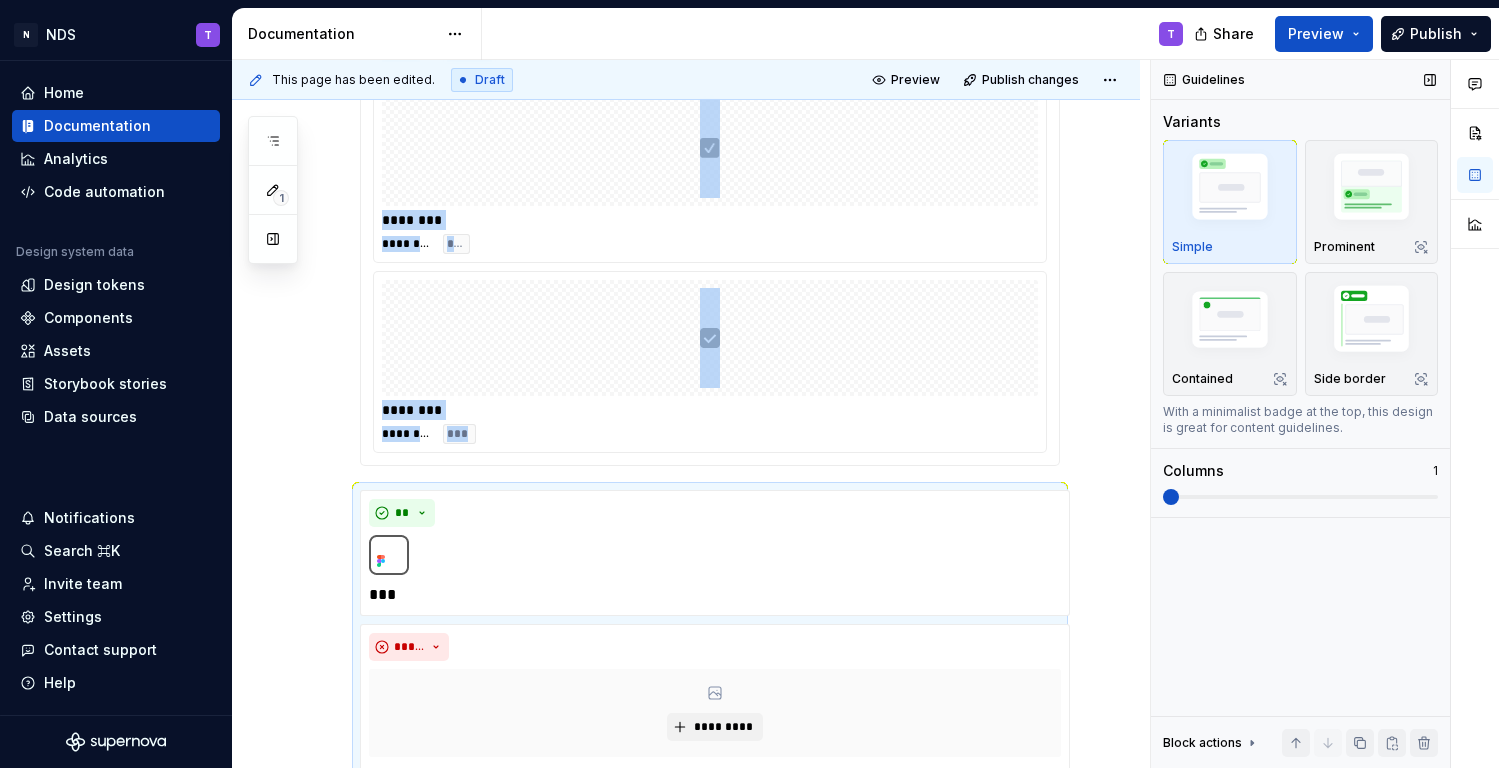 scroll, scrollTop: 1512, scrollLeft: 0, axis: vertical 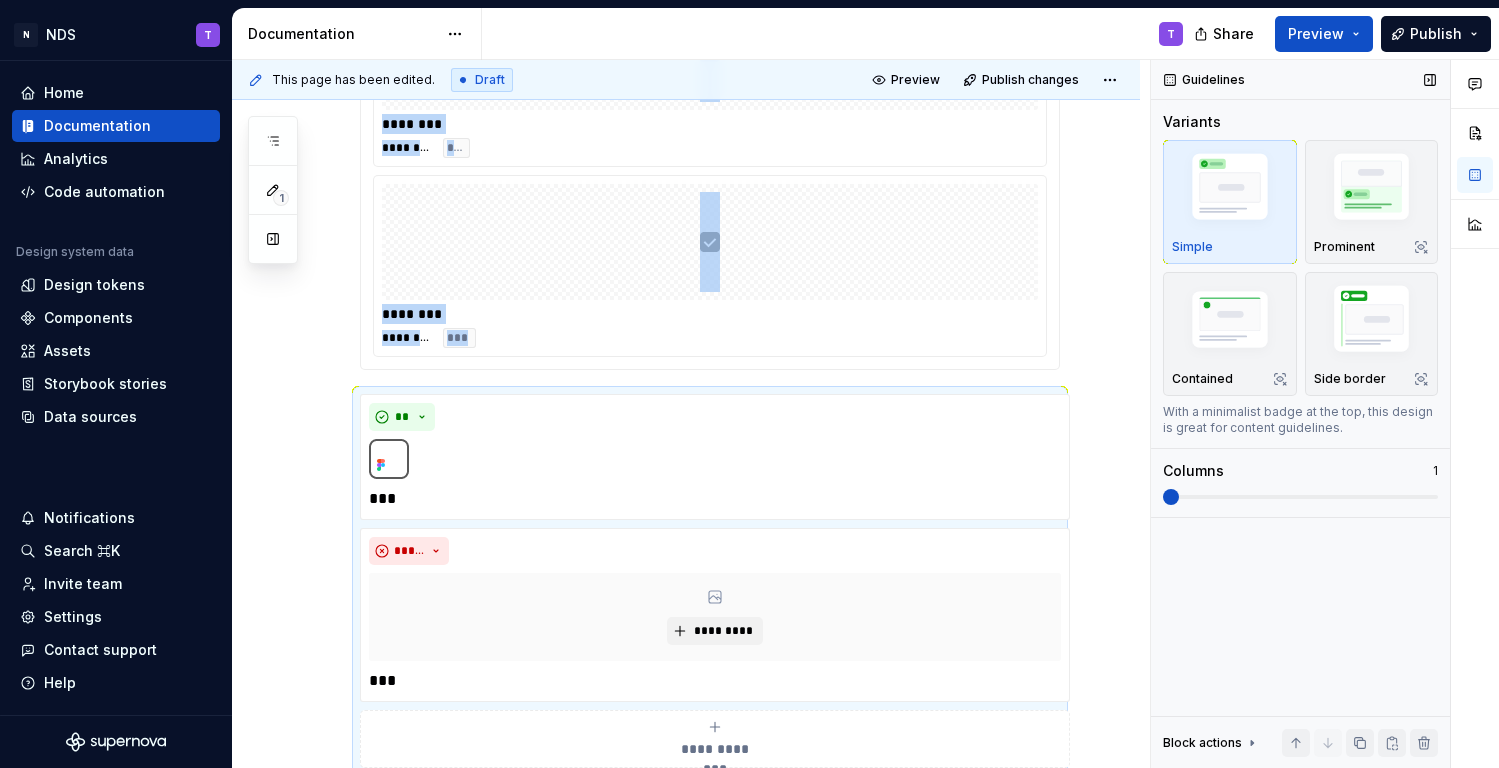 click at bounding box center (1171, 497) 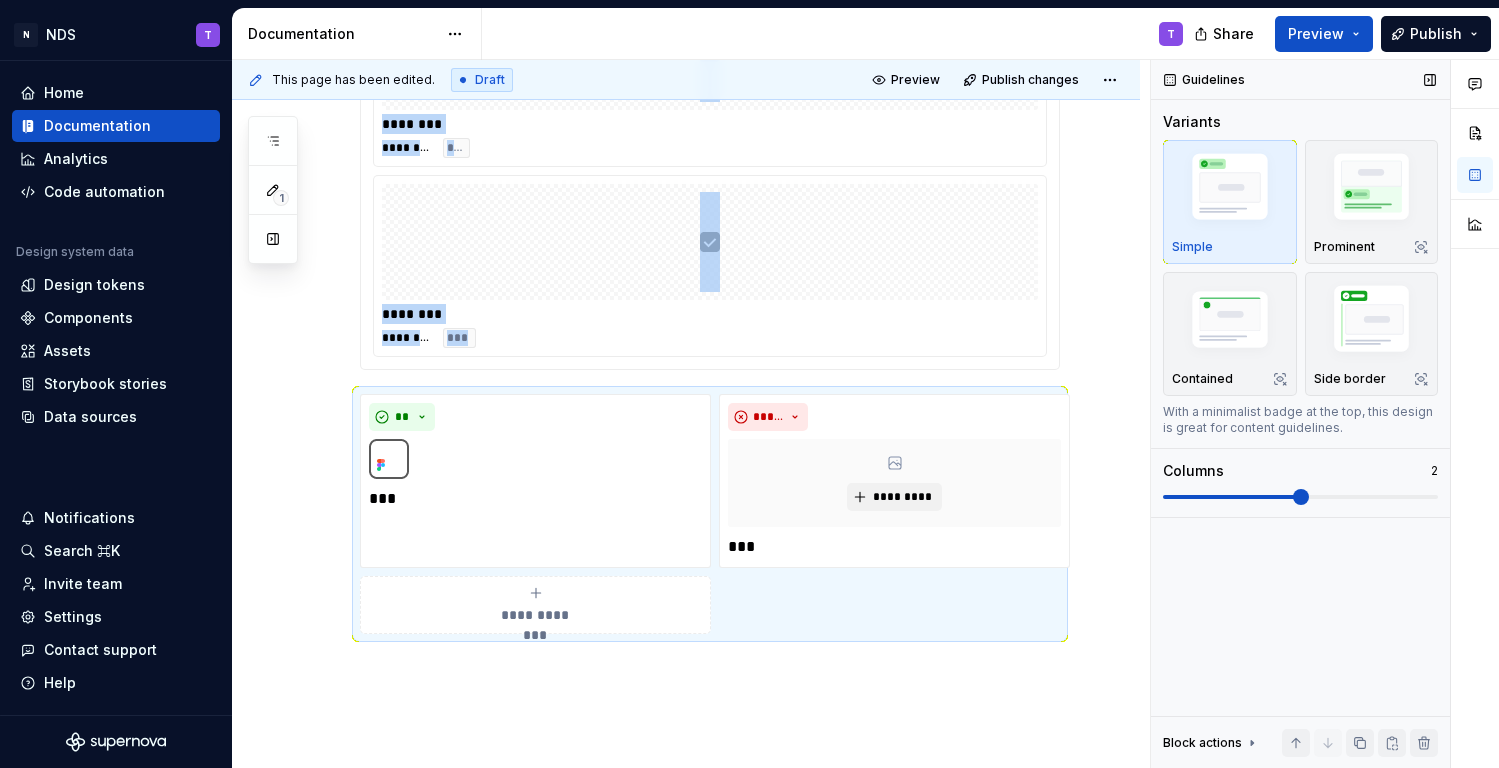 click at bounding box center (1301, 497) 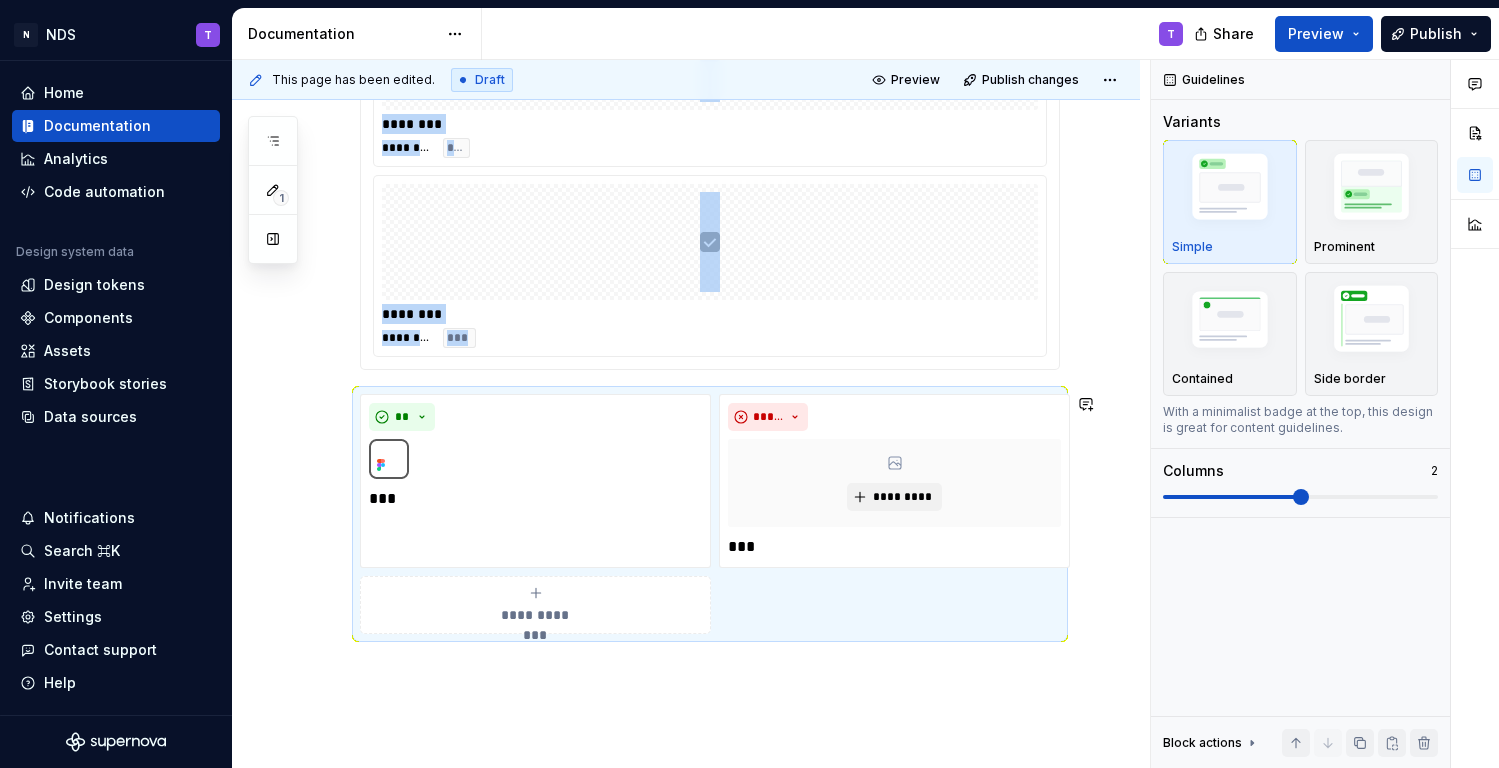 click on "**********" at bounding box center (686, -139) 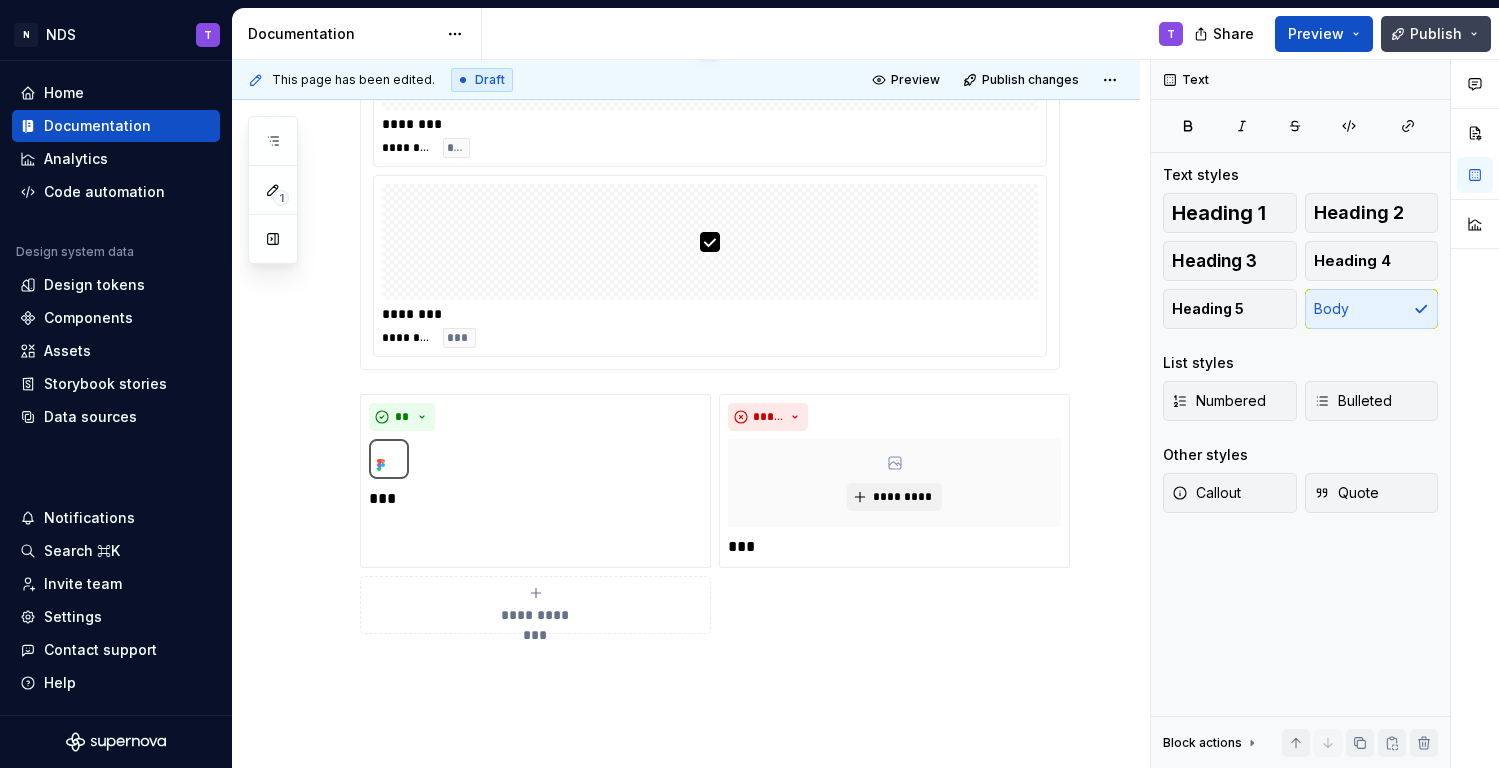 click on "Publish" at bounding box center (1436, 34) 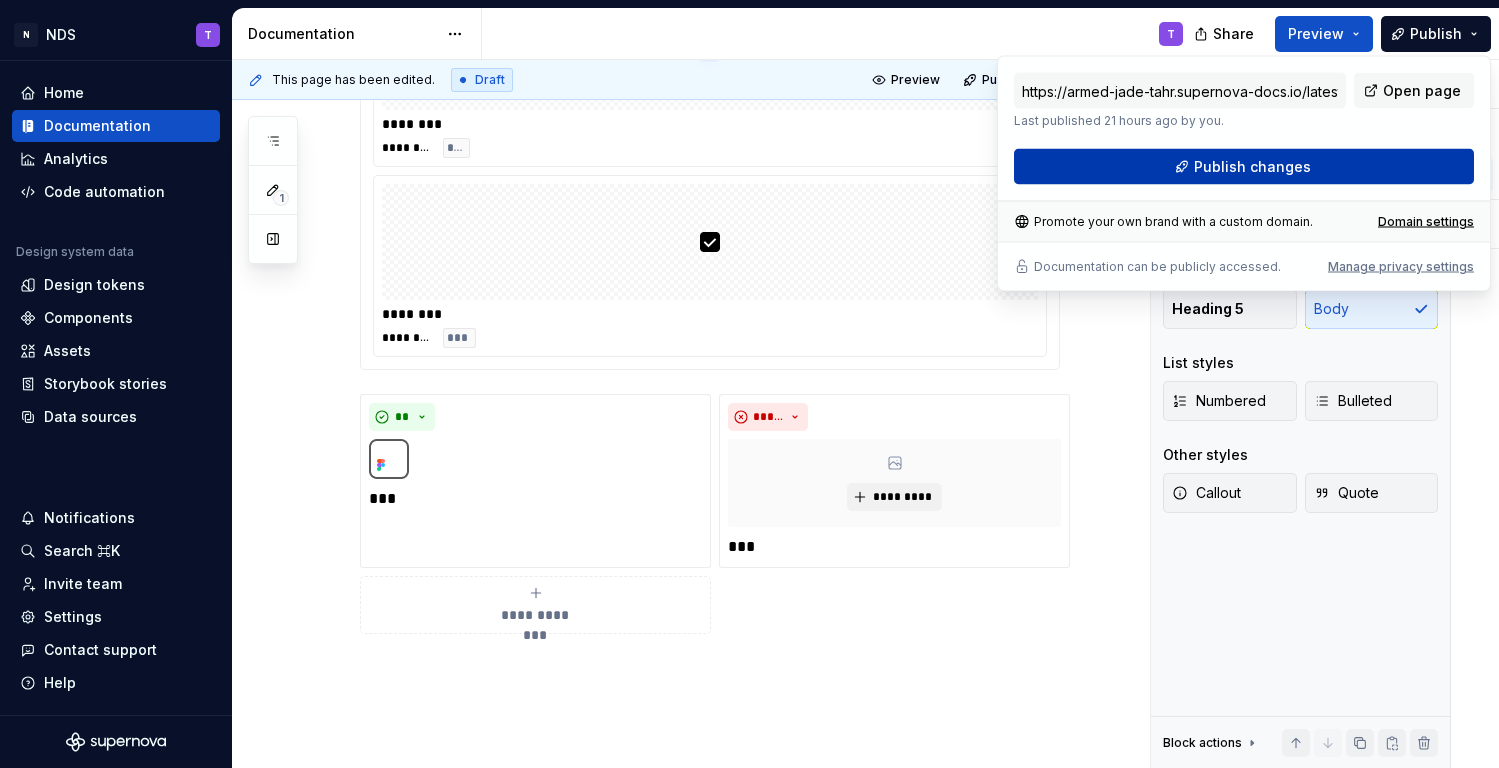 click on "Publish changes" at bounding box center (1252, 167) 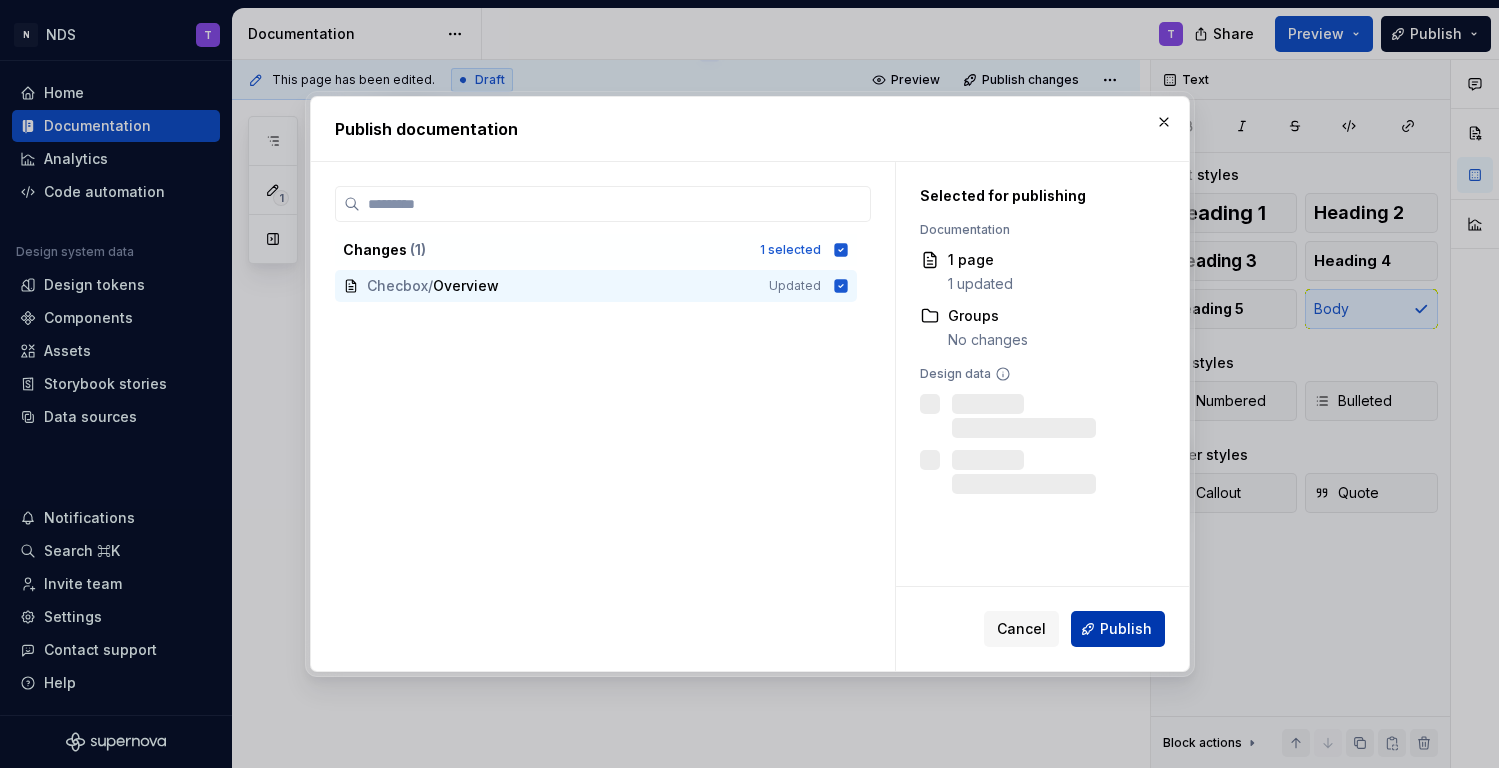 click on "Publish" at bounding box center [1126, 629] 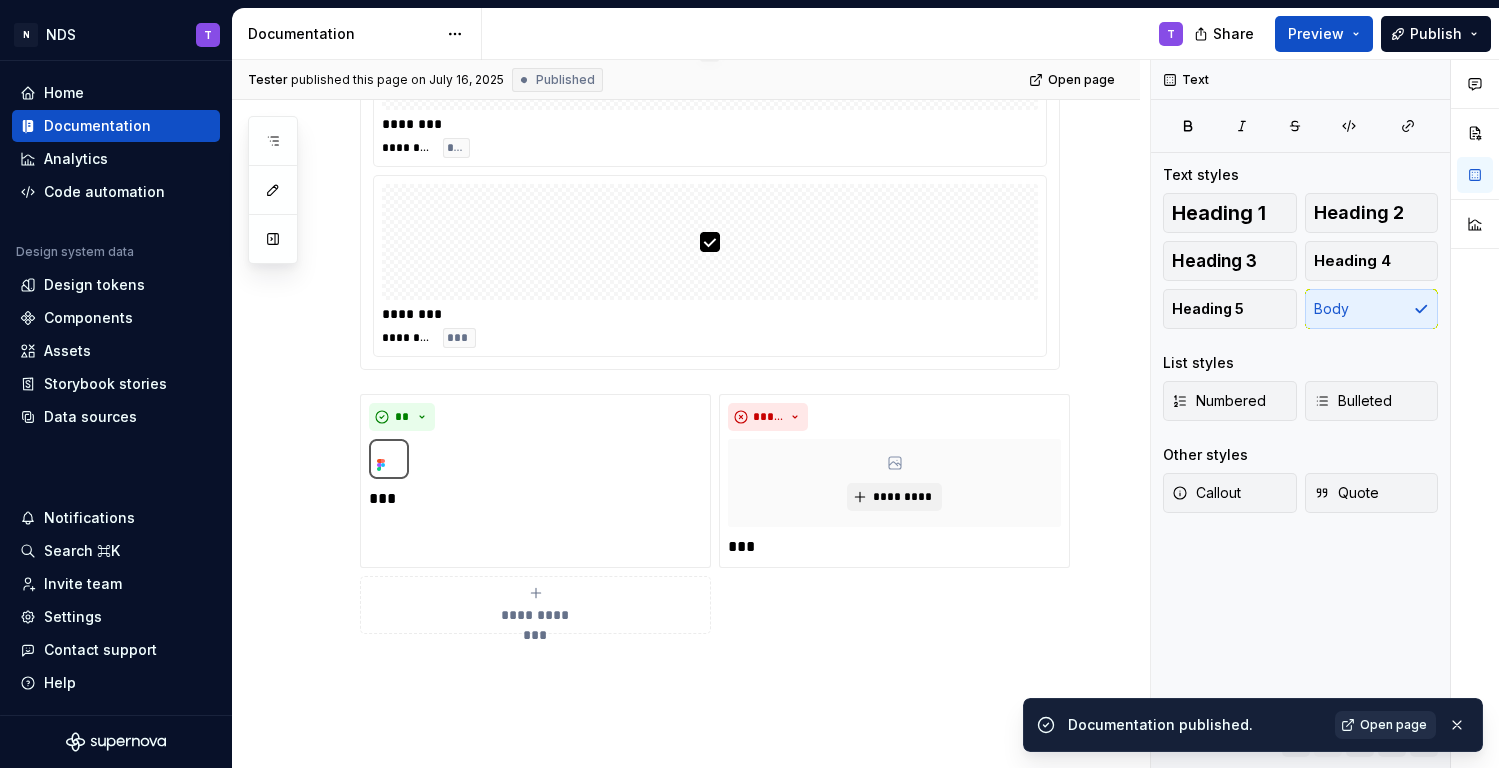 click on "Open page" at bounding box center (1393, 725) 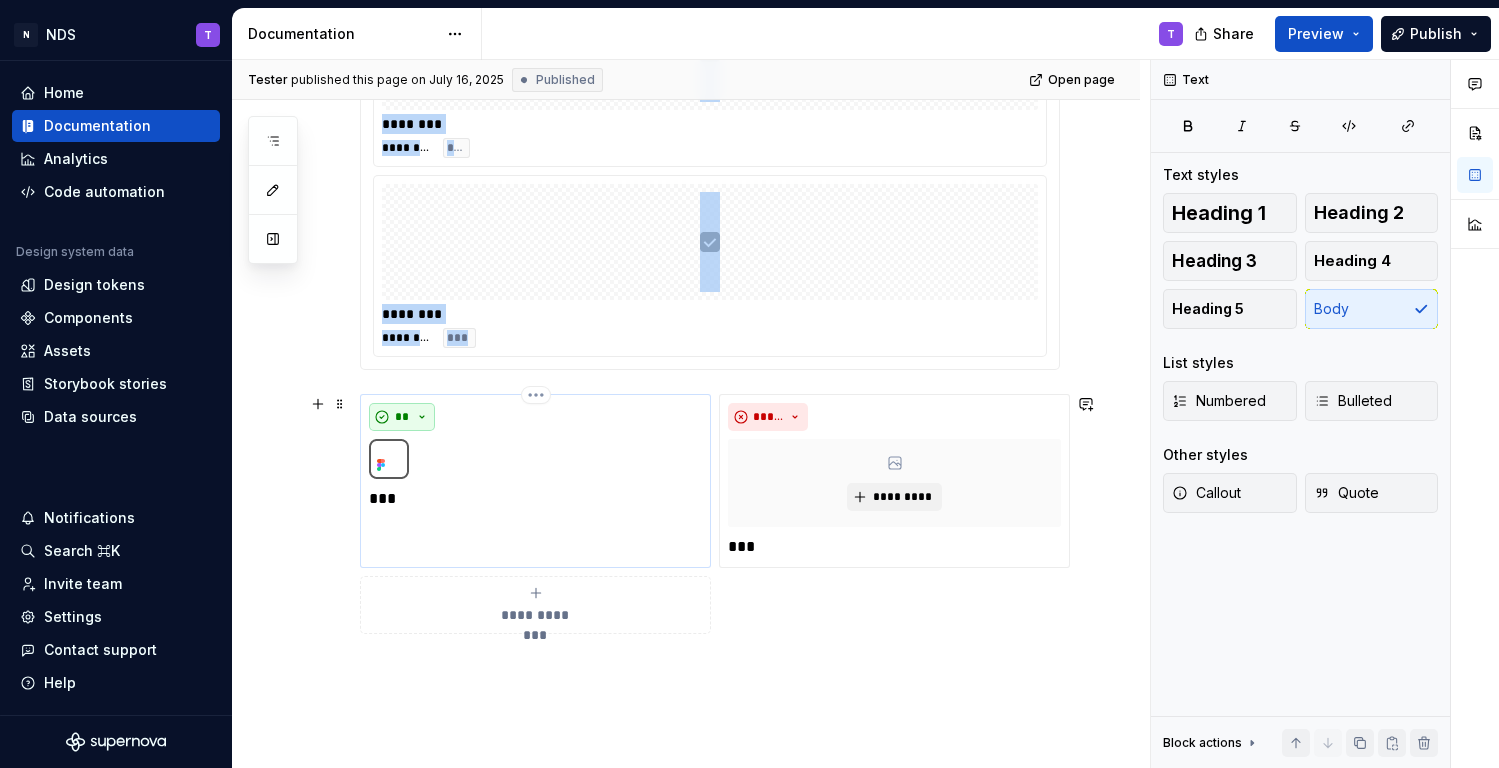 click on "**" at bounding box center (402, 417) 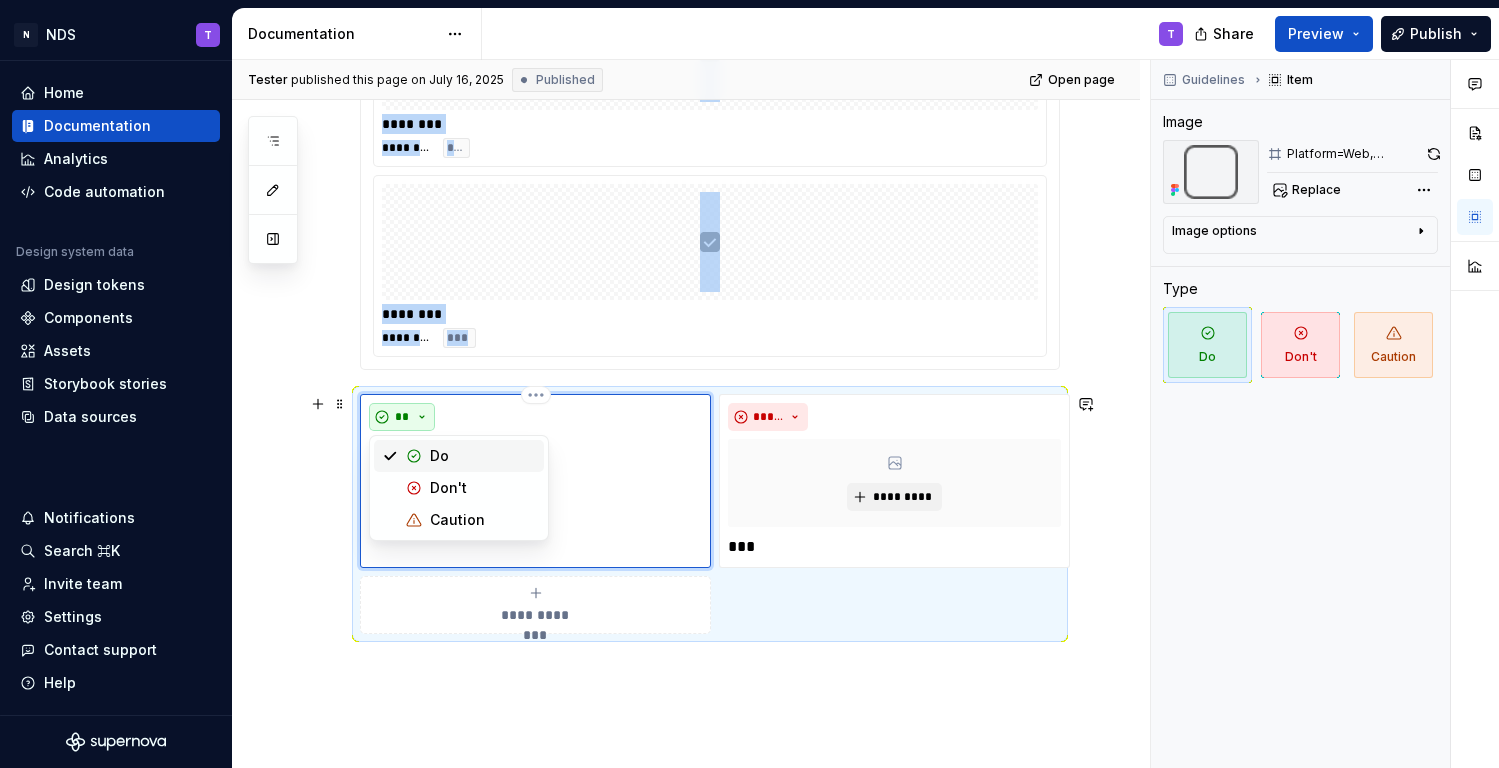 click on "**" at bounding box center (402, 417) 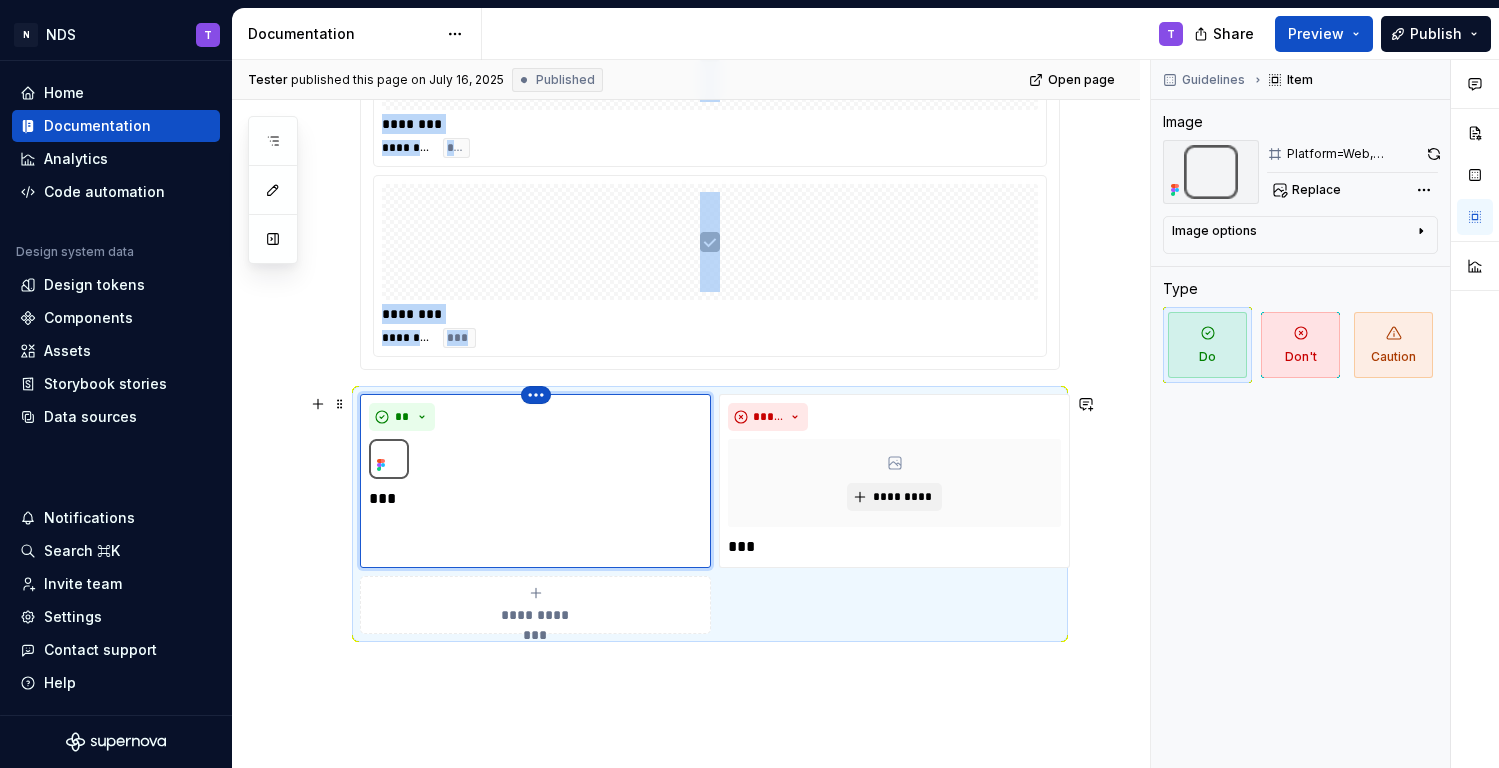 click on "NDS T Home Documentation Analytics Code automation Design system data Design tokens Components Assets Storybook stories Data sources Notifications Search ⌘K Invite team Settings Contact support Help Documentation T Share Preview Publish Pages Add
Accessibility guide for tree Page tree.
Navigate the tree with the arrow keys. Common tree hotkeys apply. Further keybindings are available:
enter to execute primary action on focused item
f2 to start renaming the focused item
escape to abort renaming an item
control+d to start dragging selected items
Checbox Overview T Specs Guidelines Writing Foundations Design tokens Typography design dev Components Component overview Component detail Changes No changes yet When a page is edited, it will appear in this section. Upgrade to Enterprise to turn on approval workflow View edited pages by status when selecting which pages to publish. Learn more Contact us" at bounding box center (749, 384) 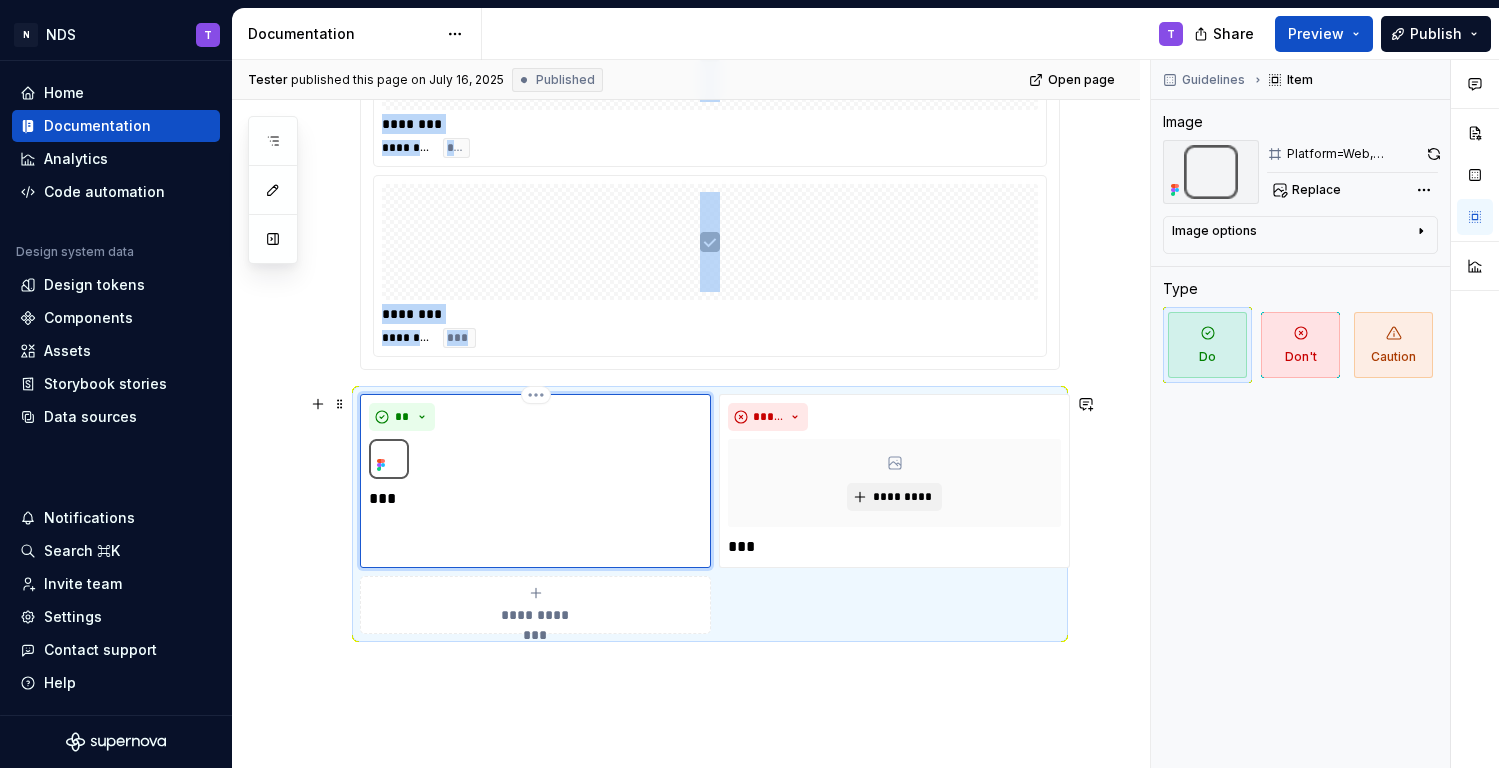 click on "NDS T Home Documentation Analytics Code automation Design system data Design tokens Components Assets Storybook stories Data sources Notifications Search ⌘K Invite team Settings Contact support Help Documentation T Share Preview Publish Pages Add
Accessibility guide for tree Page tree.
Navigate the tree with the arrow keys. Common tree hotkeys apply. Further keybindings are available:
enter to execute primary action on focused item
f2 to start renaming the focused item
escape to abort renaming an item
control+d to start dragging selected items
Checbox Overview T Specs Guidelines Writing Foundations Design tokens Typography design dev Components Component overview Component detail Changes No changes yet When a page is edited, it will appear in this section. Upgrade to Enterprise to turn on approval workflow View edited pages by status when selecting which pages to publish. Learn more Contact us" at bounding box center (749, 384) 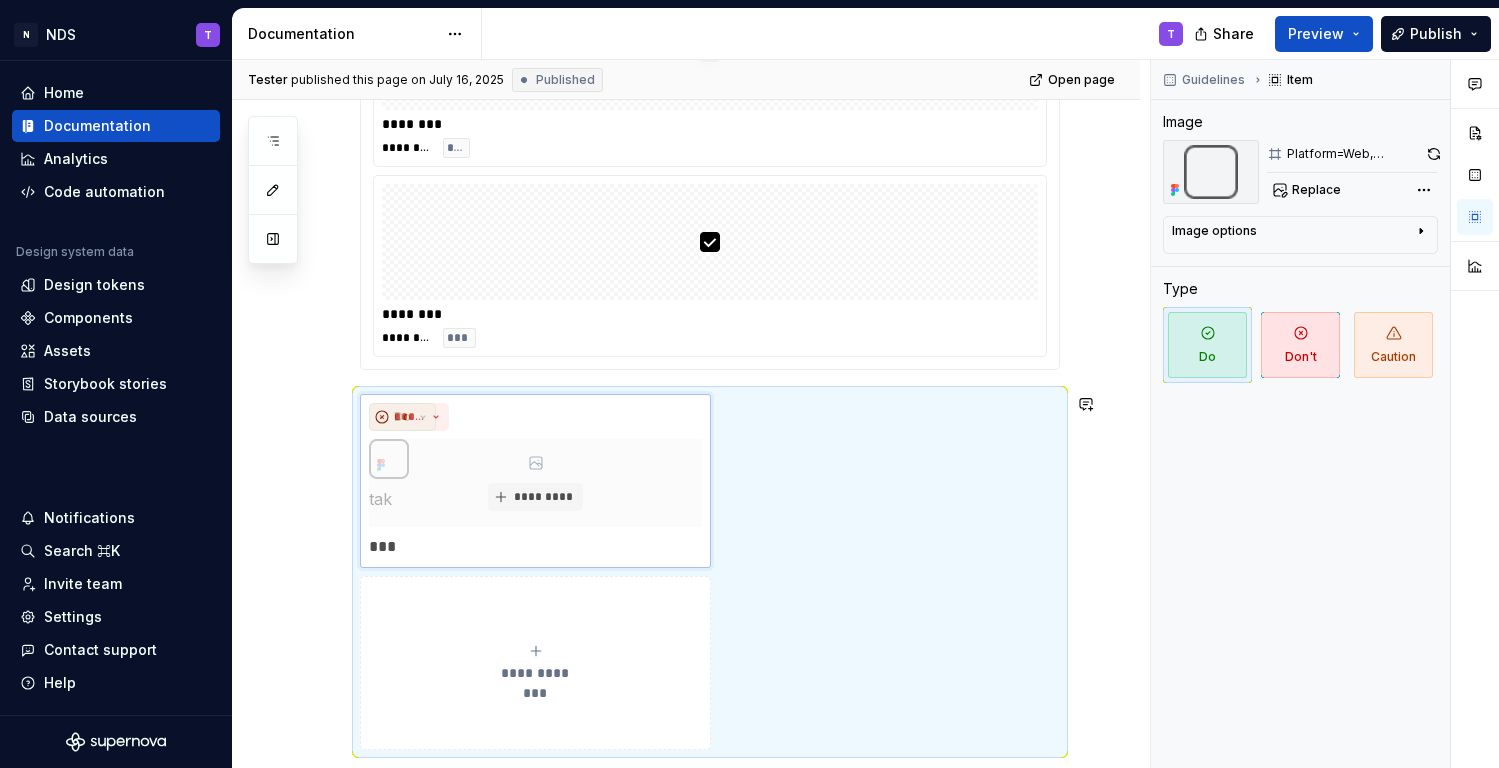 drag, startPoint x: 428, startPoint y: 420, endPoint x: 603, endPoint y: 417, distance: 175.02571 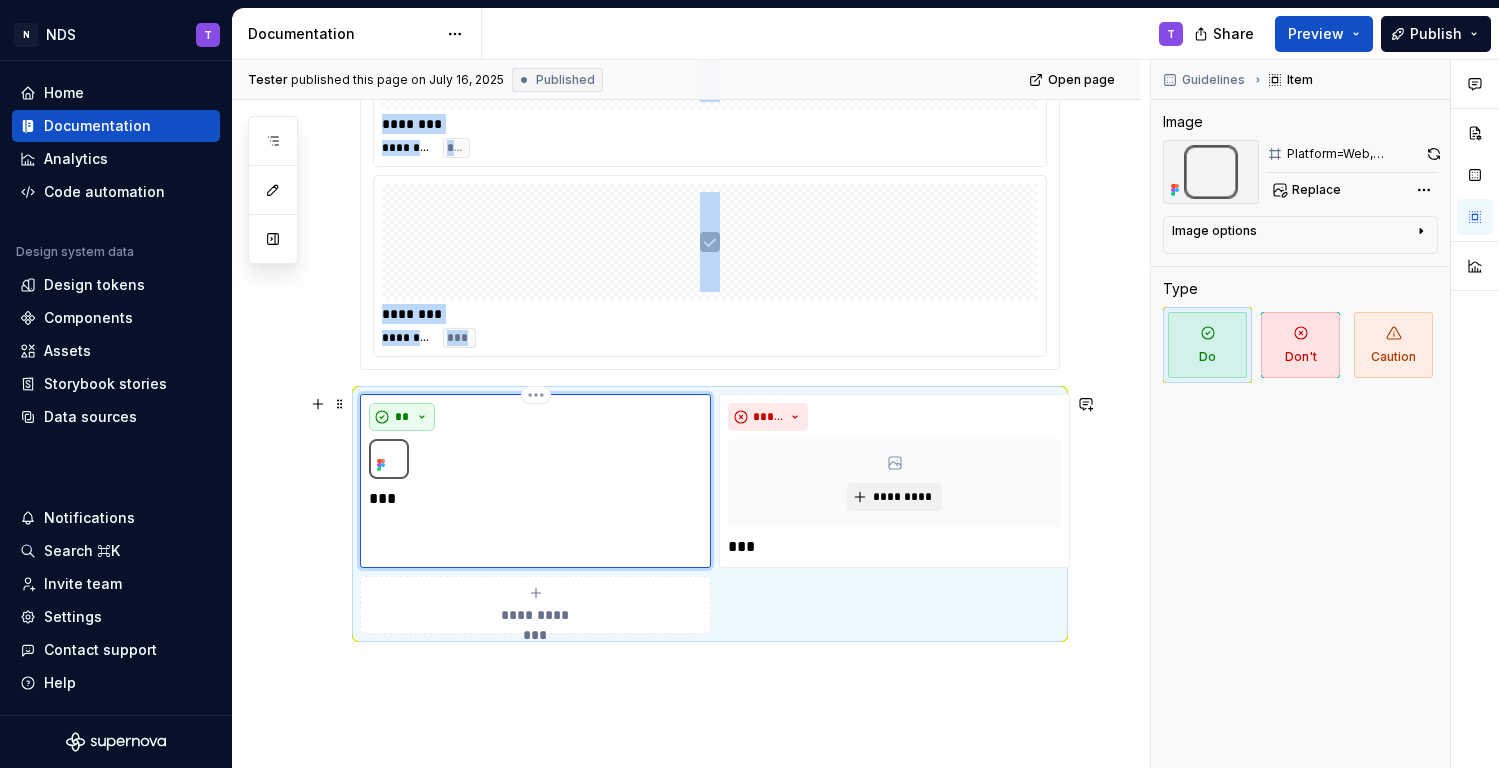 click on "**" at bounding box center [402, 417] 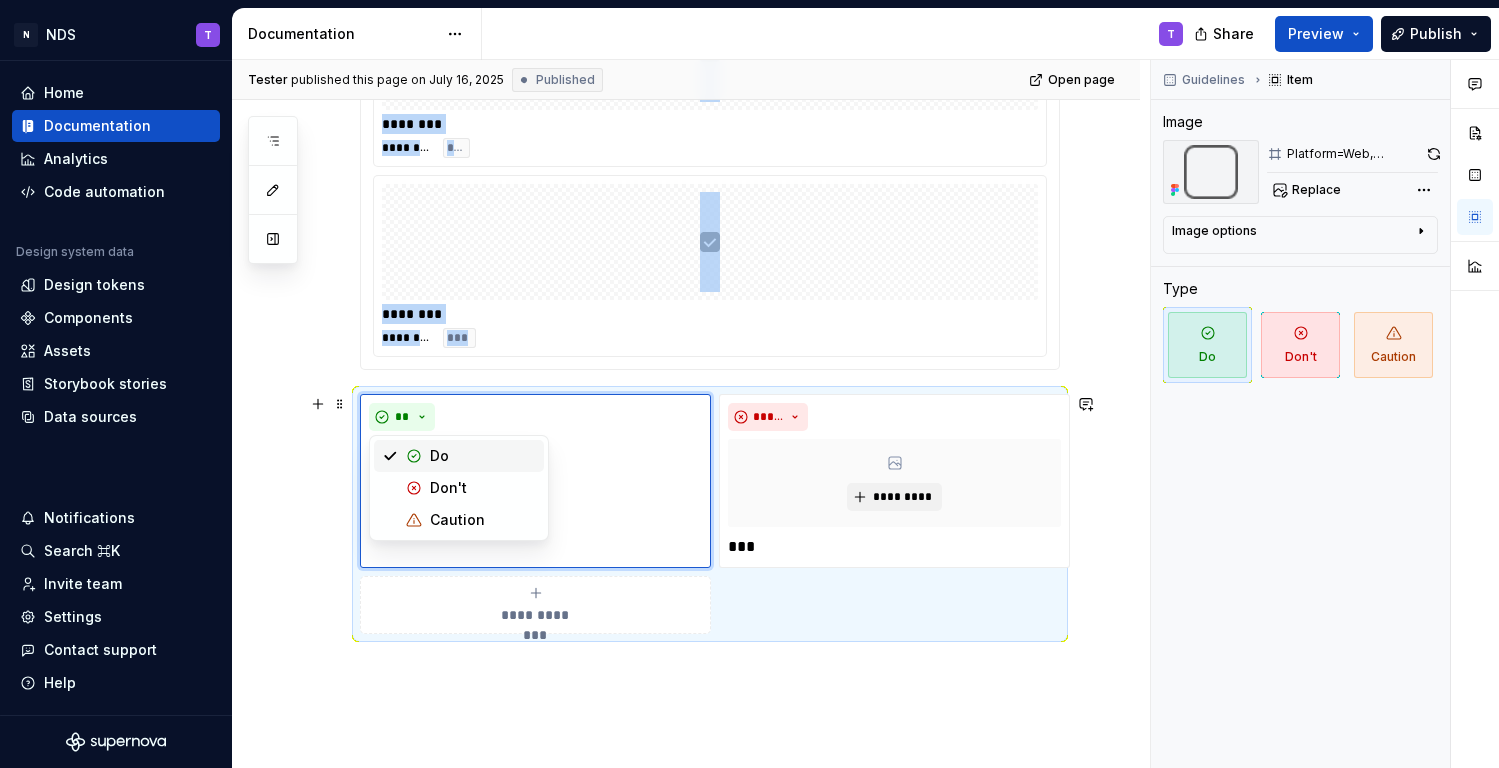 click on "**********" at bounding box center (686, -115) 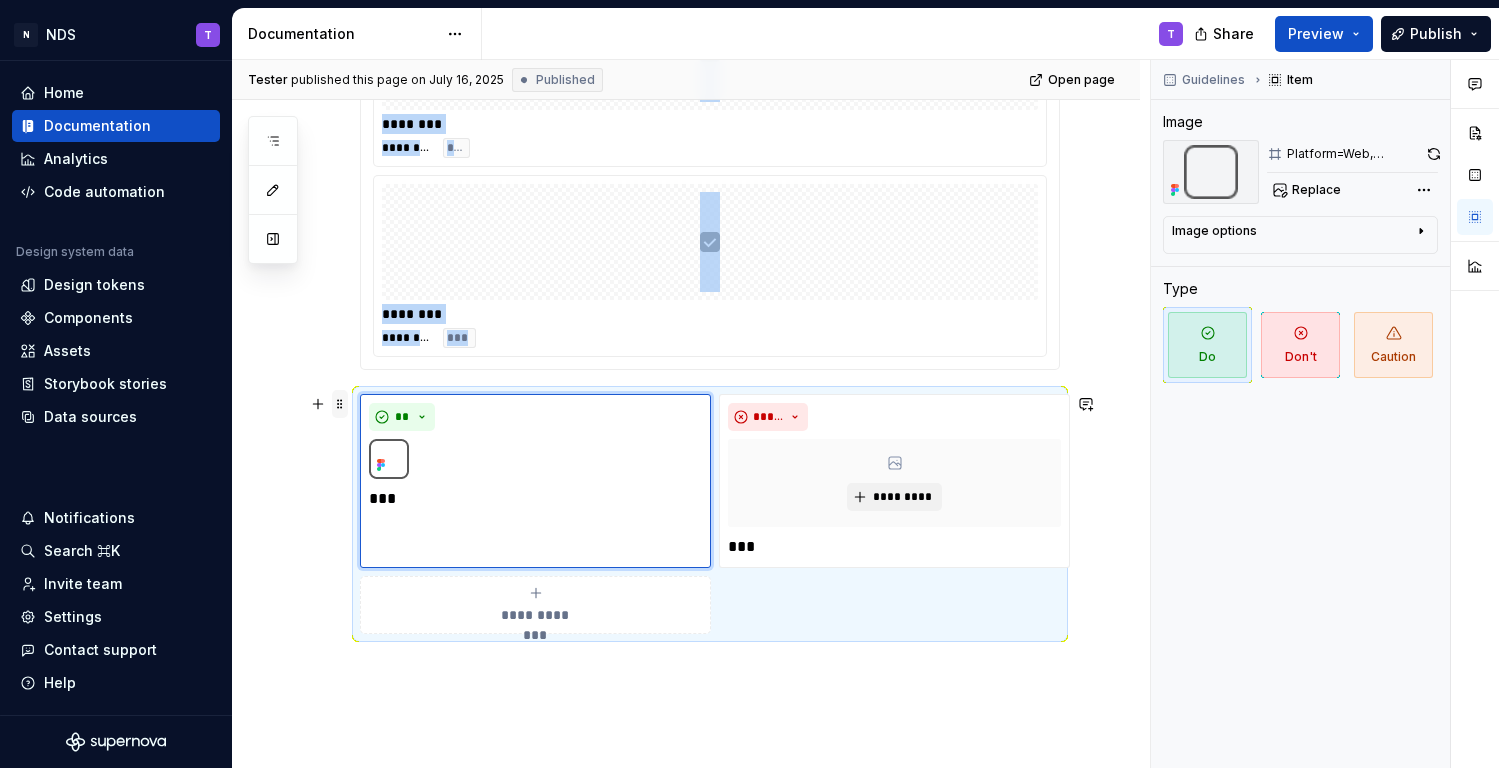 click at bounding box center (340, 404) 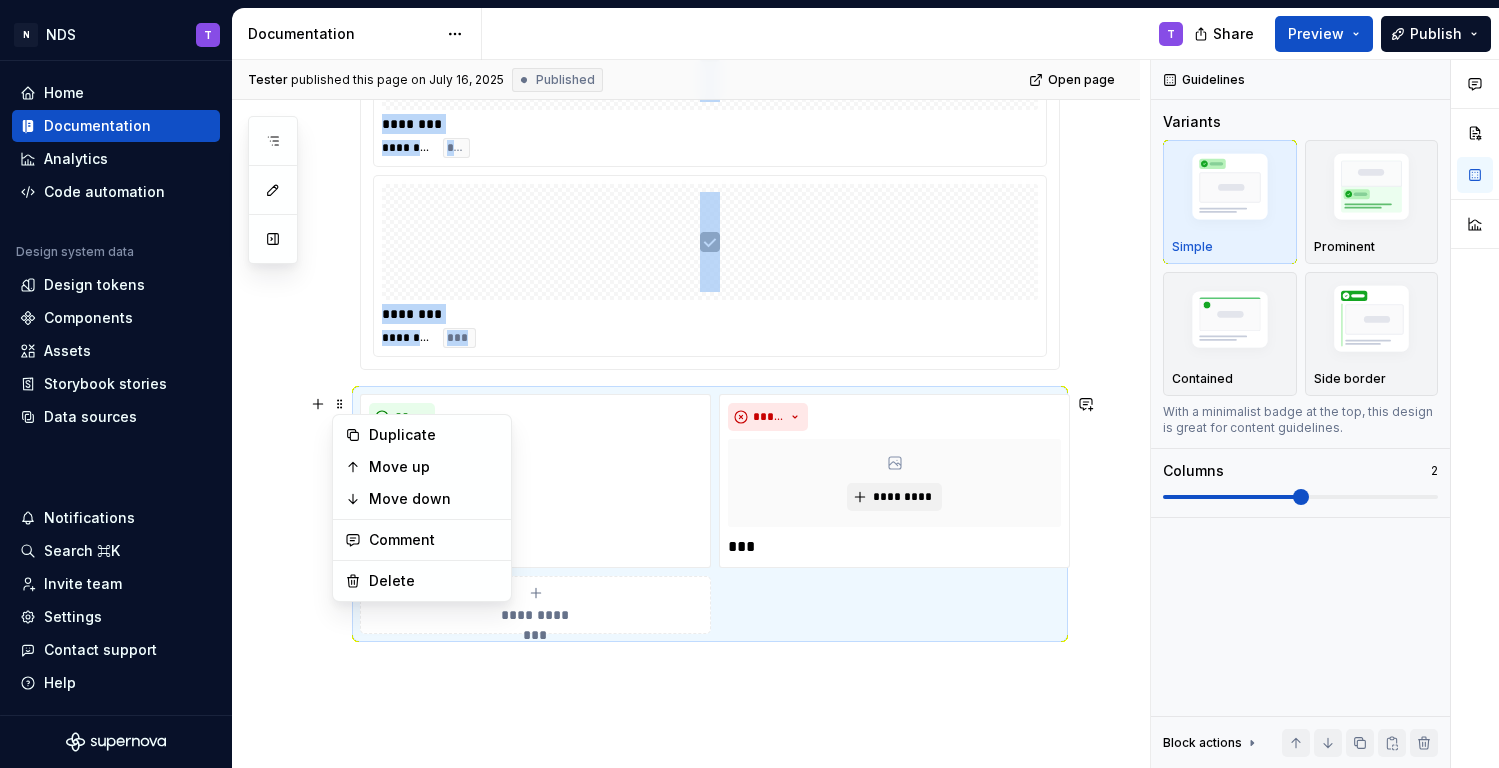 click on "**********" at bounding box center (686, -115) 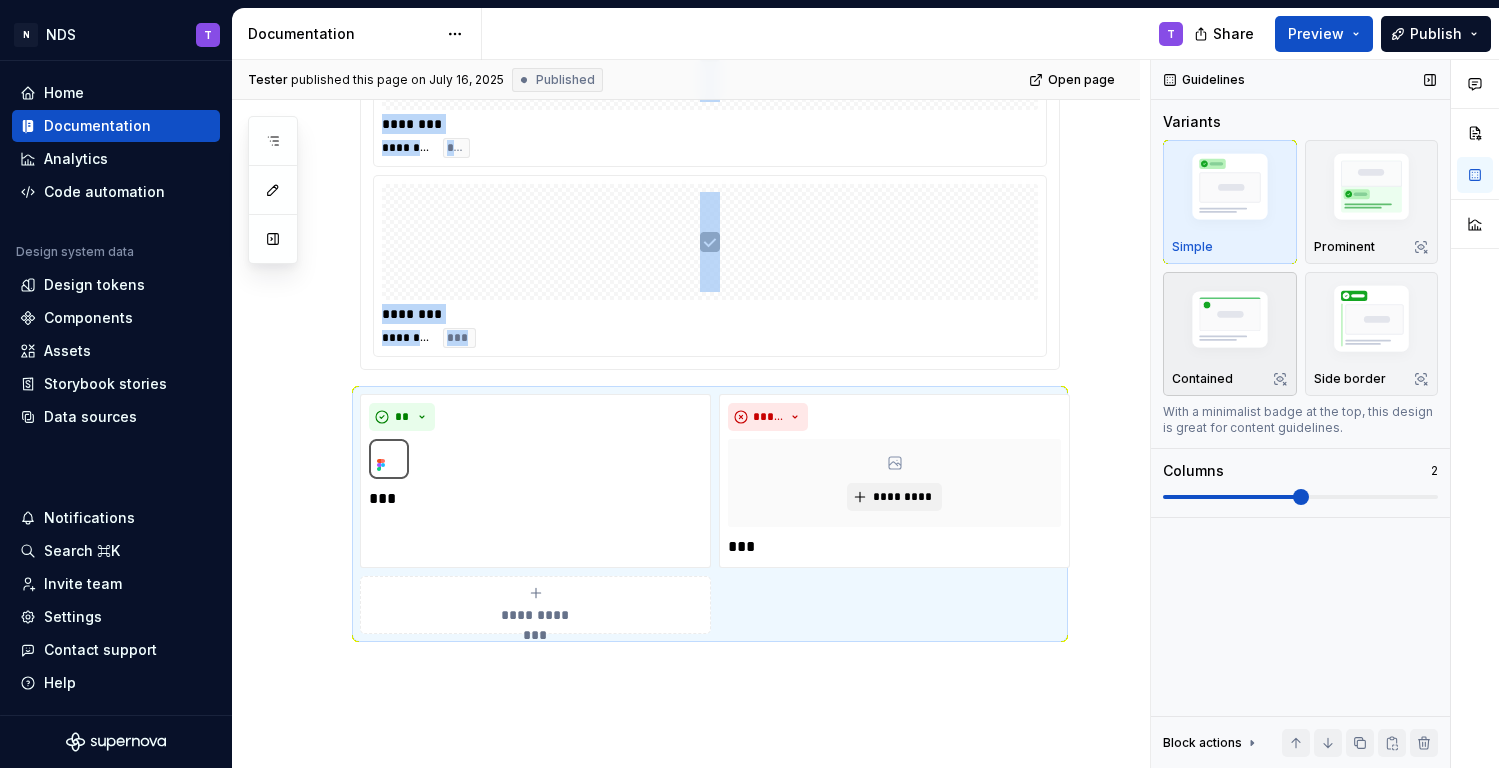 click at bounding box center (1230, 322) 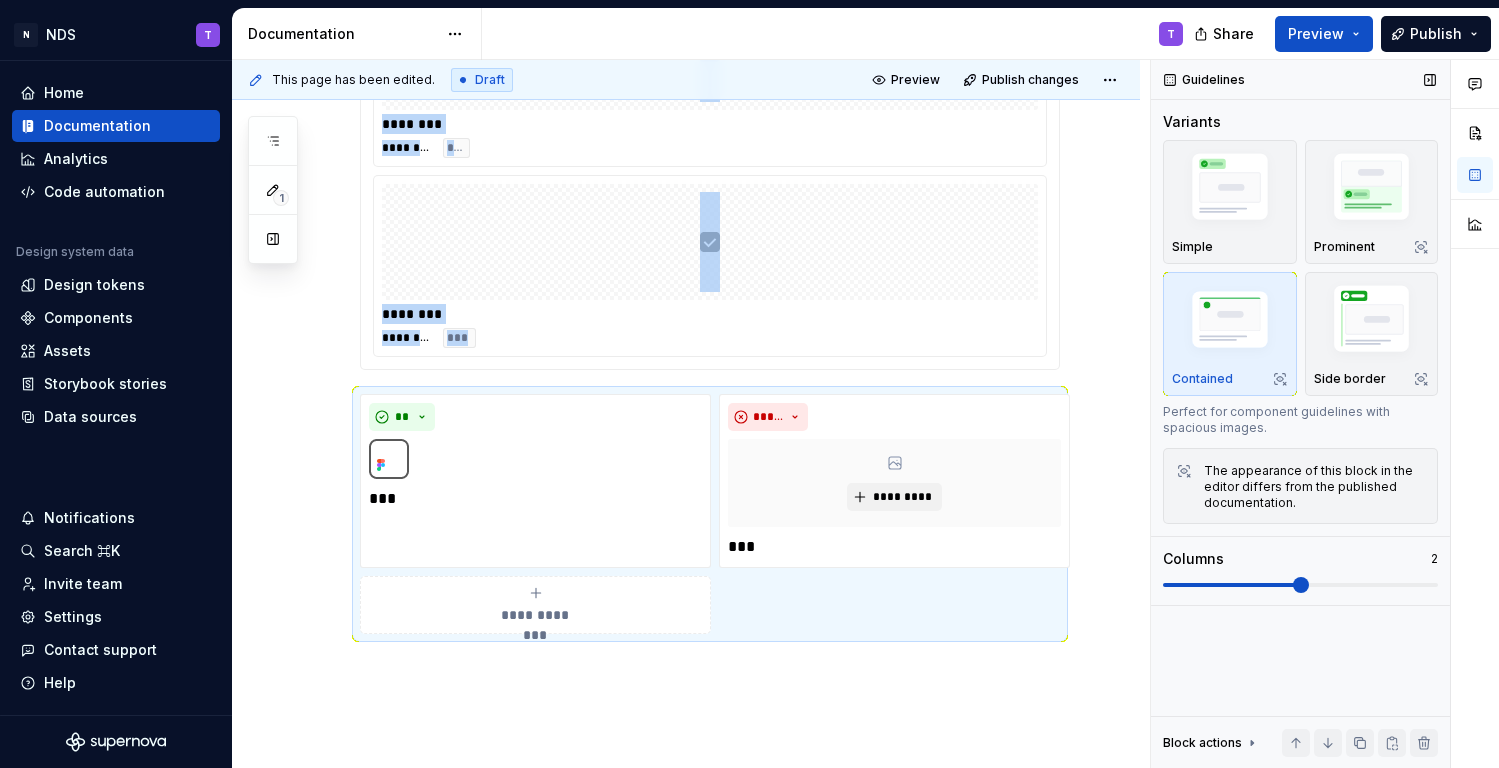 click at bounding box center [1230, 322] 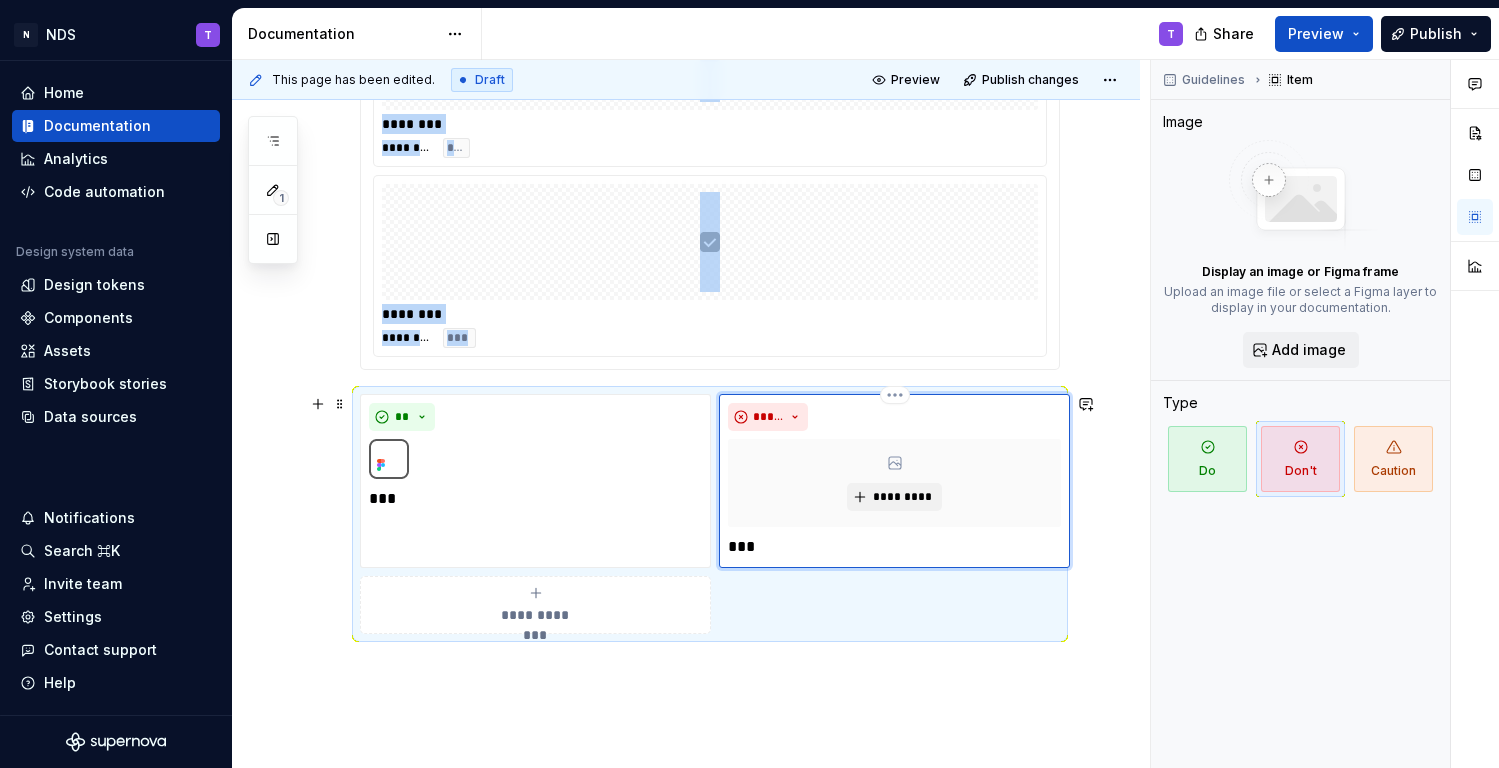click on "*********" at bounding box center (894, 483) 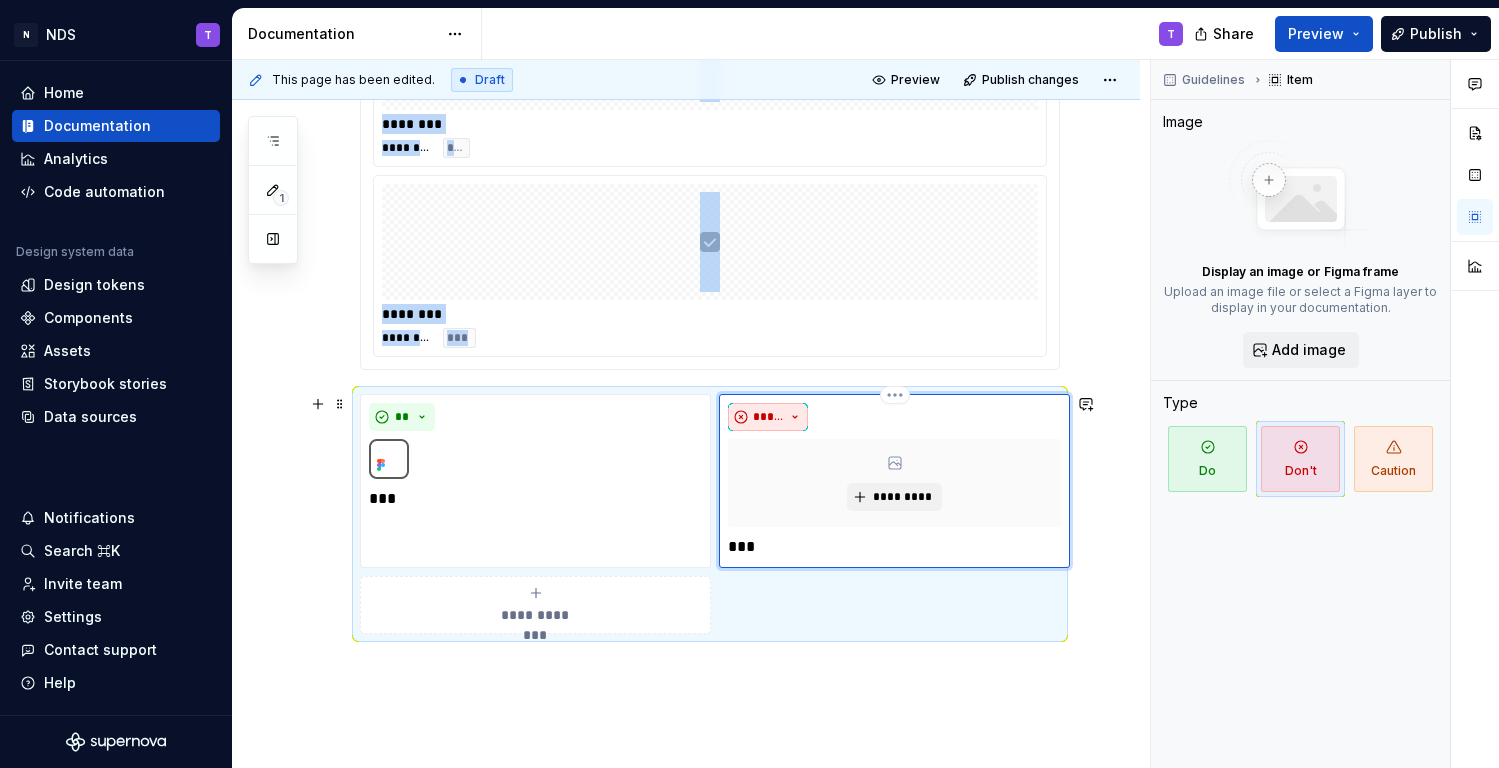 click on "*****" at bounding box center (768, 417) 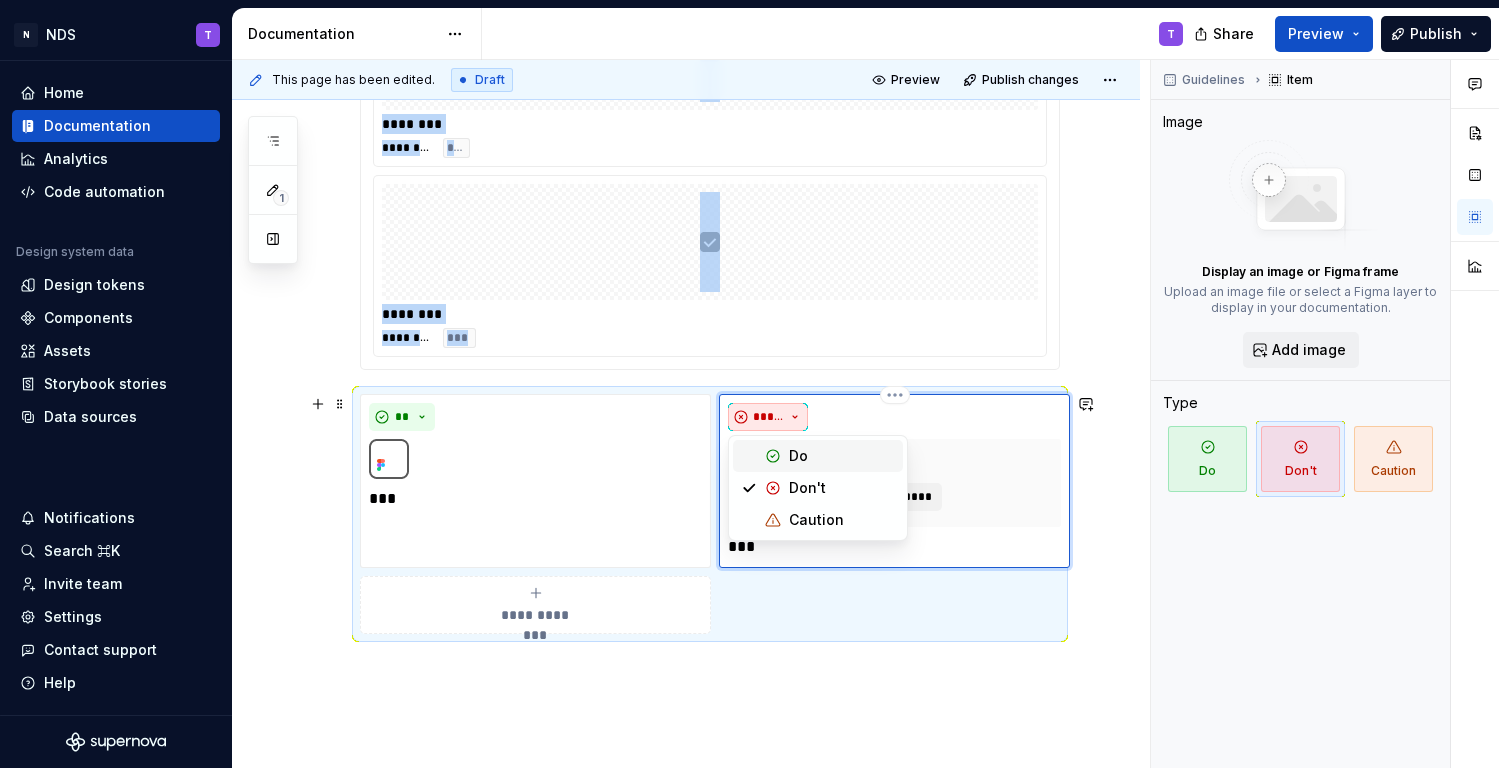 click on "*****" at bounding box center (768, 417) 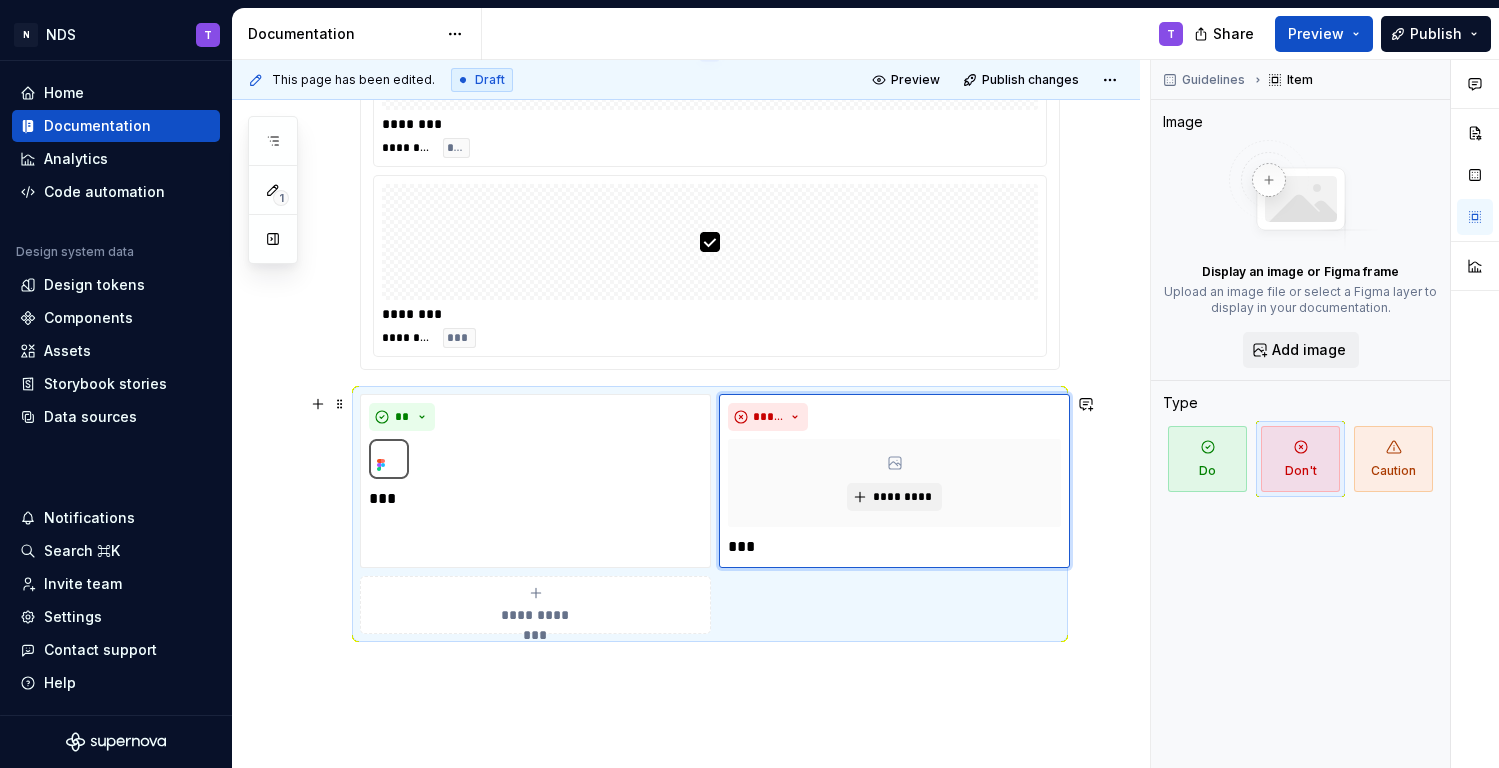click on "**********" at bounding box center (710, 514) 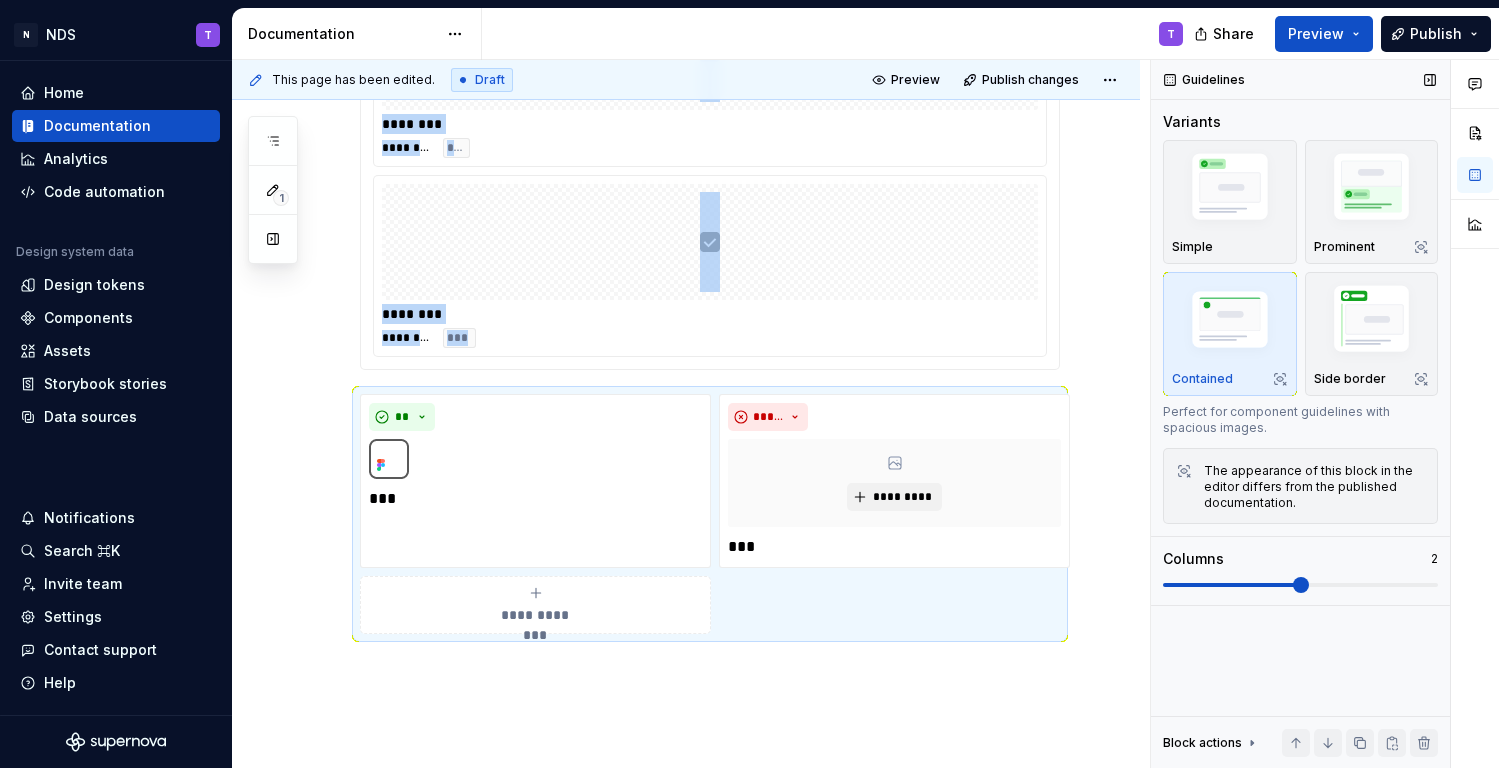 click at bounding box center (1230, 322) 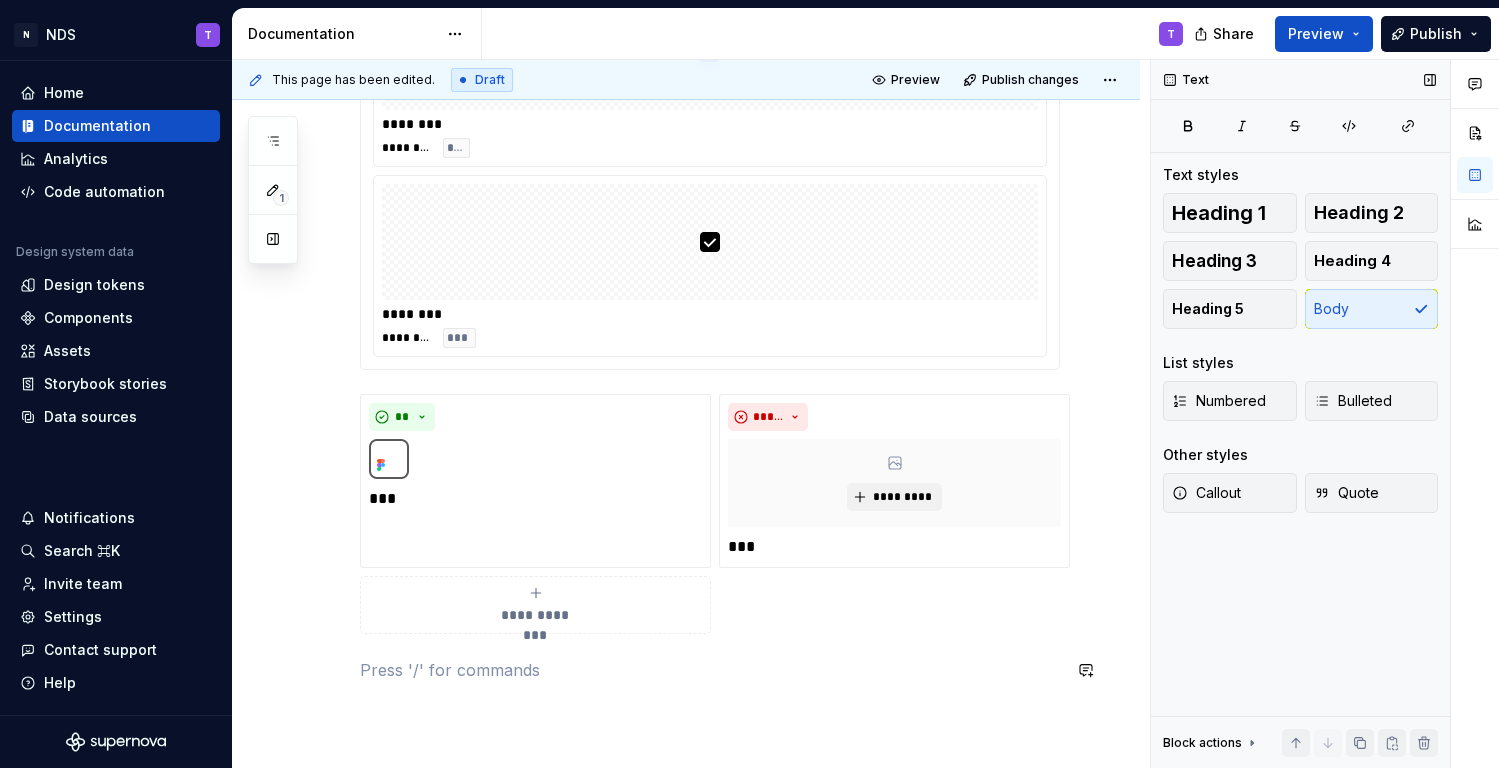 click on "**********" at bounding box center (710, -206) 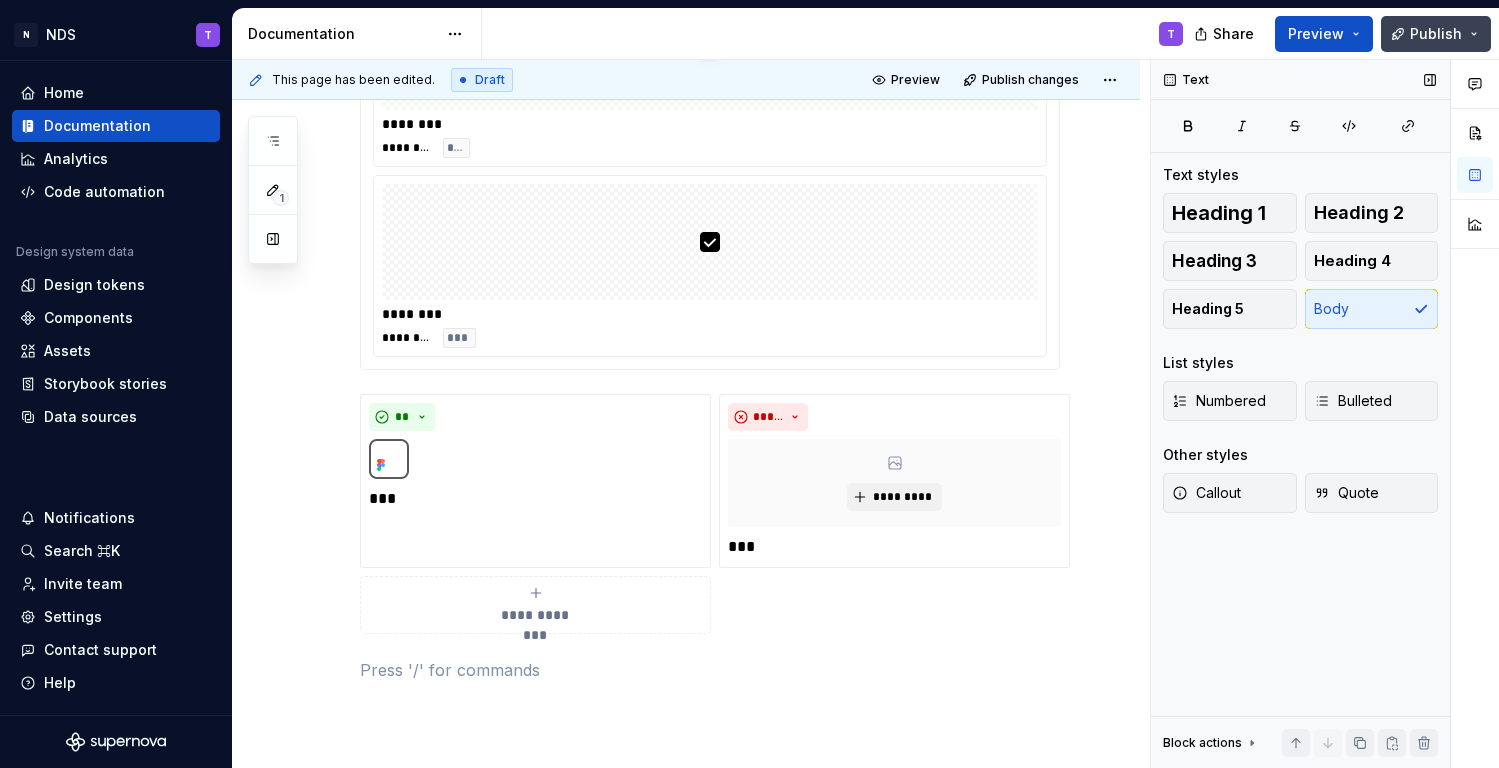 click on "Publish" at bounding box center (1436, 34) 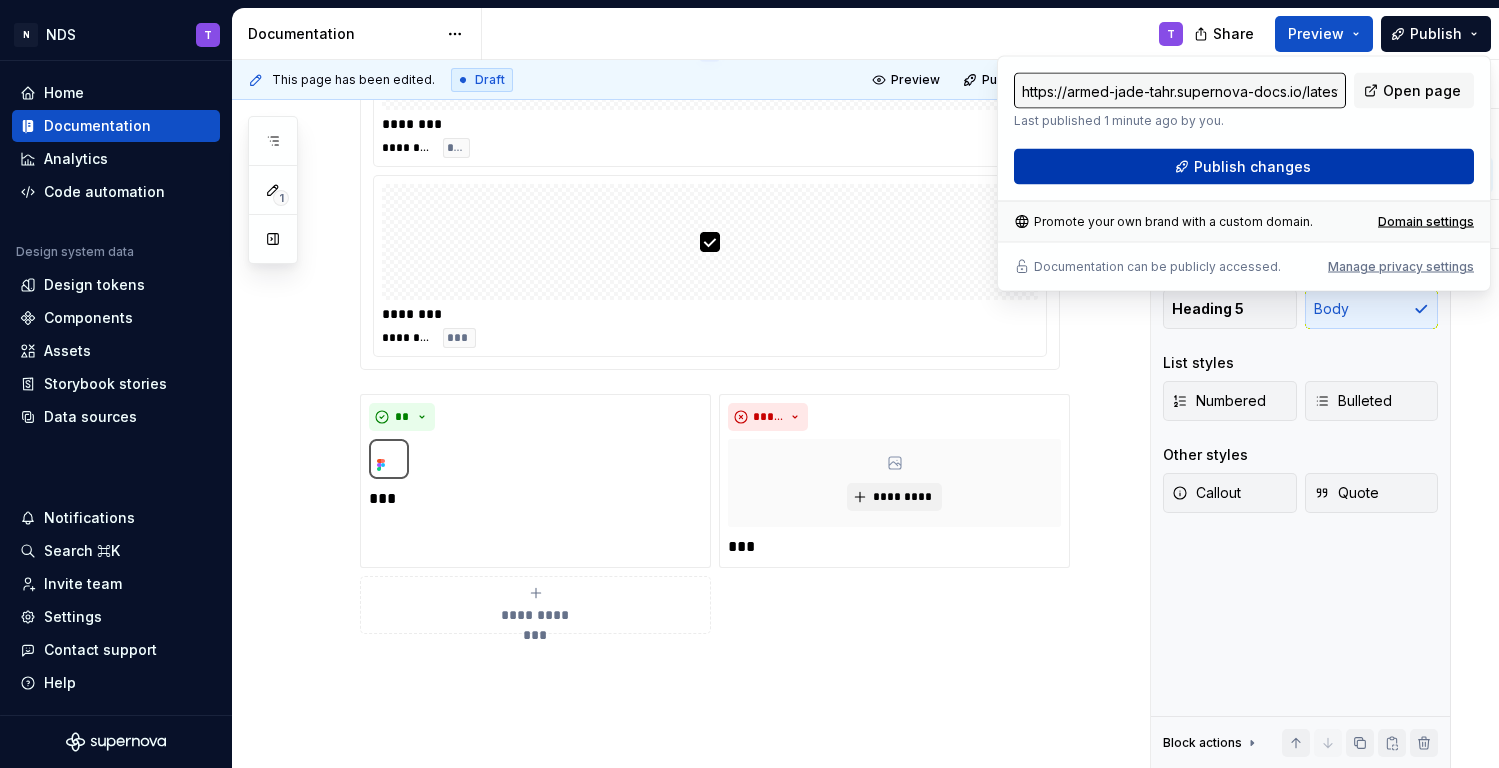 click on "Publish changes" at bounding box center (1244, 167) 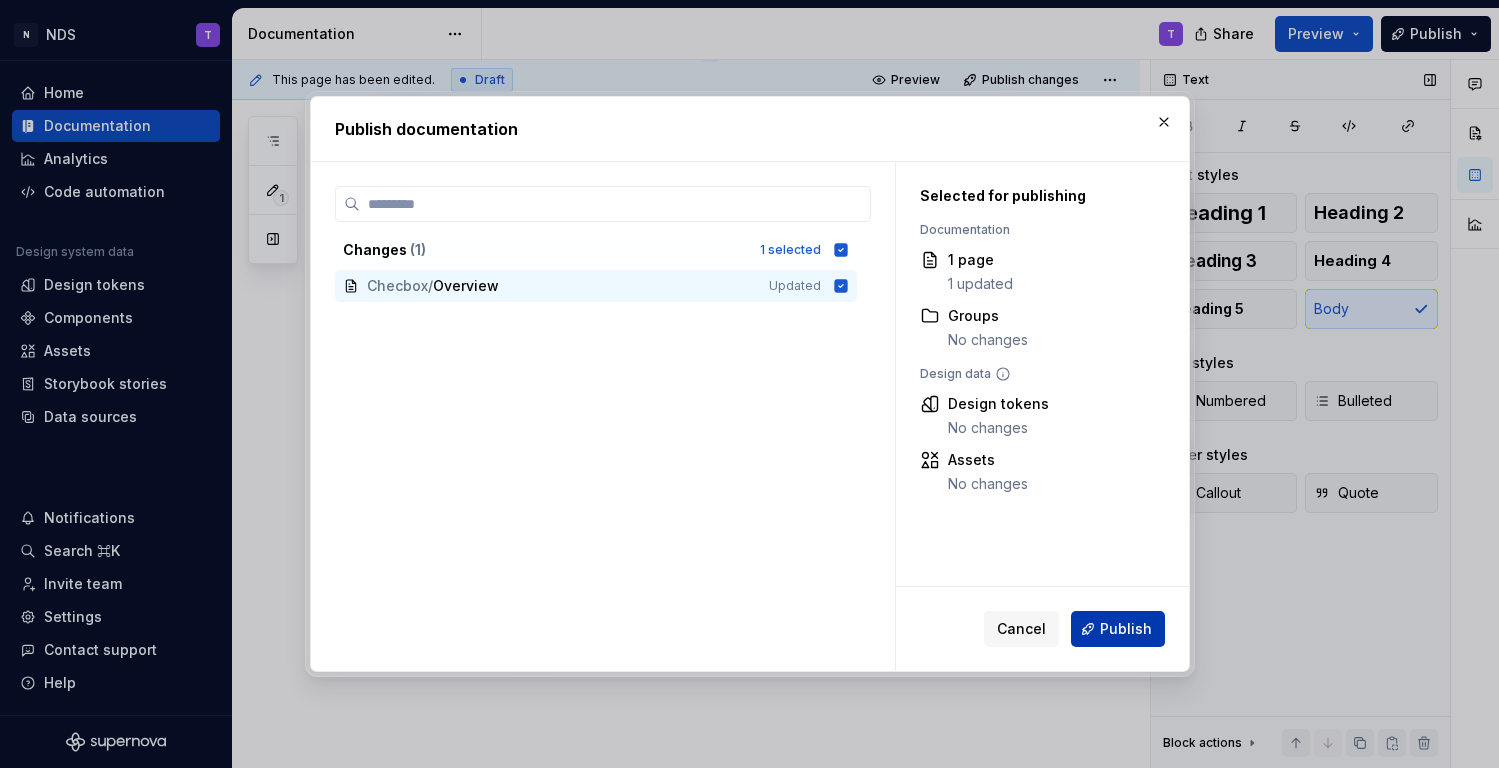 click on "Publish" at bounding box center (1118, 629) 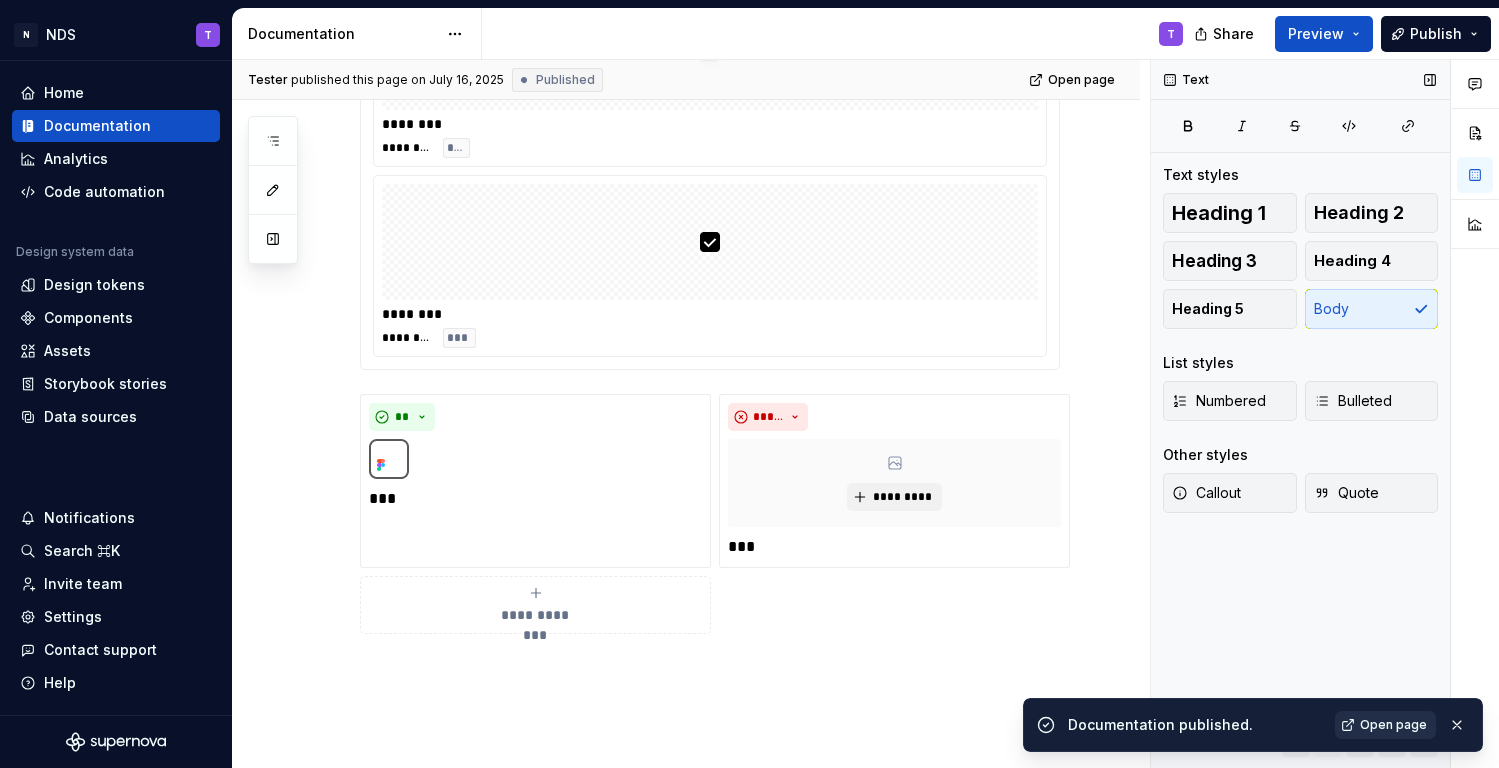 click on "Open page" at bounding box center [1393, 725] 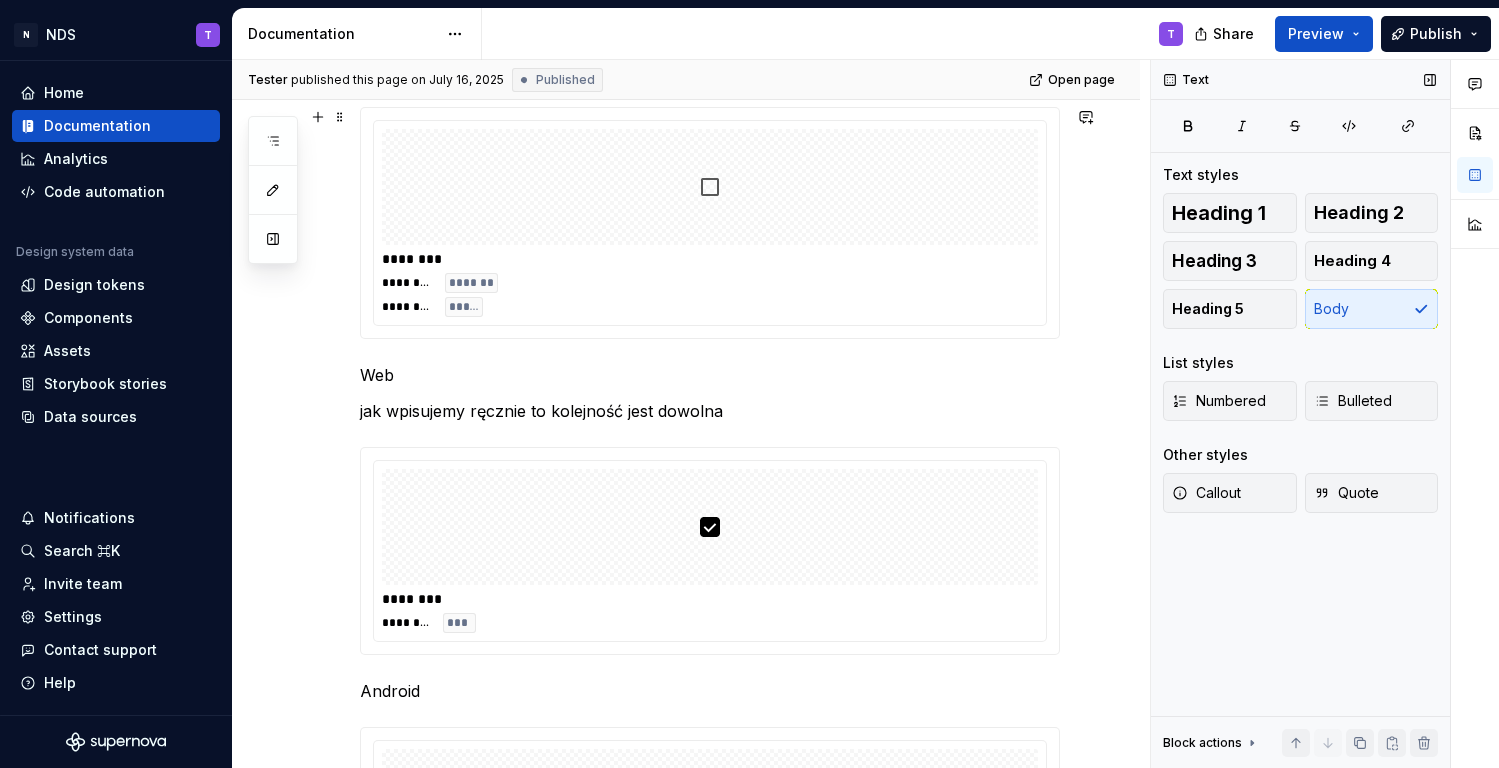 scroll, scrollTop: 0, scrollLeft: 0, axis: both 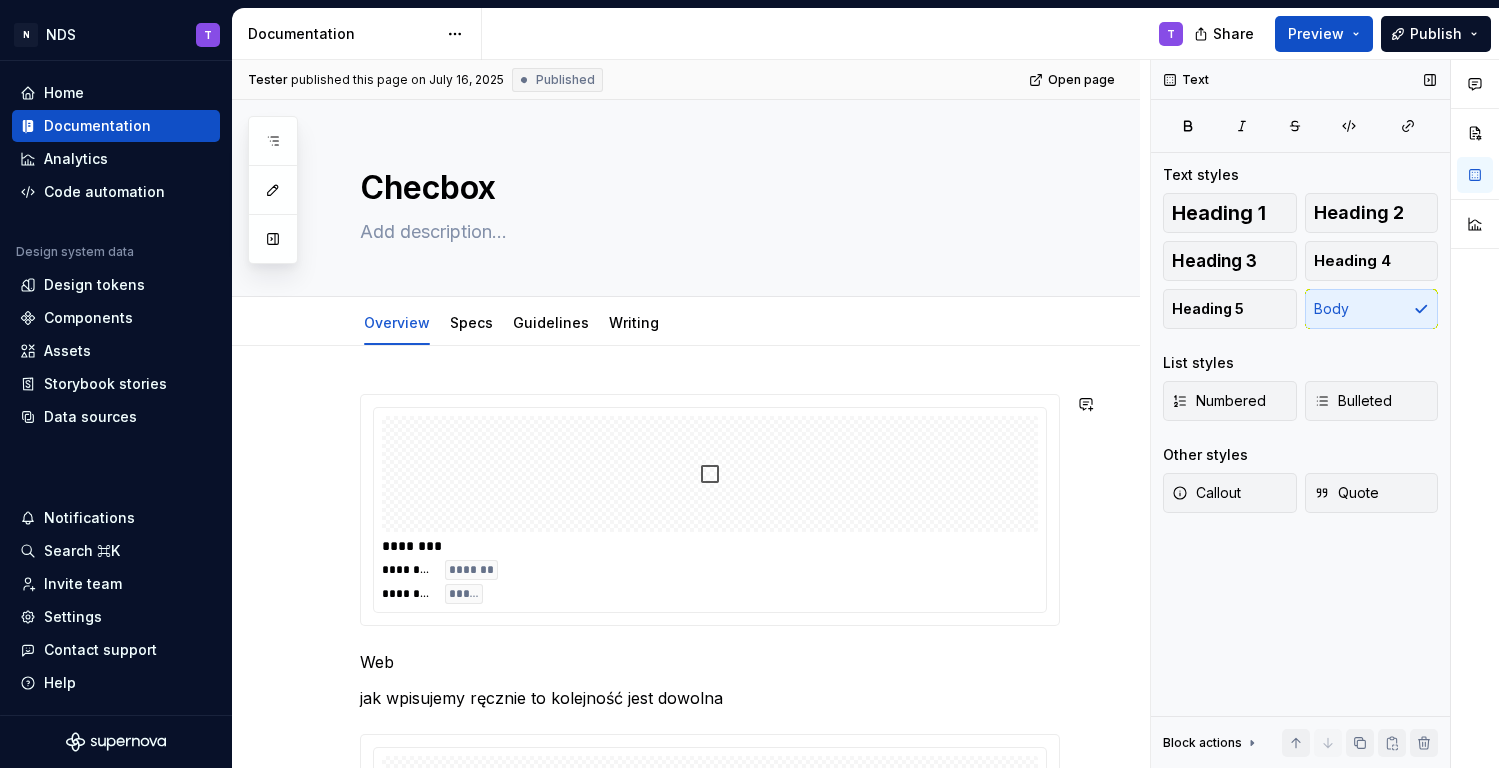 click on "**********" at bounding box center (686, 1397) 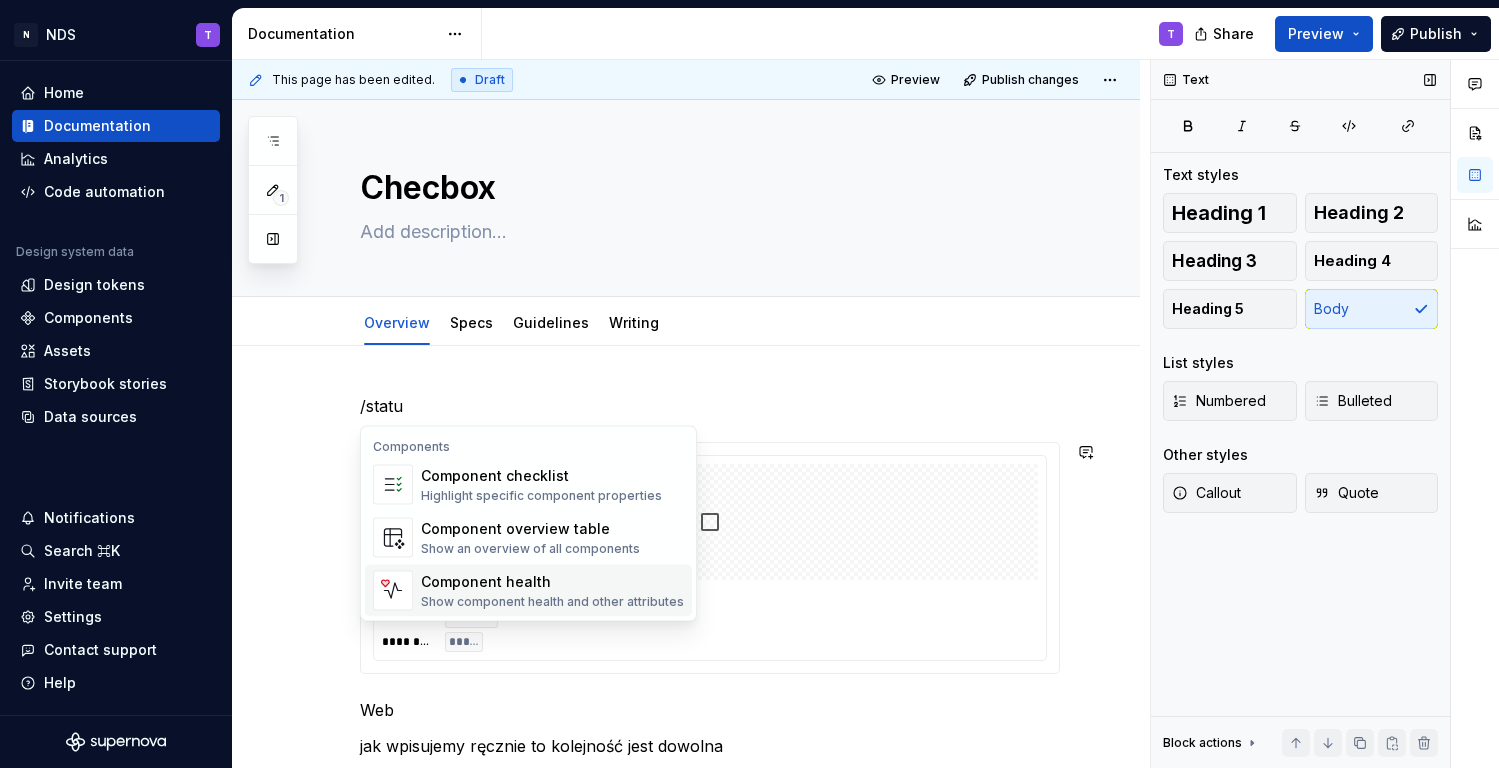 click on "Show component health and other attributes" at bounding box center [552, 602] 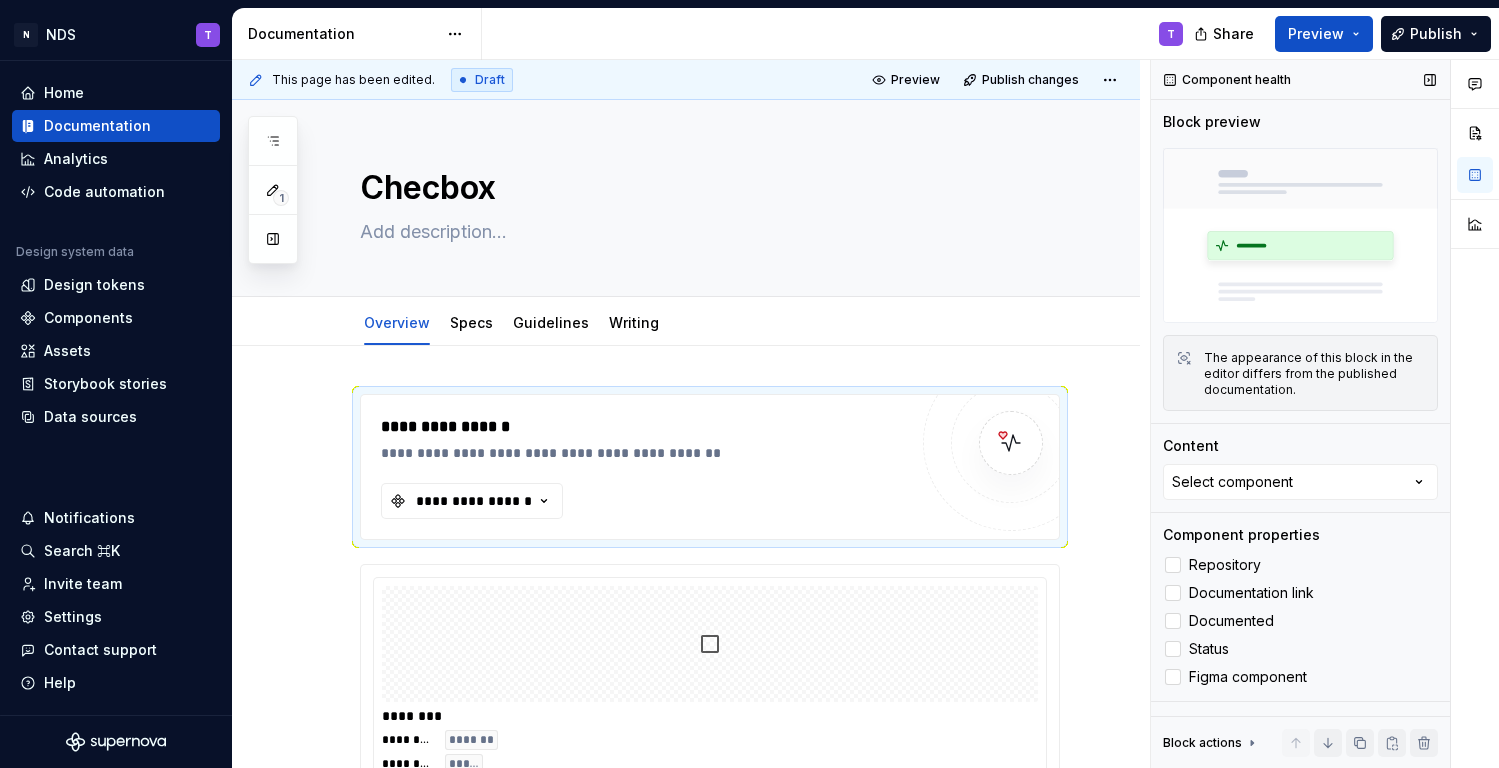 click at bounding box center (1300, 235) 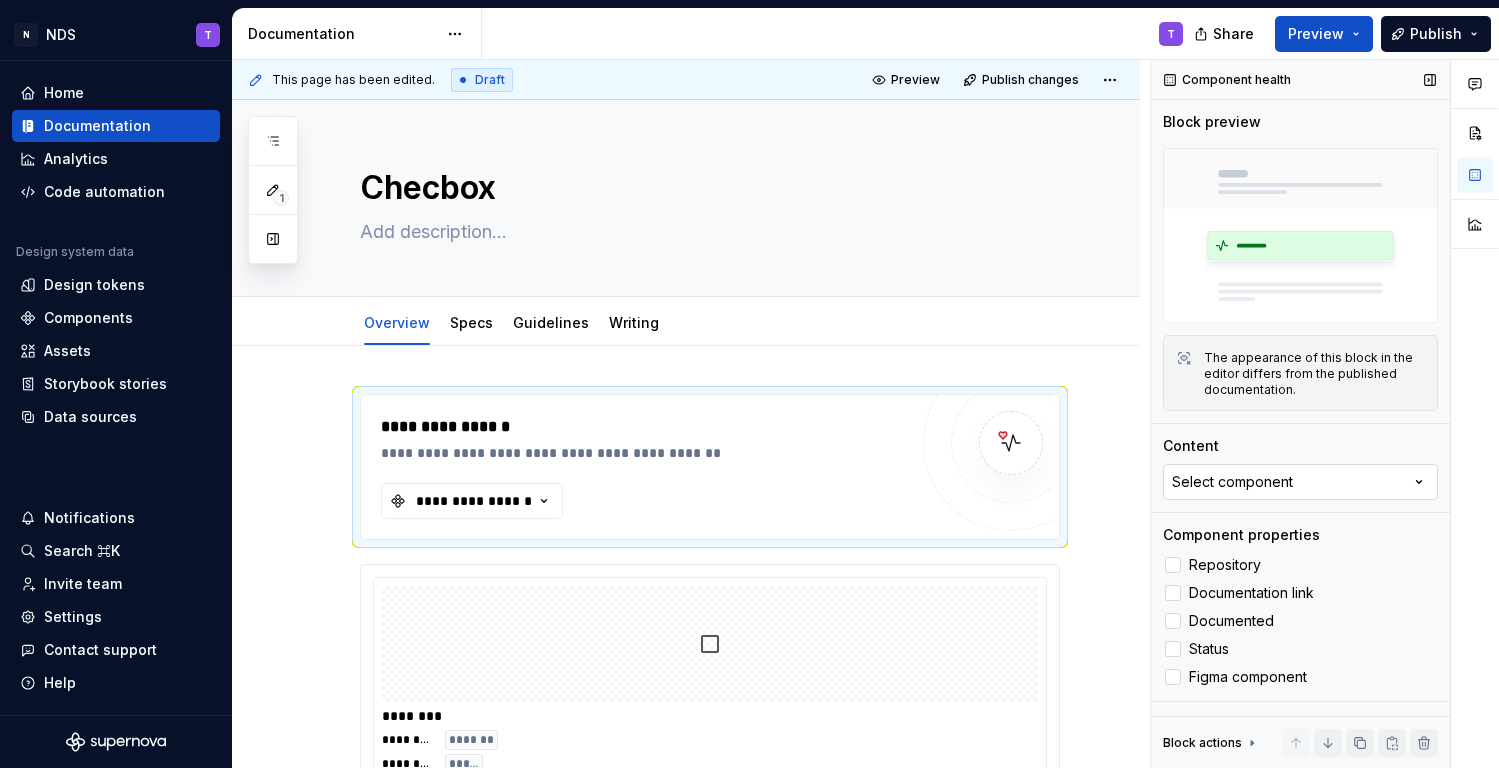 click on "Select component" at bounding box center (1300, 482) 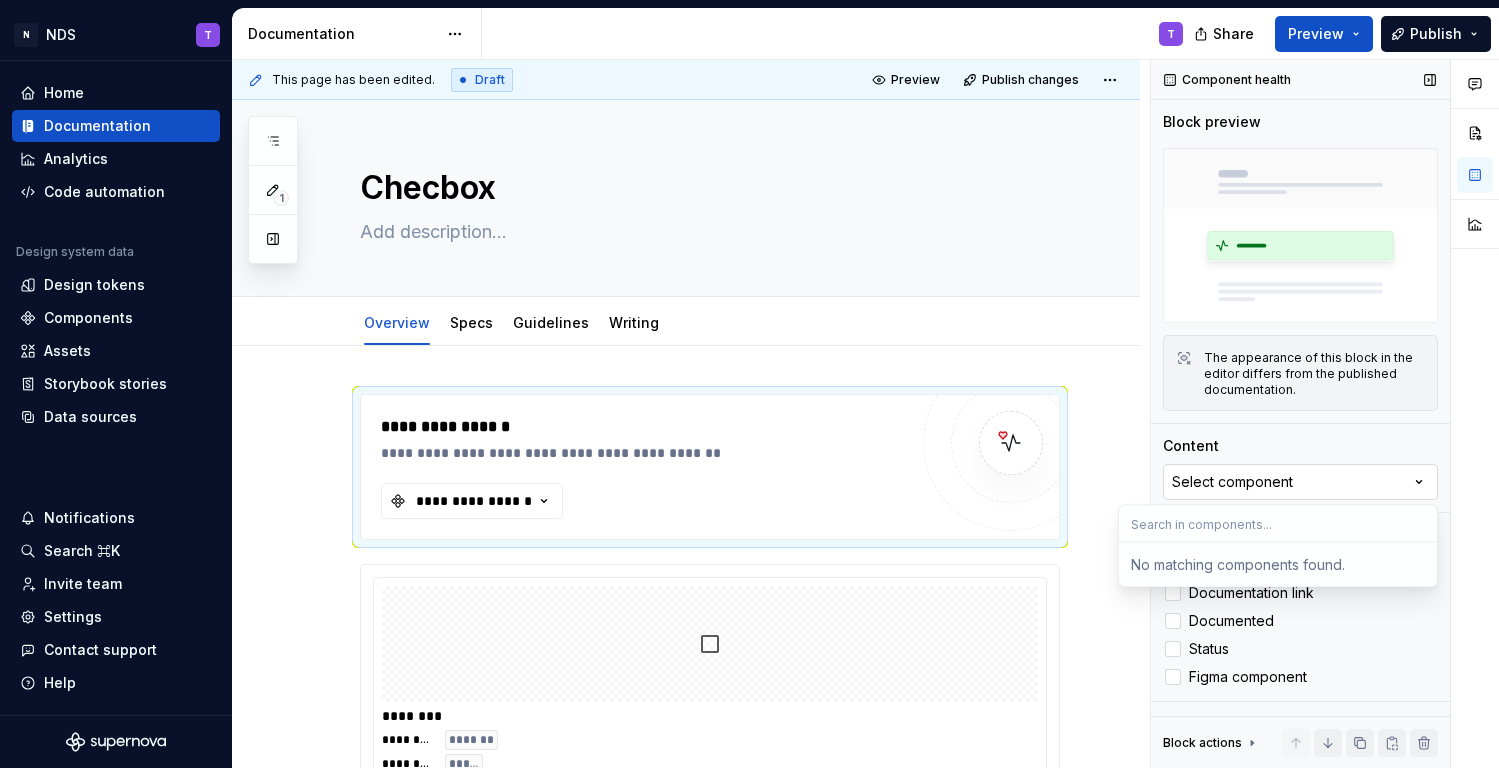 click on "Select component" at bounding box center (1300, 482) 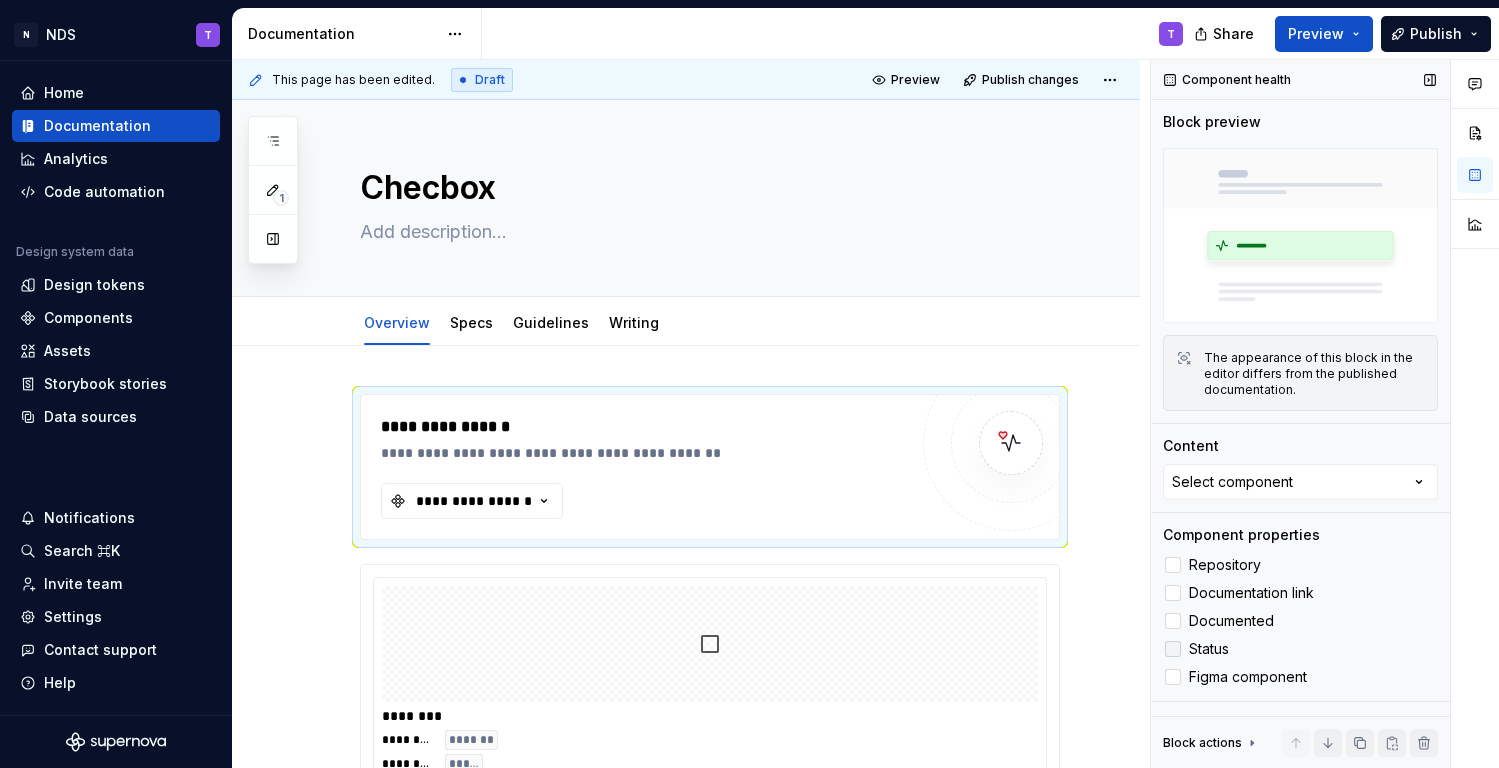 click at bounding box center (1173, 649) 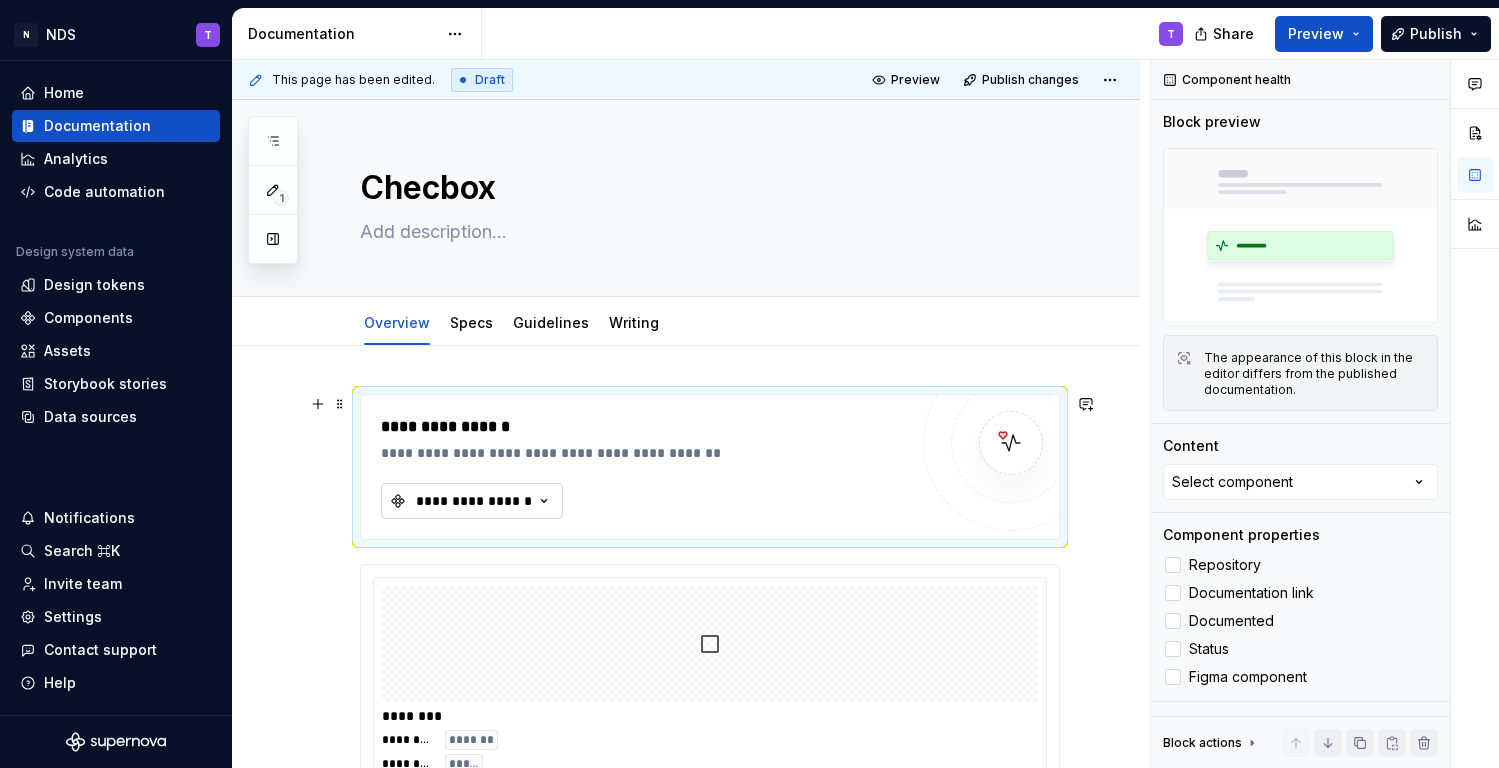 click 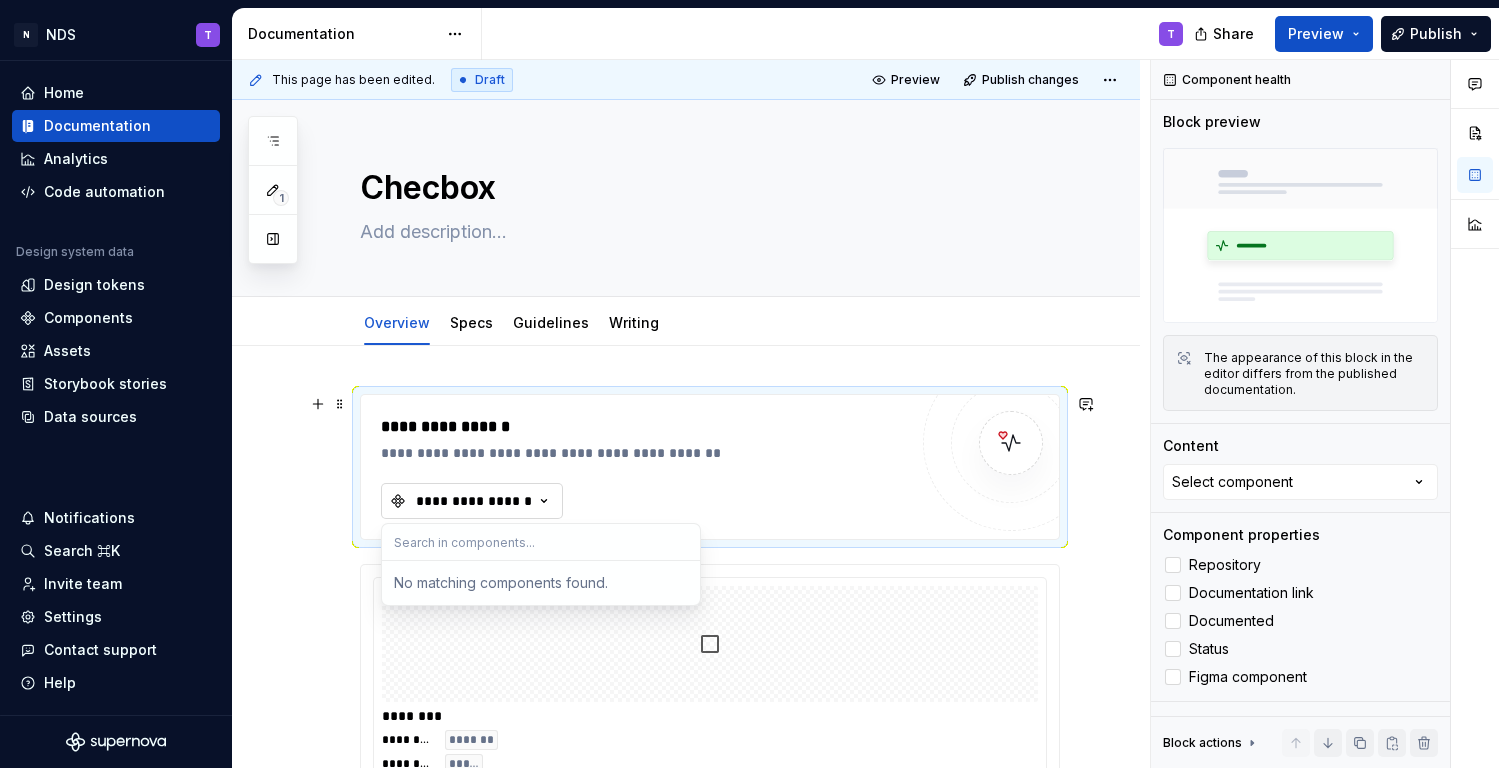 click 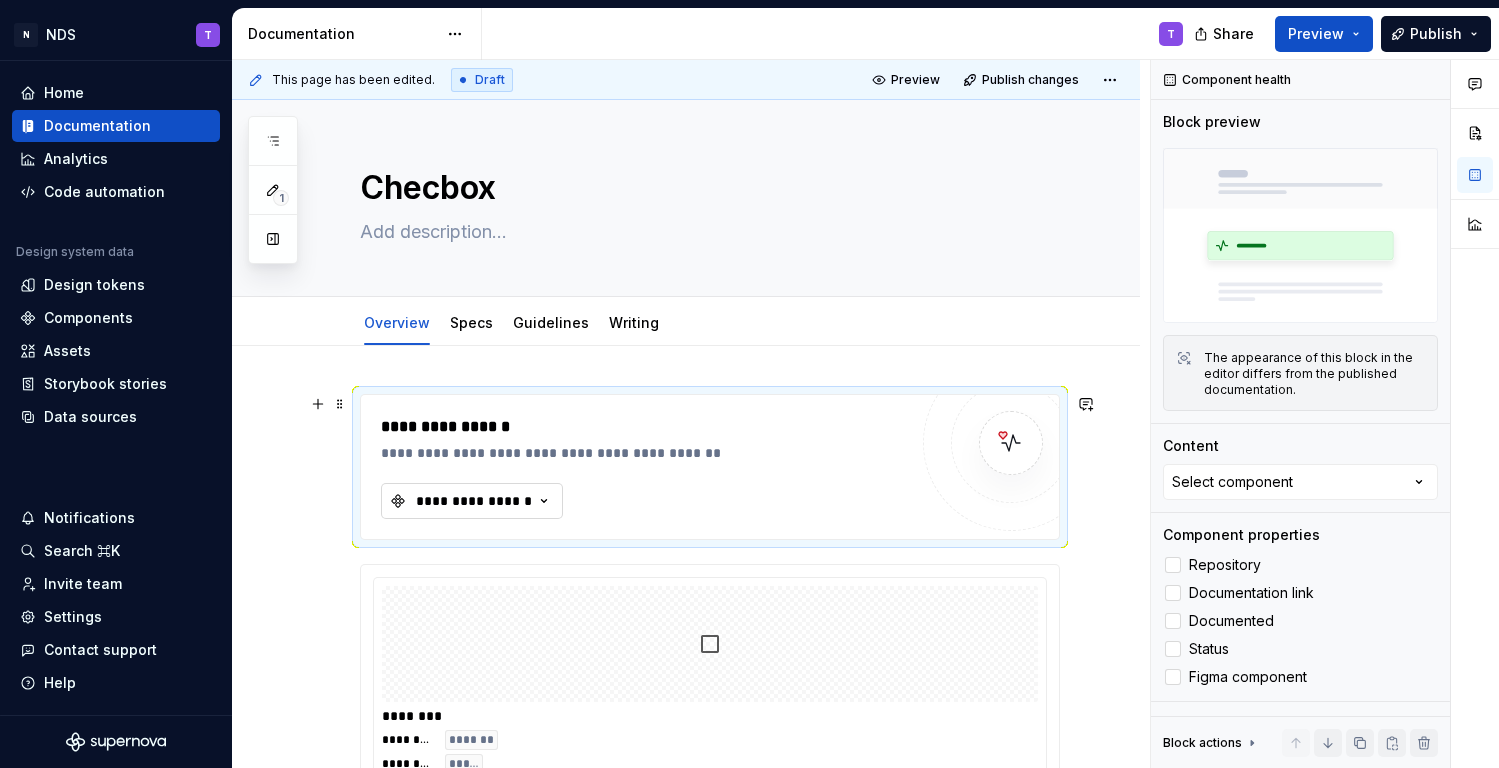 click on "**********" at bounding box center (474, 501) 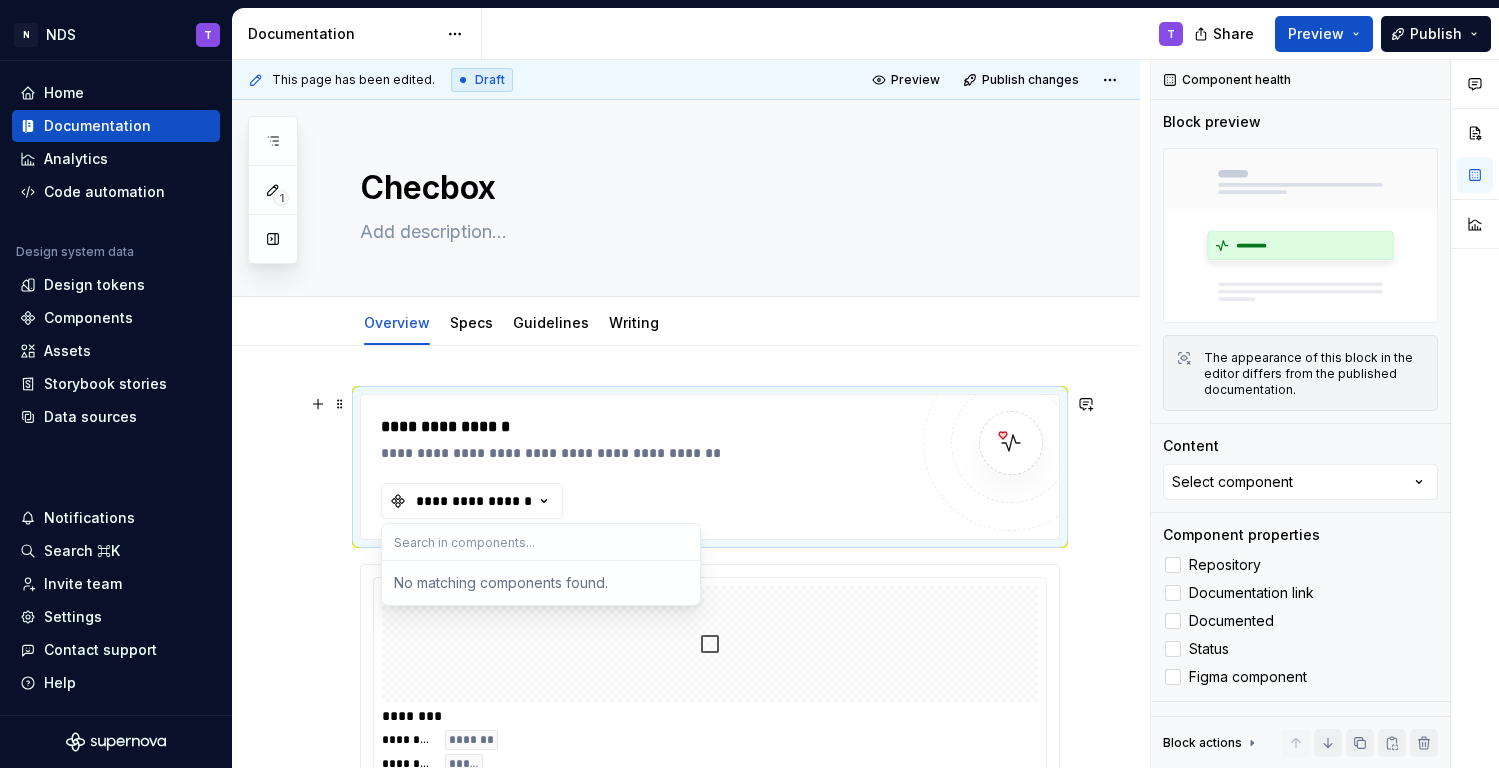 click on "**********" at bounding box center [649, 453] 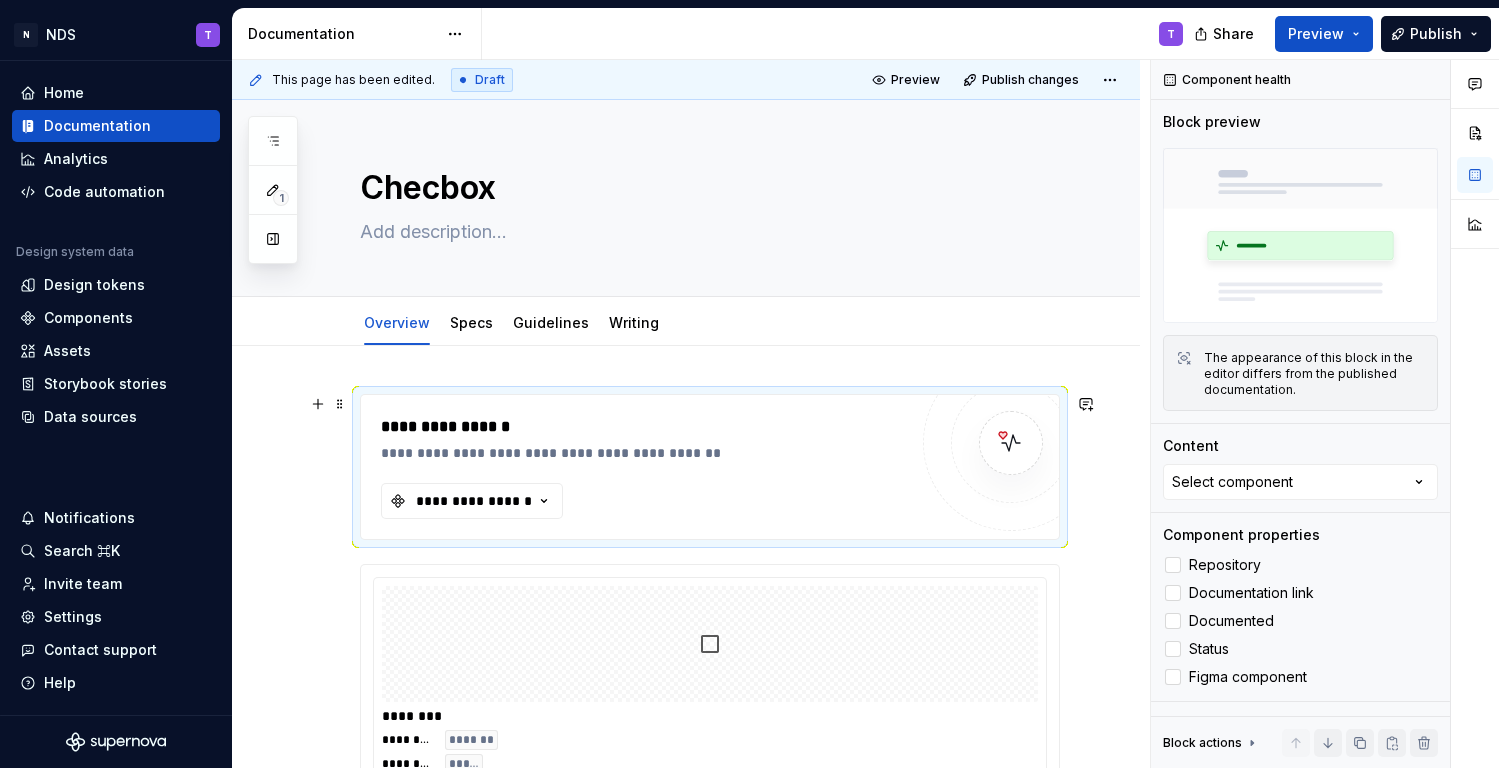 click on "**********" at bounding box center (649, 453) 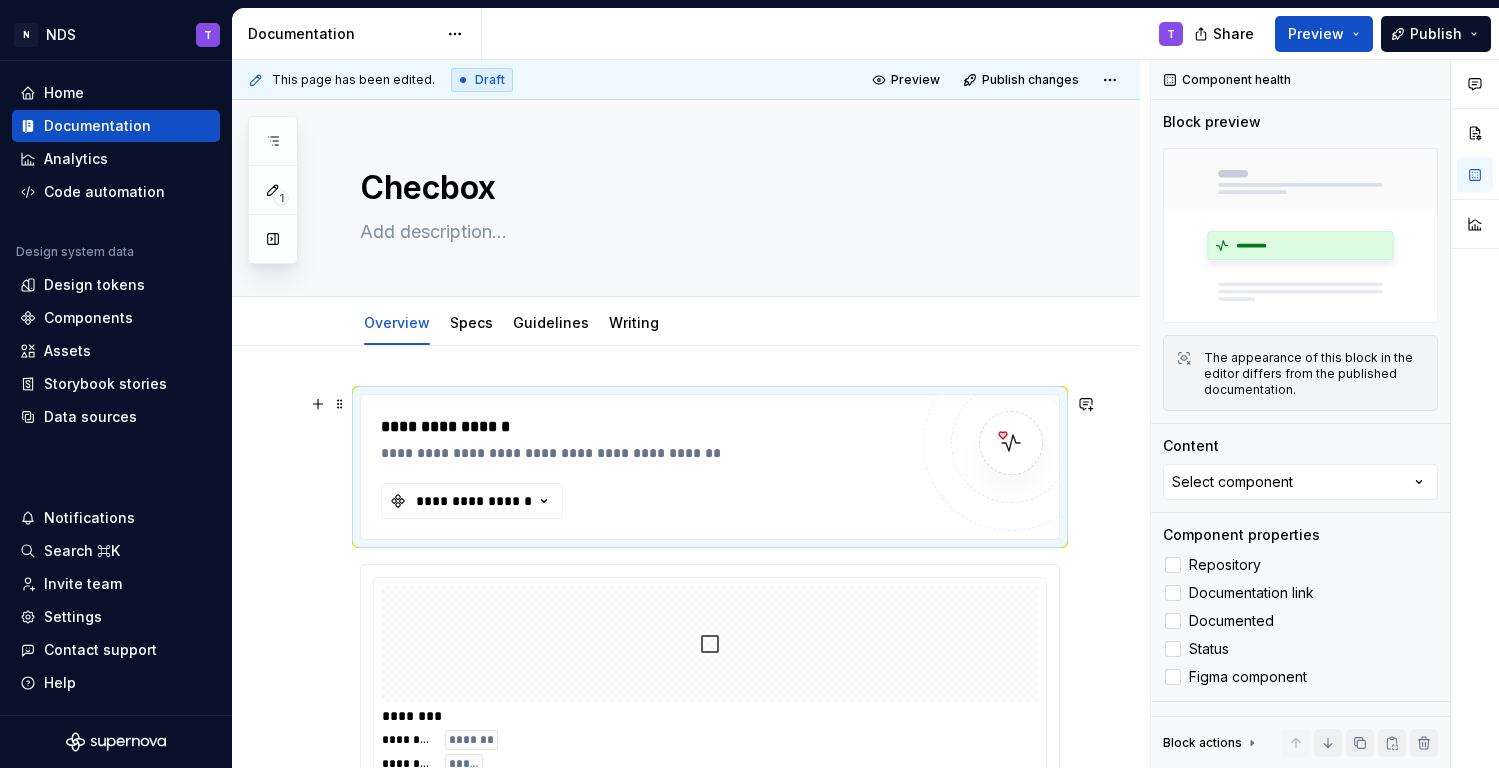 click at bounding box center (1011, 443) 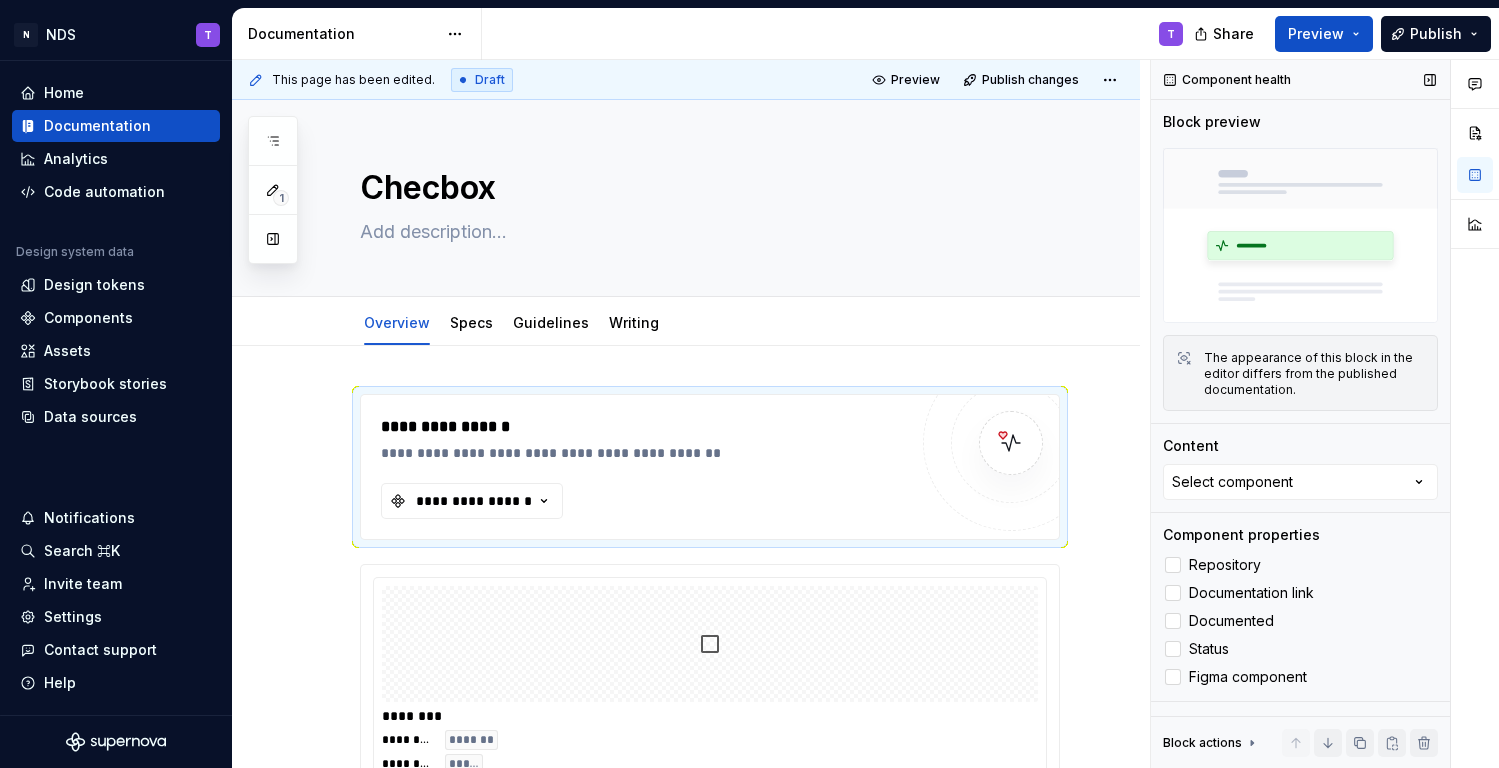 click at bounding box center (1300, 235) 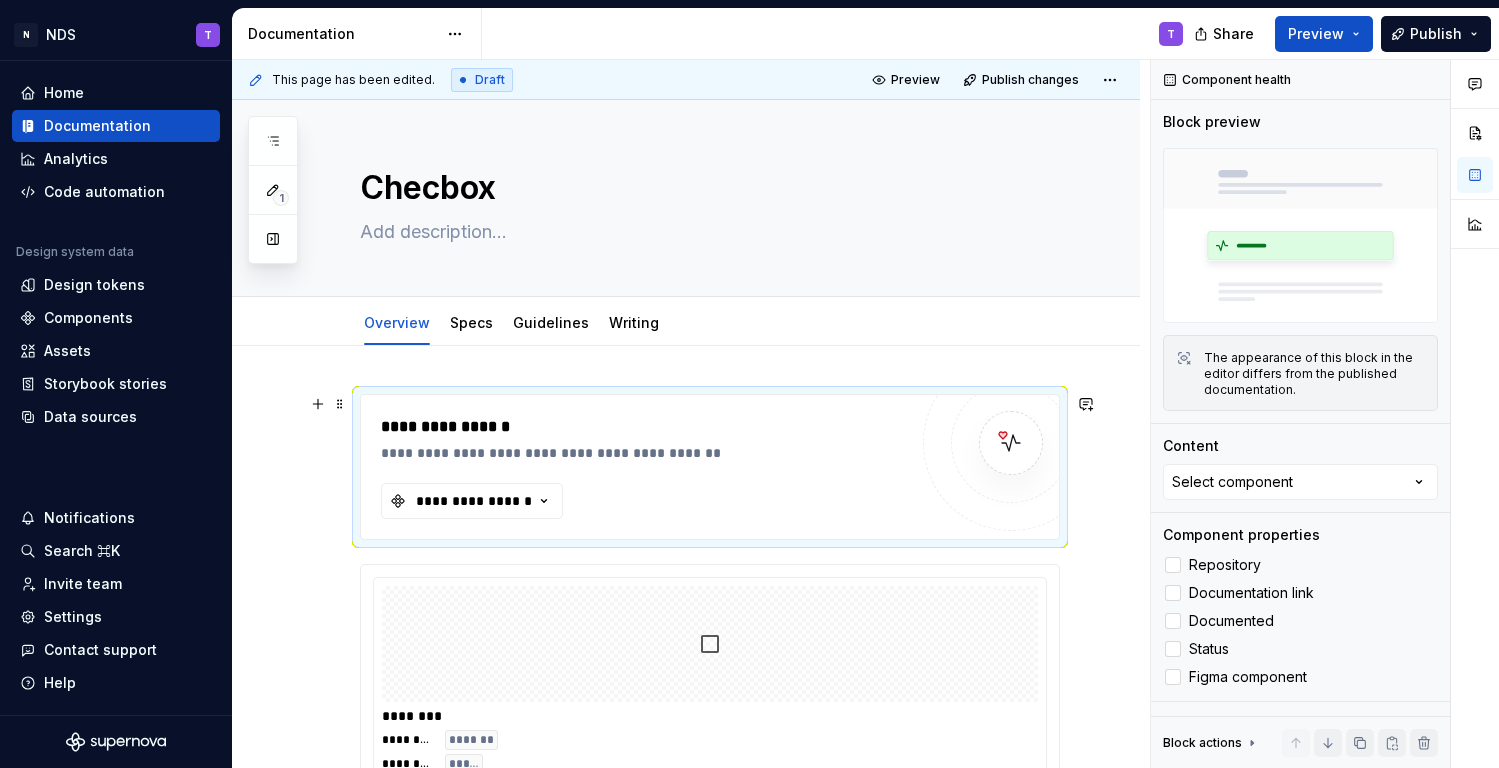 click on "**********" at bounding box center [710, 467] 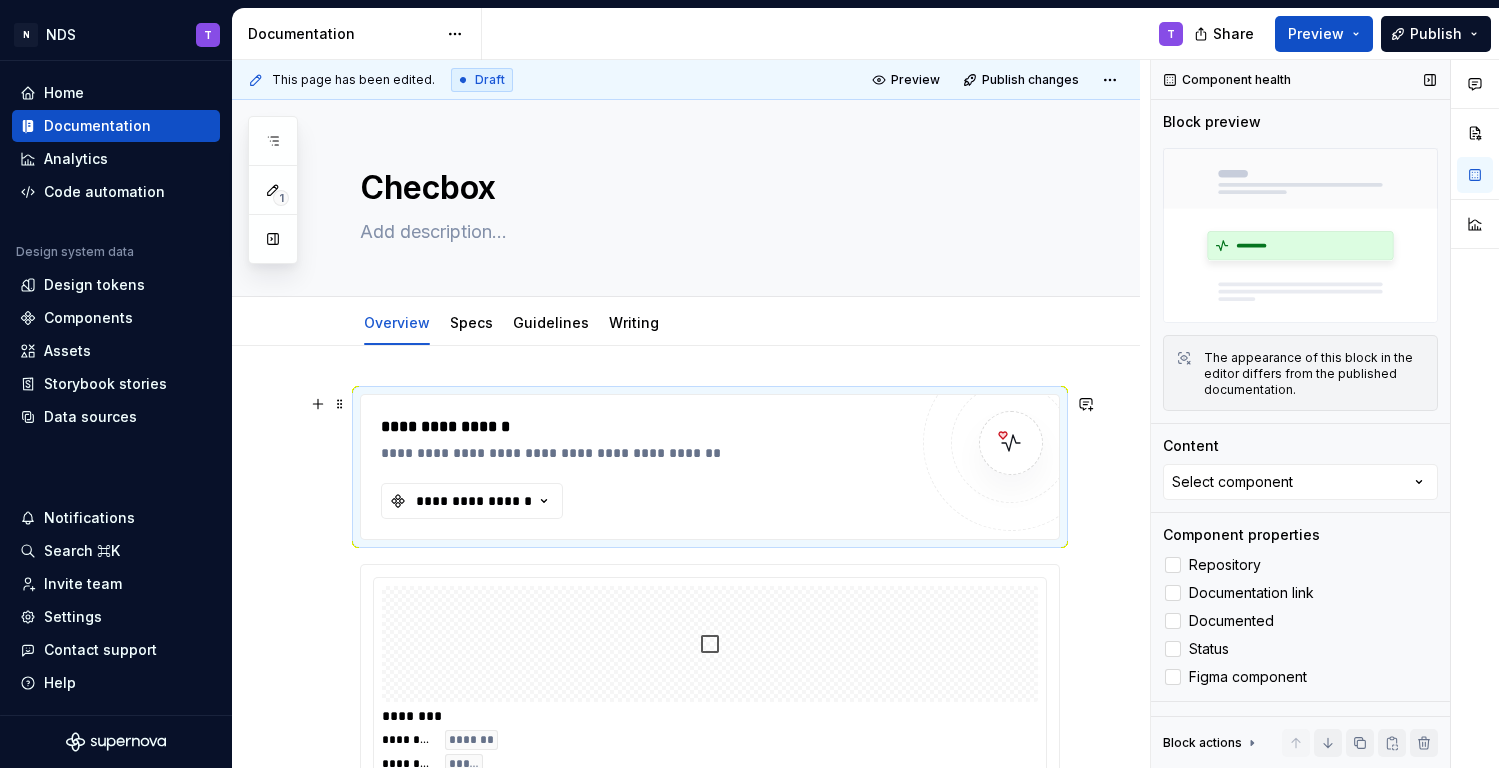 type on "*" 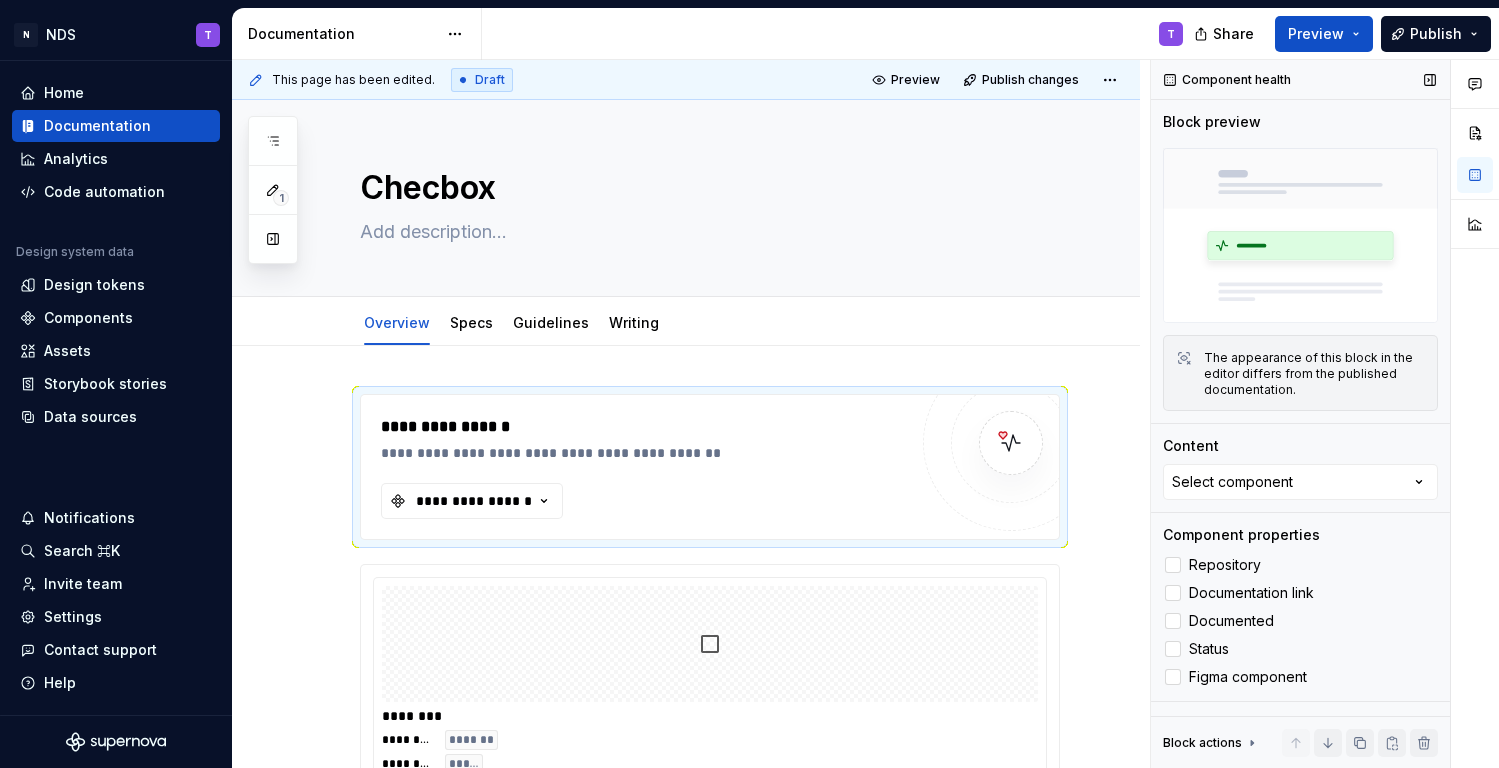 click at bounding box center (1300, 235) 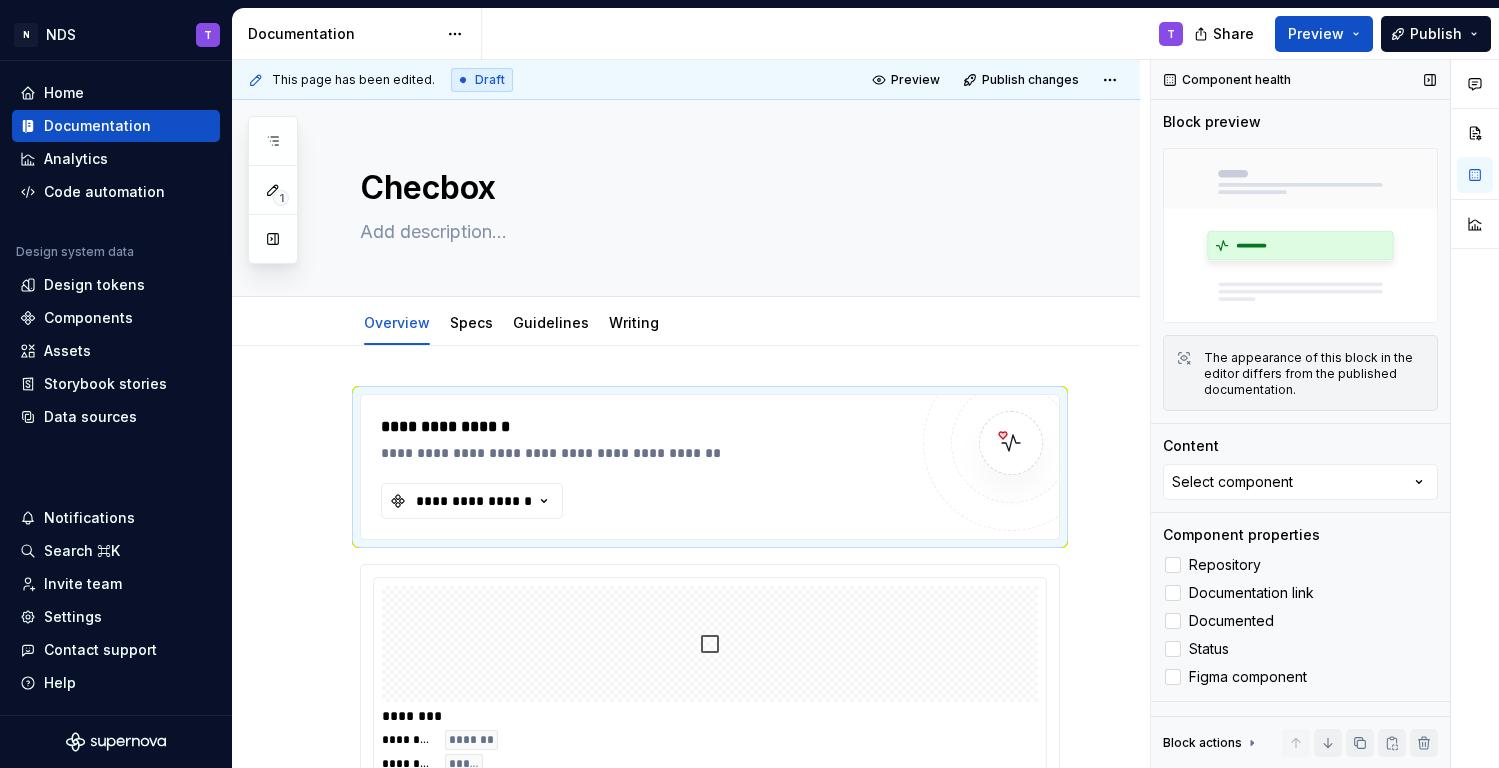 click at bounding box center (1300, 235) 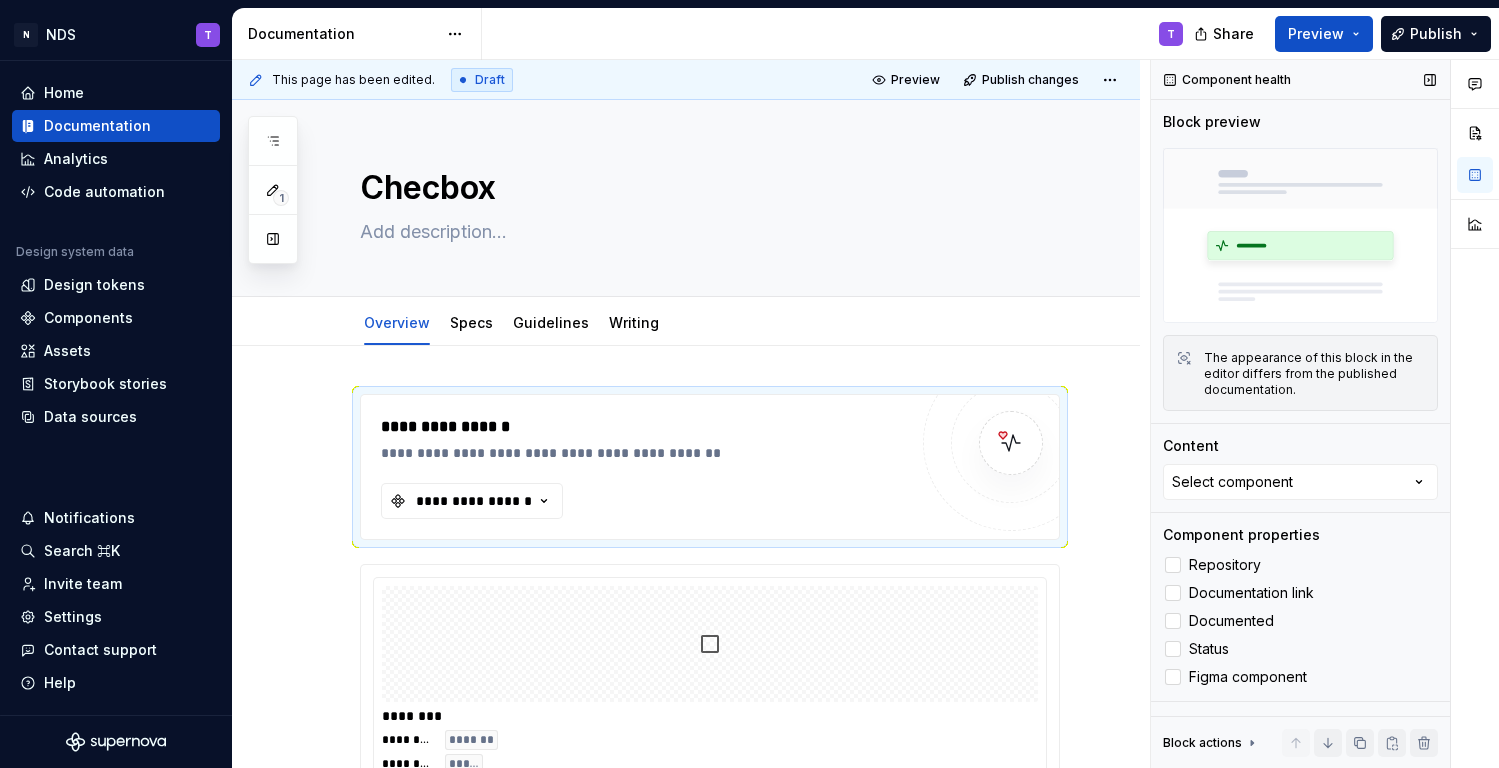 click at bounding box center [1300, 235] 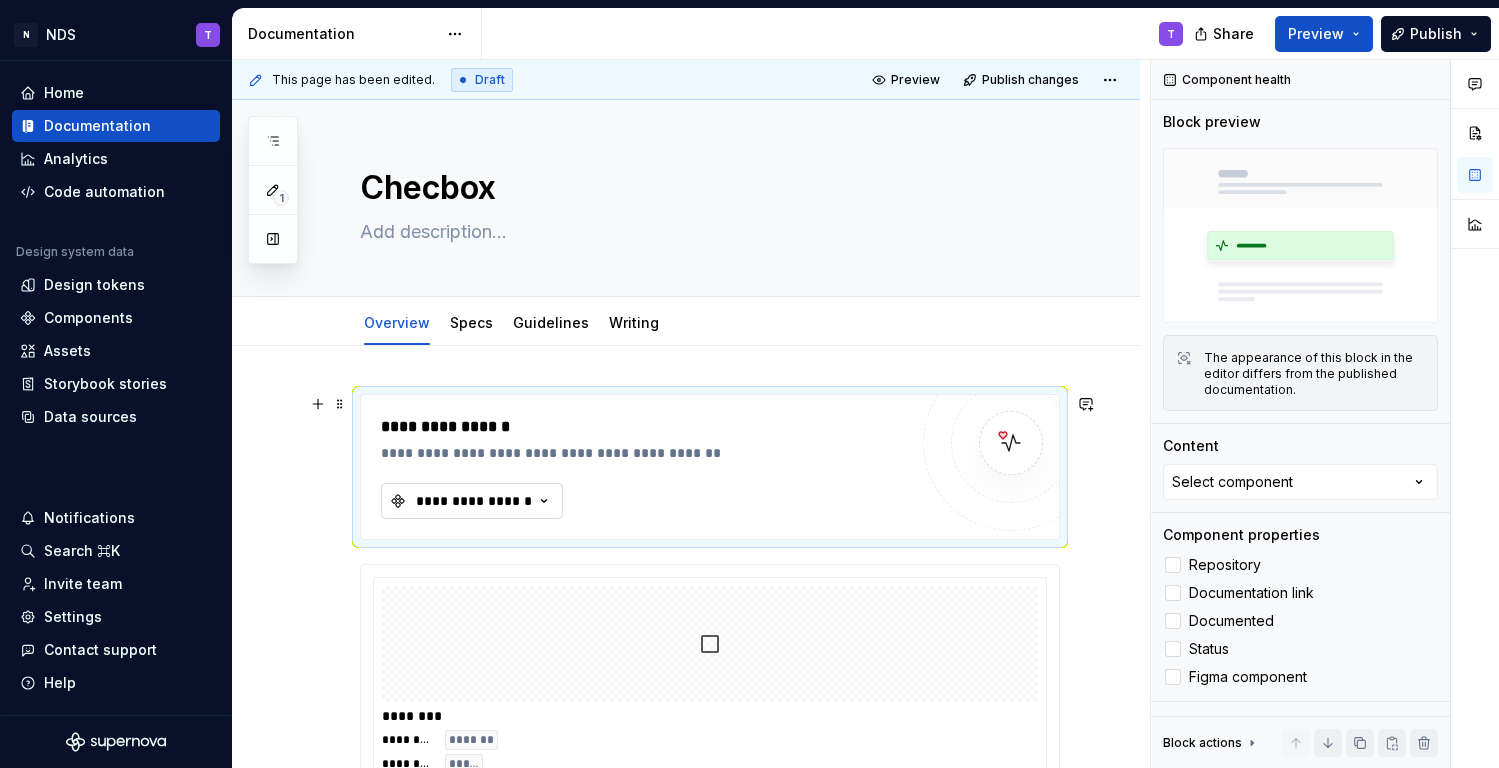click on "**********" at bounding box center (474, 501) 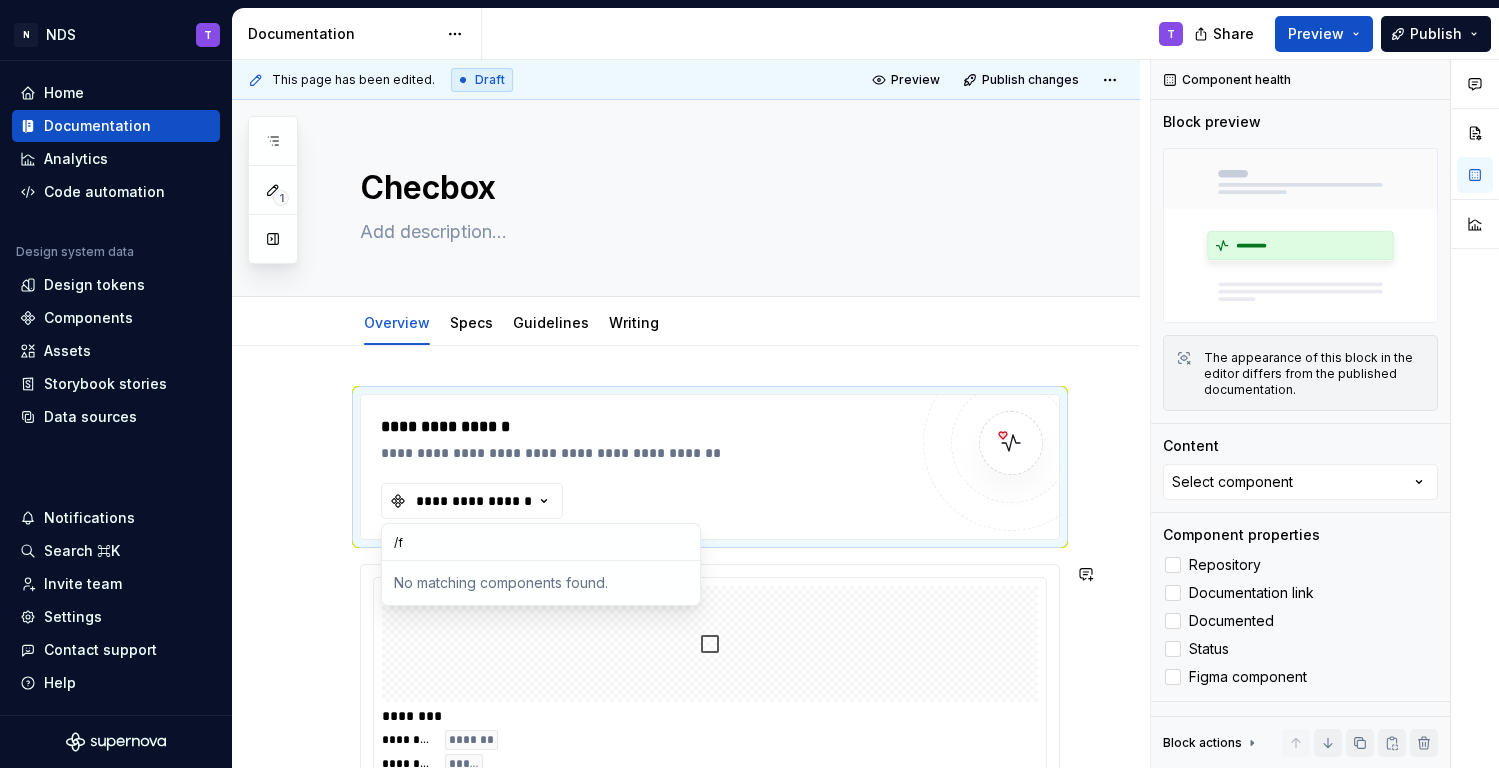 type on "/" 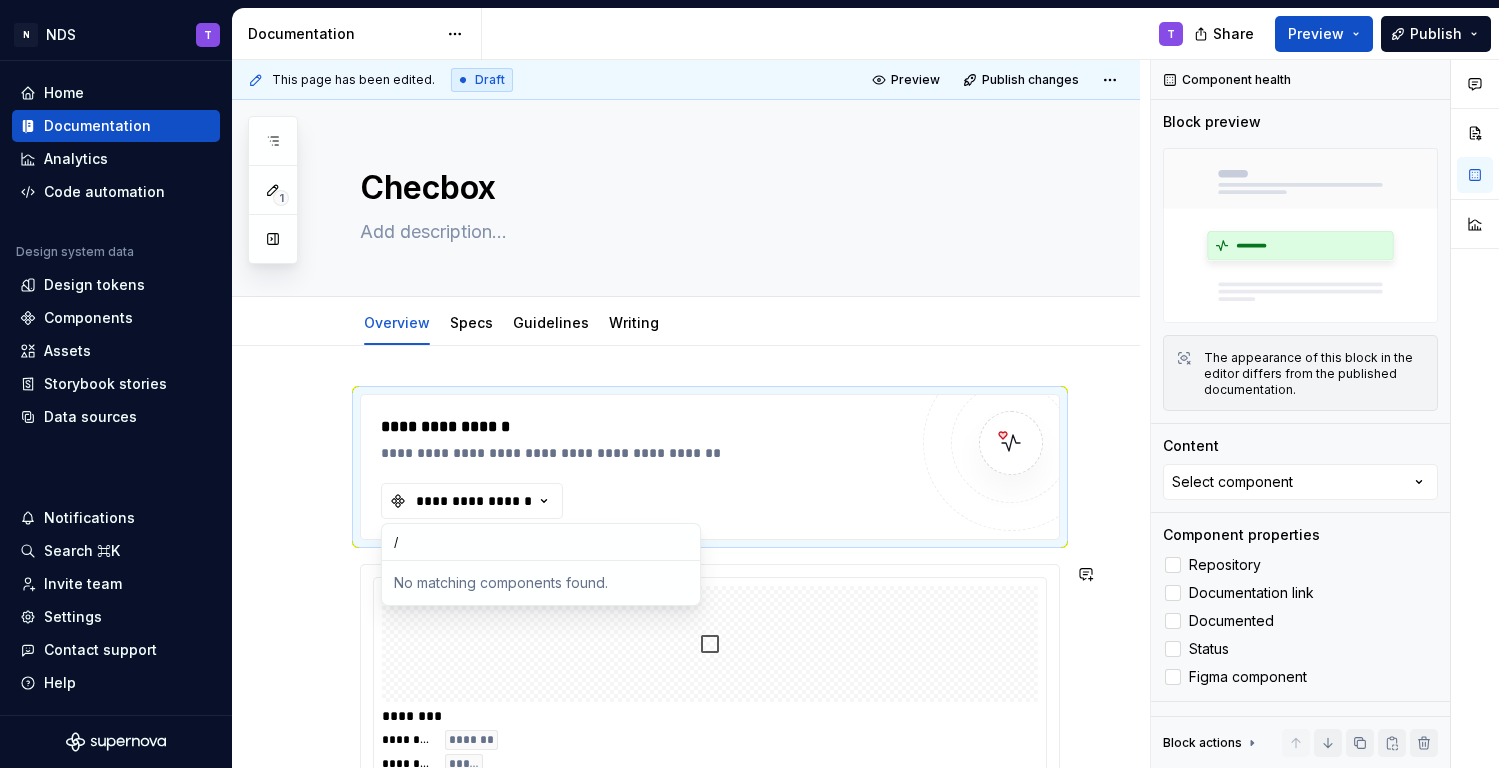 type 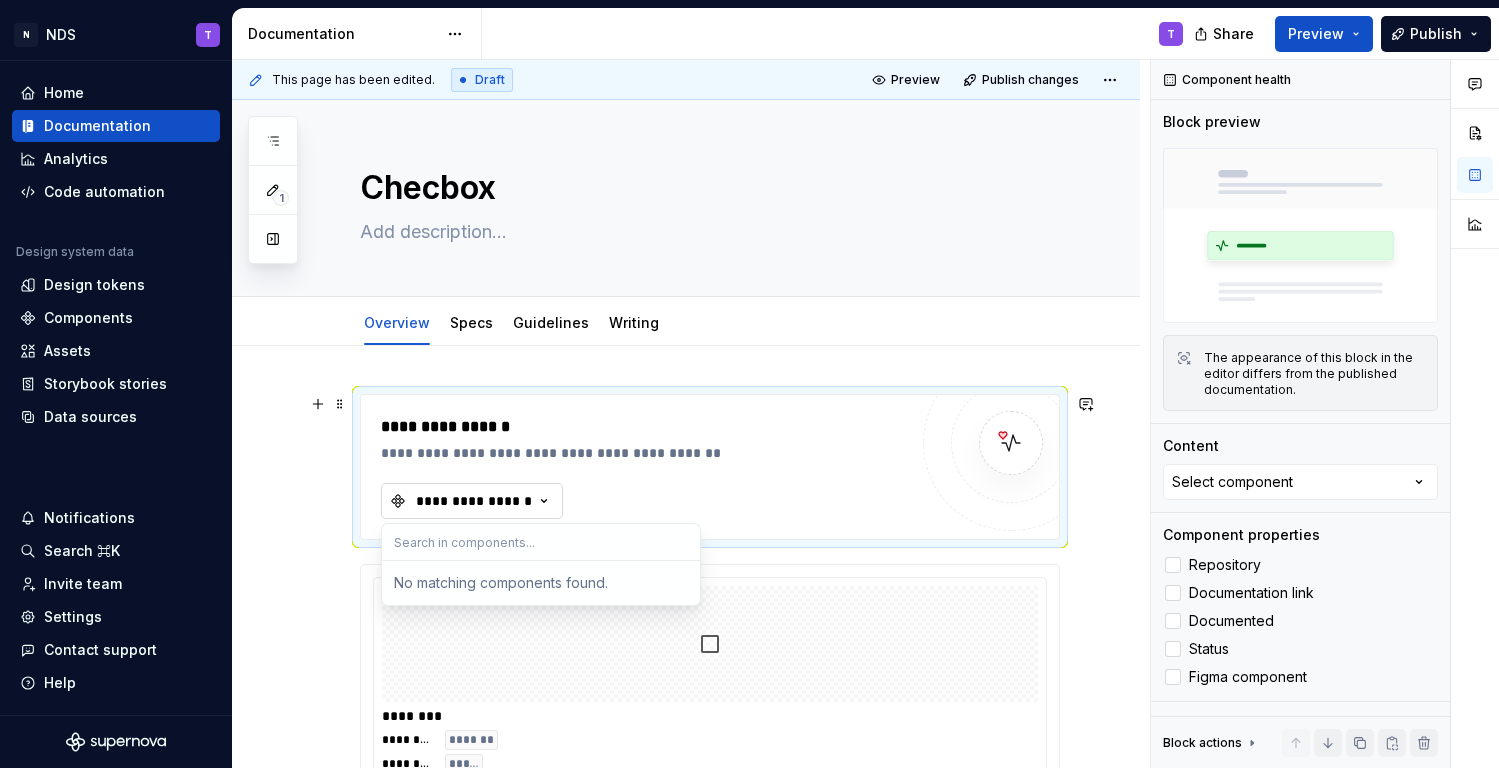 click on "**********" at bounding box center (472, 501) 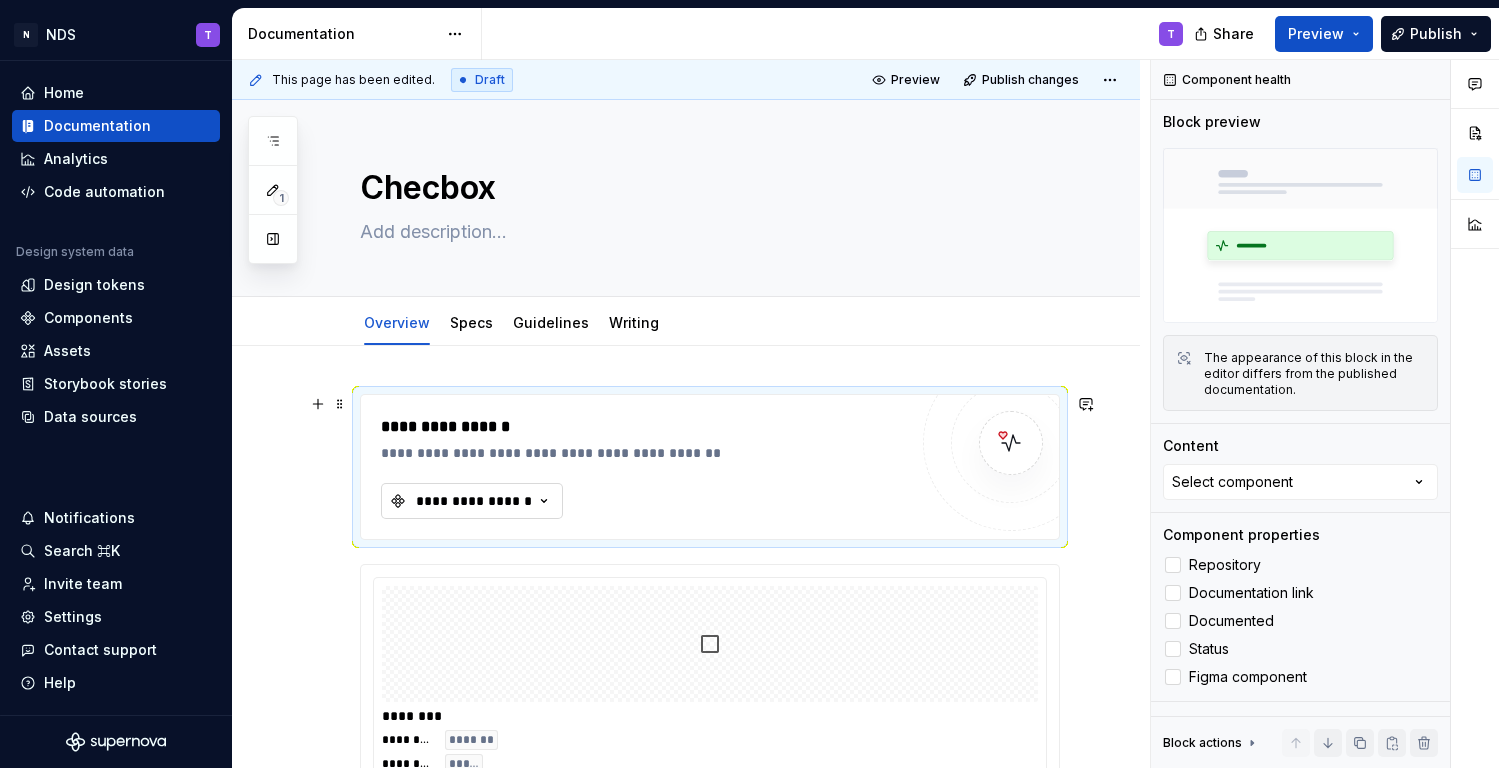 click on "**********" at bounding box center [474, 501] 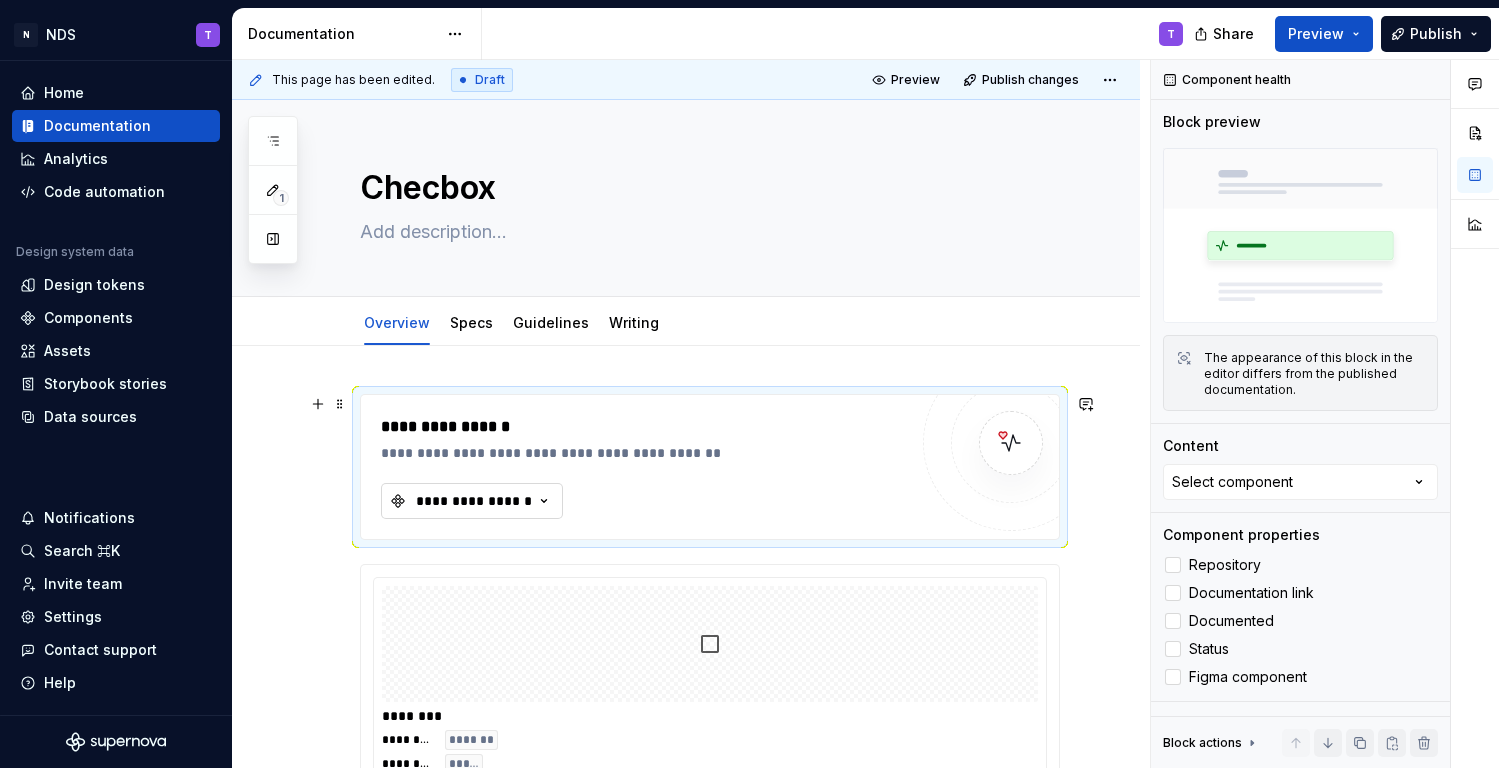 click on "**********" at bounding box center [474, 501] 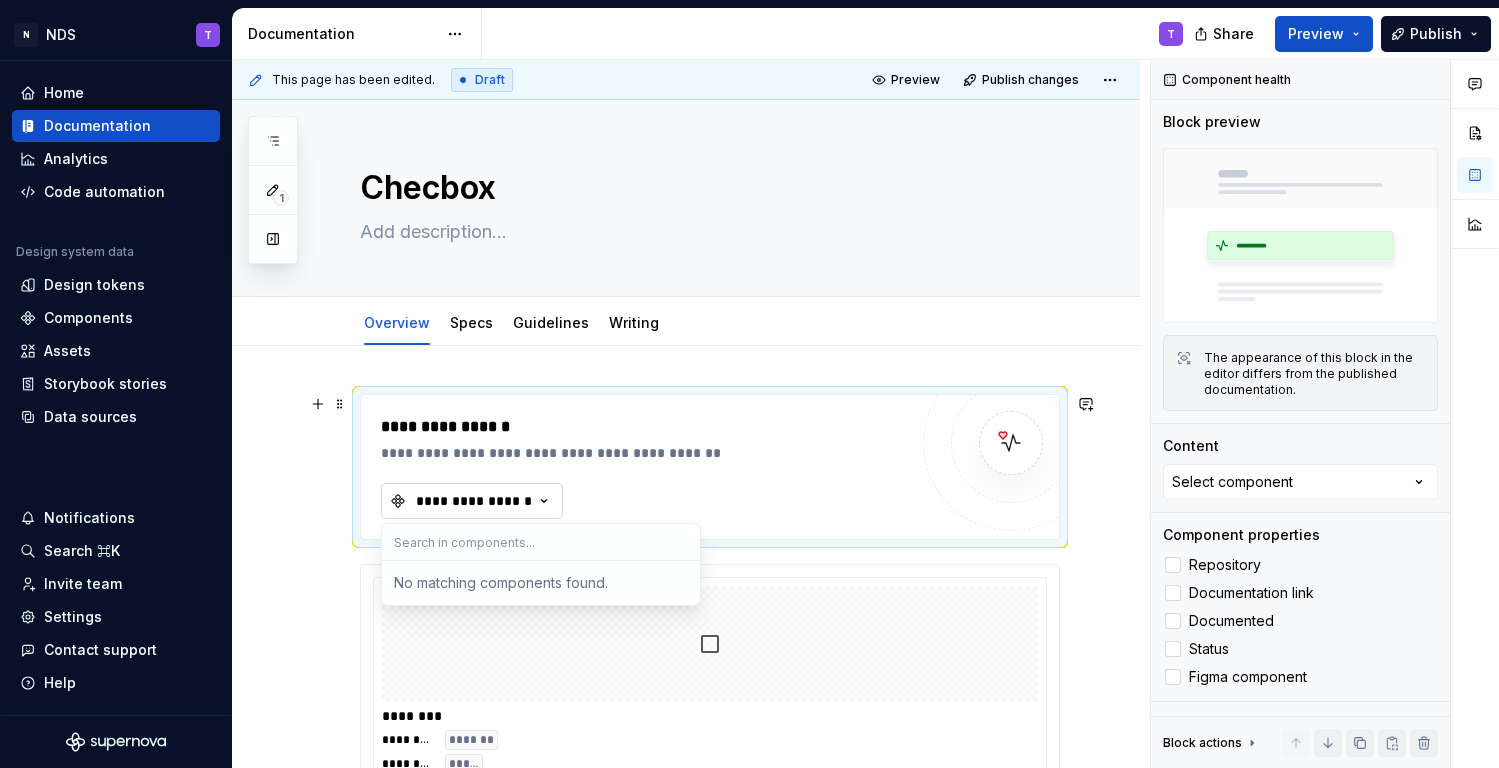 click on "**********" at bounding box center (474, 501) 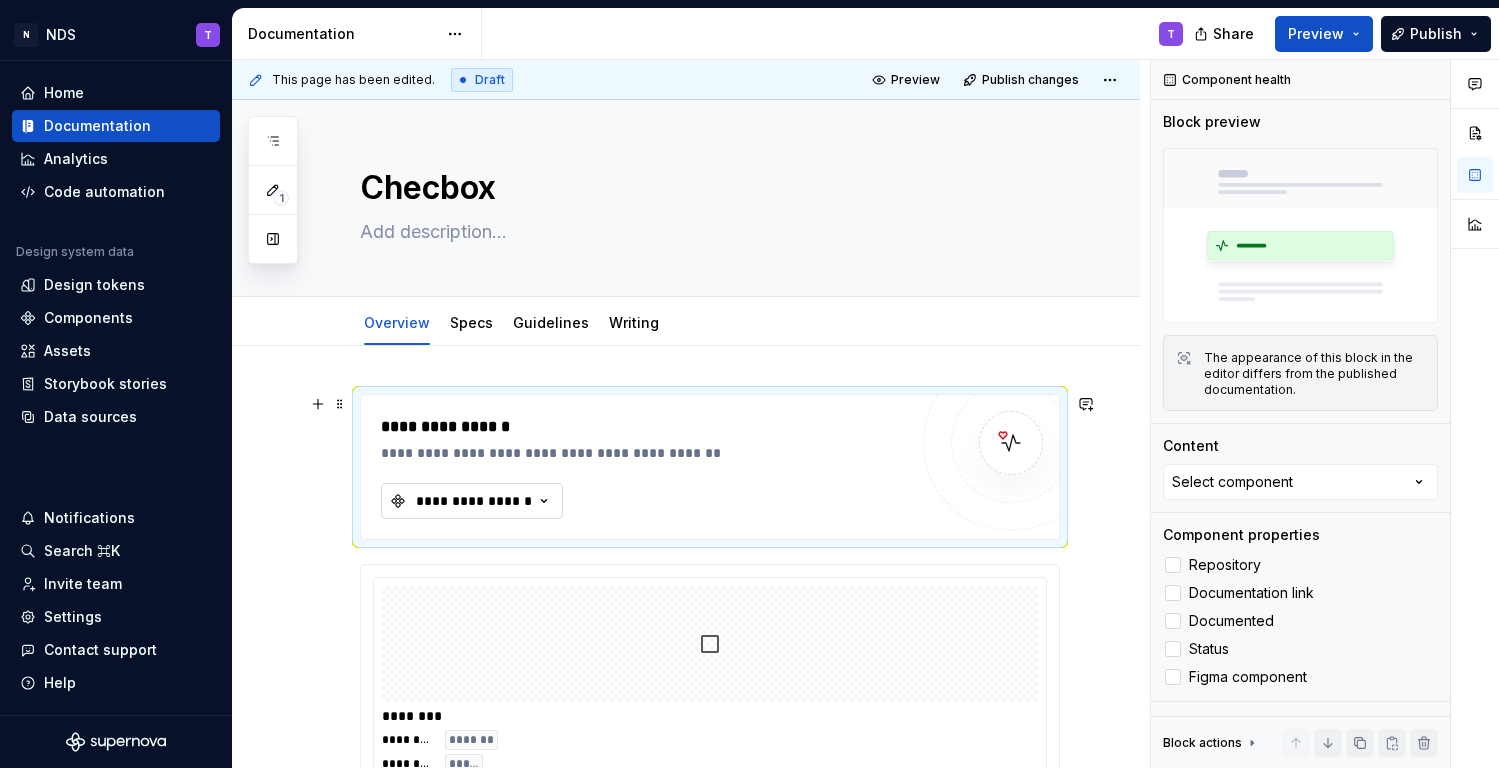 click on "**********" at bounding box center [474, 501] 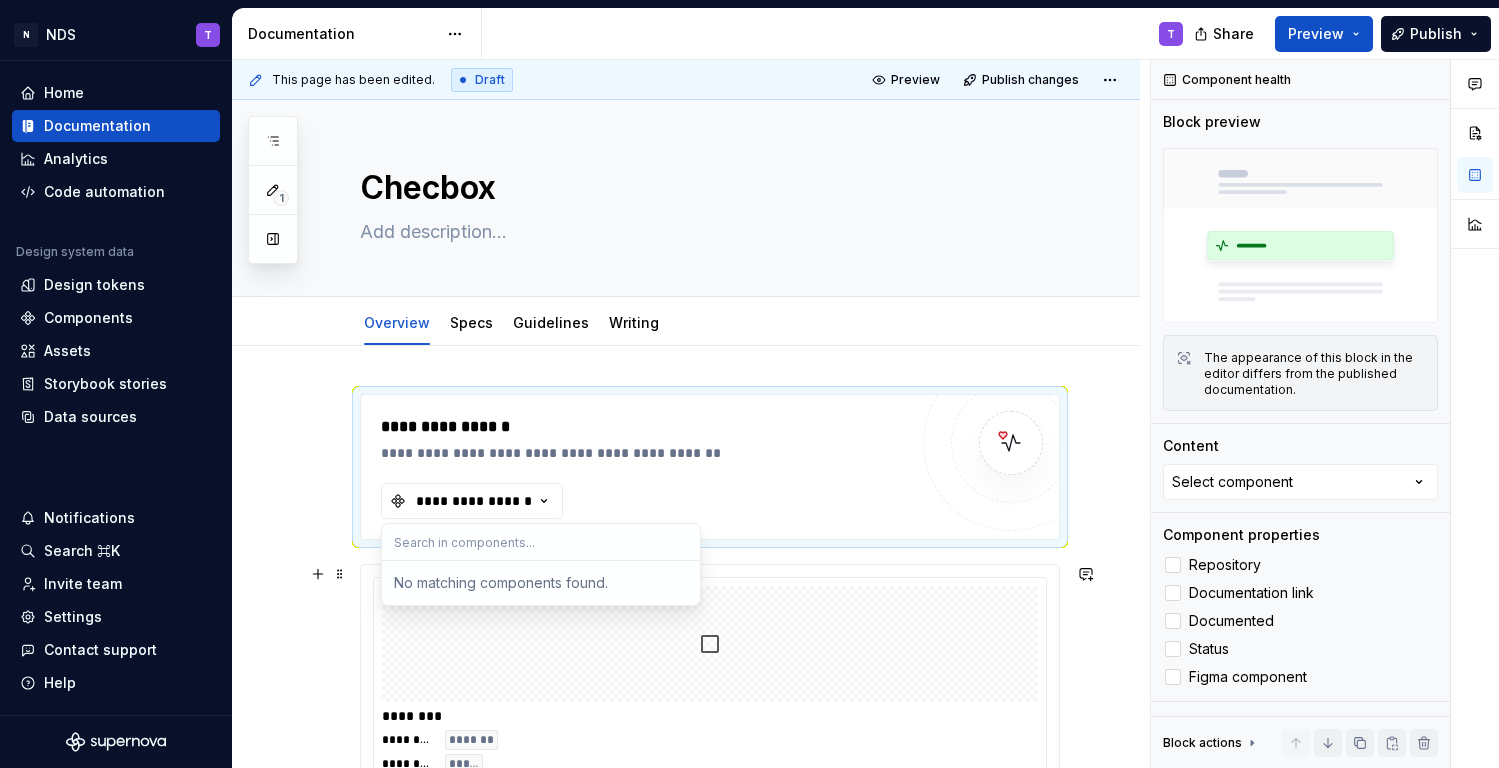 click on "No matching components found." at bounding box center [541, 583] 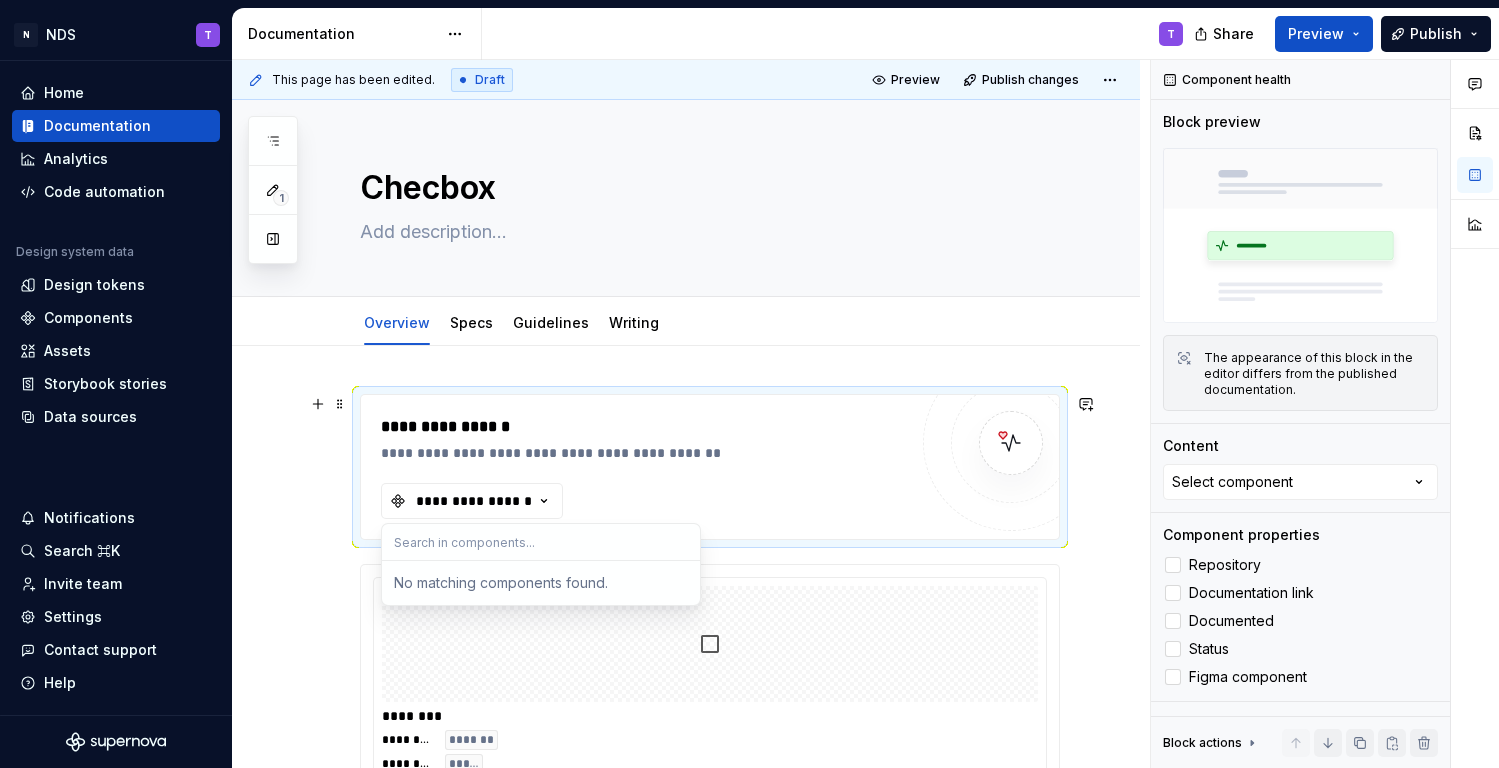 click at bounding box center [541, 542] 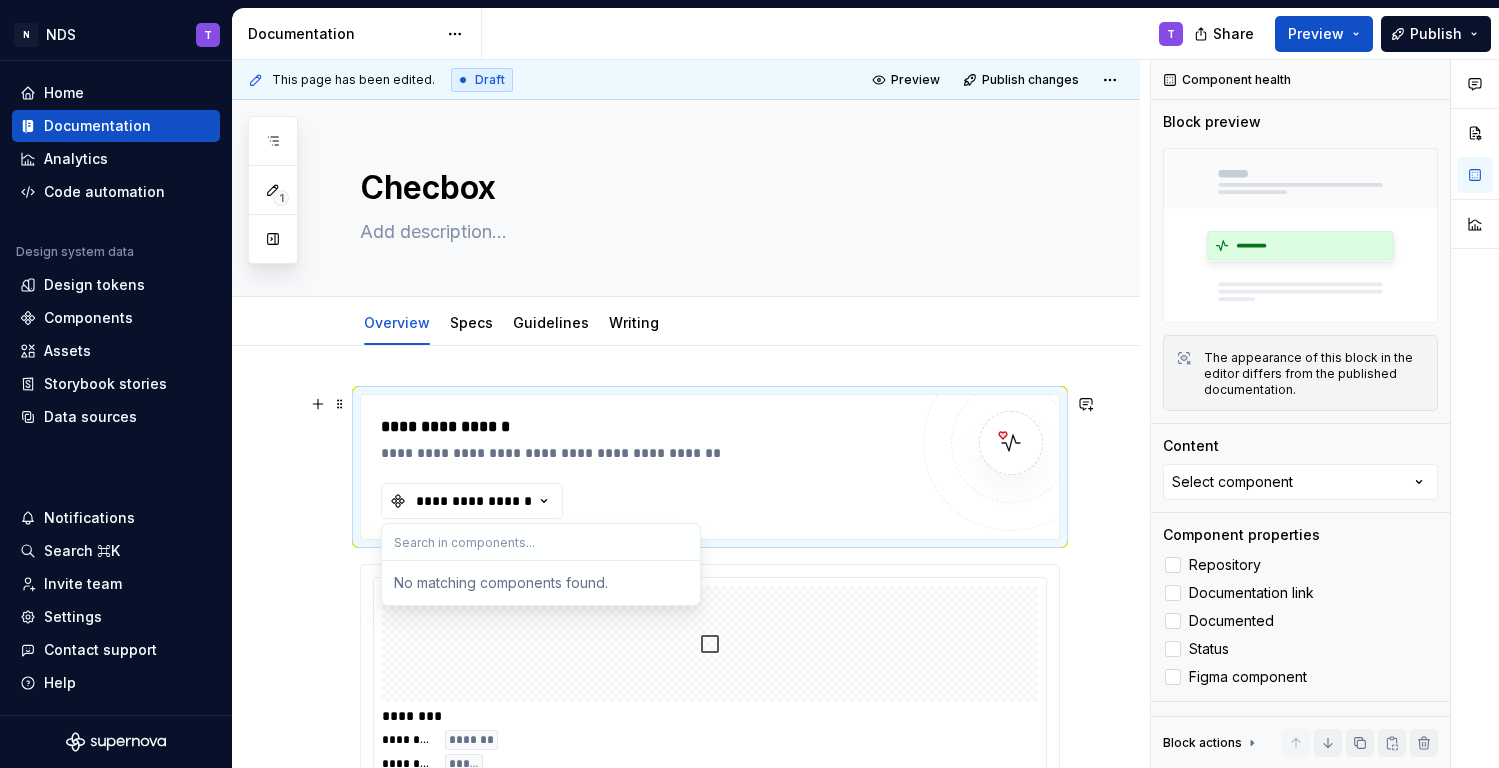 click on "**********" at bounding box center [649, 453] 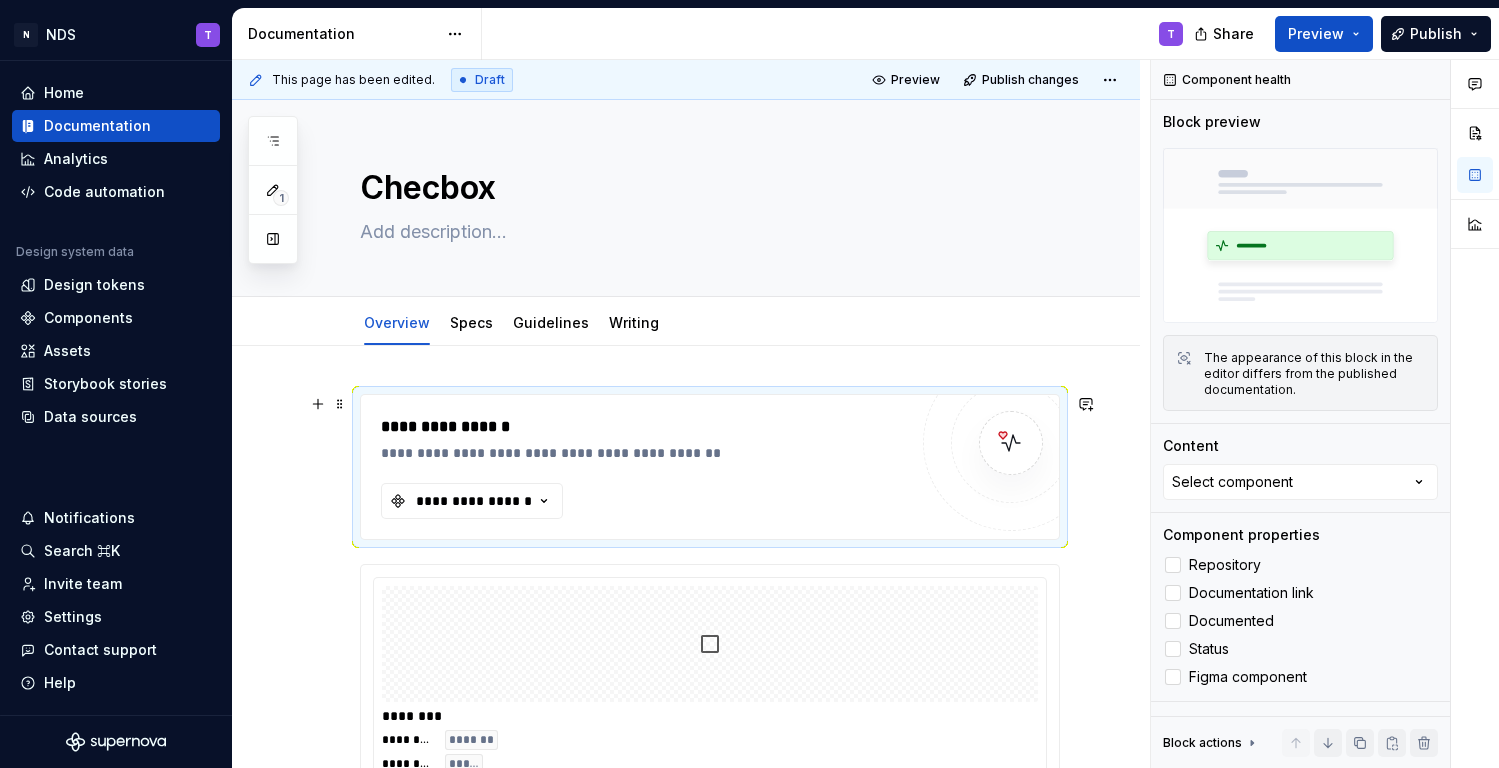 click on "**********" at bounding box center [649, 427] 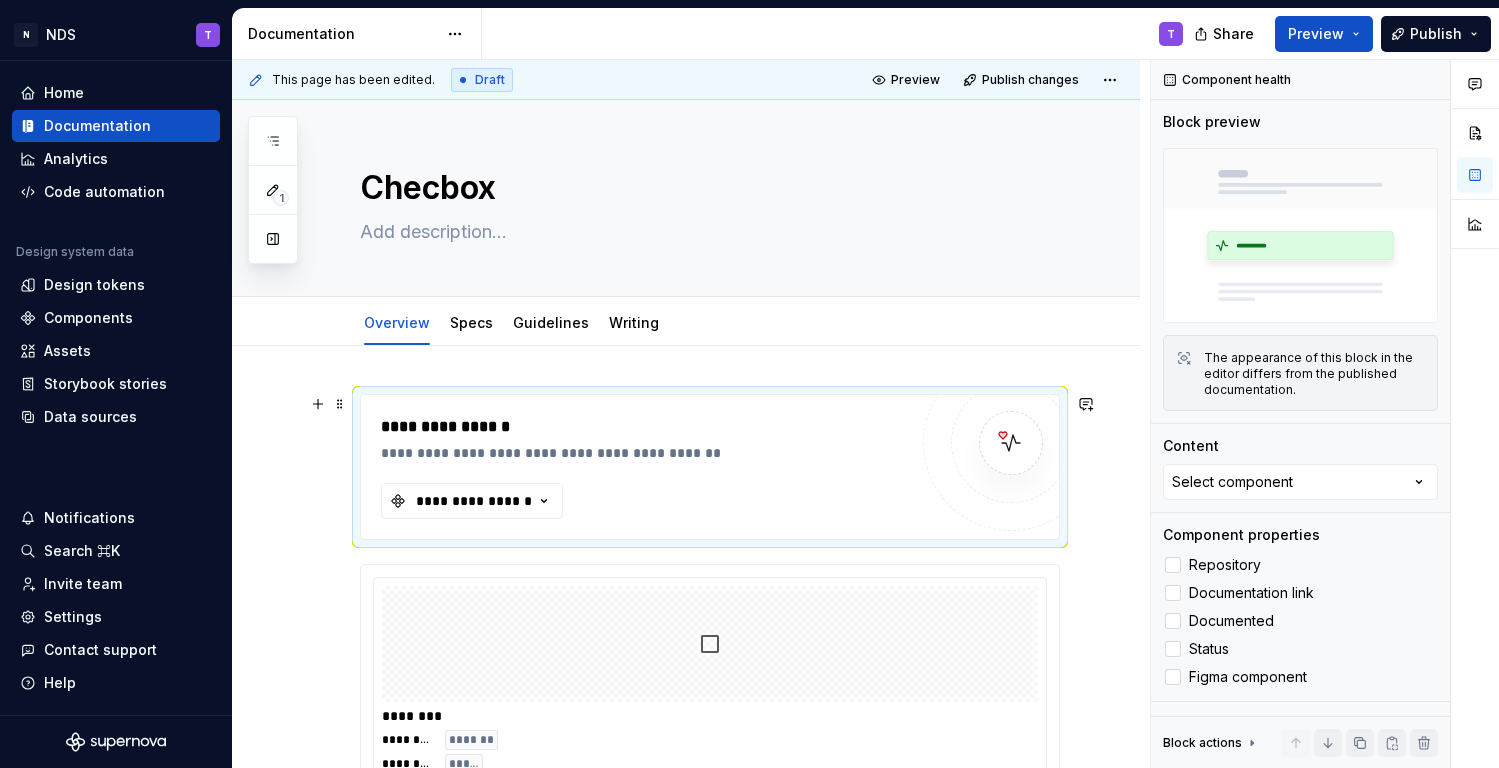 click at bounding box center [1011, 443] 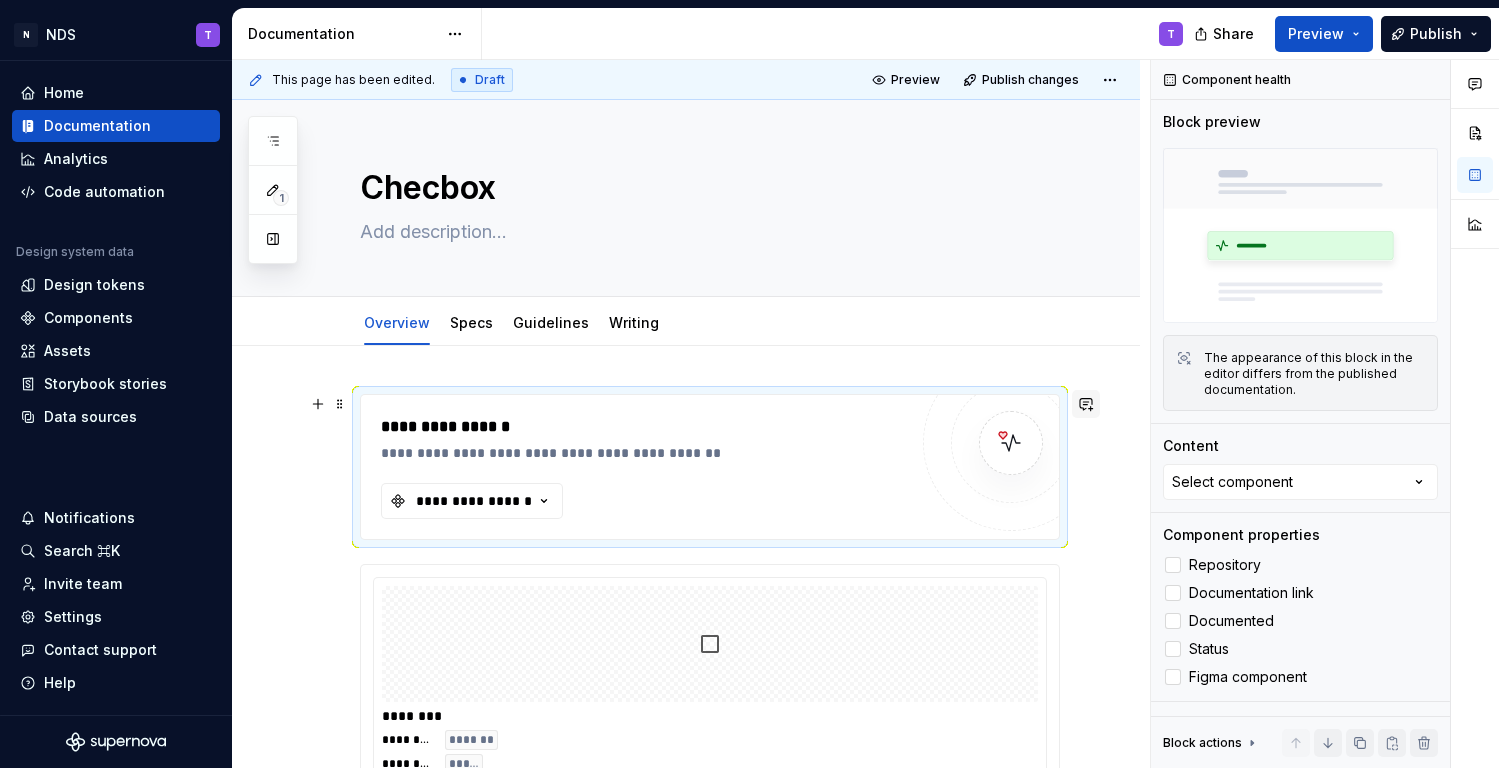 click at bounding box center [1086, 404] 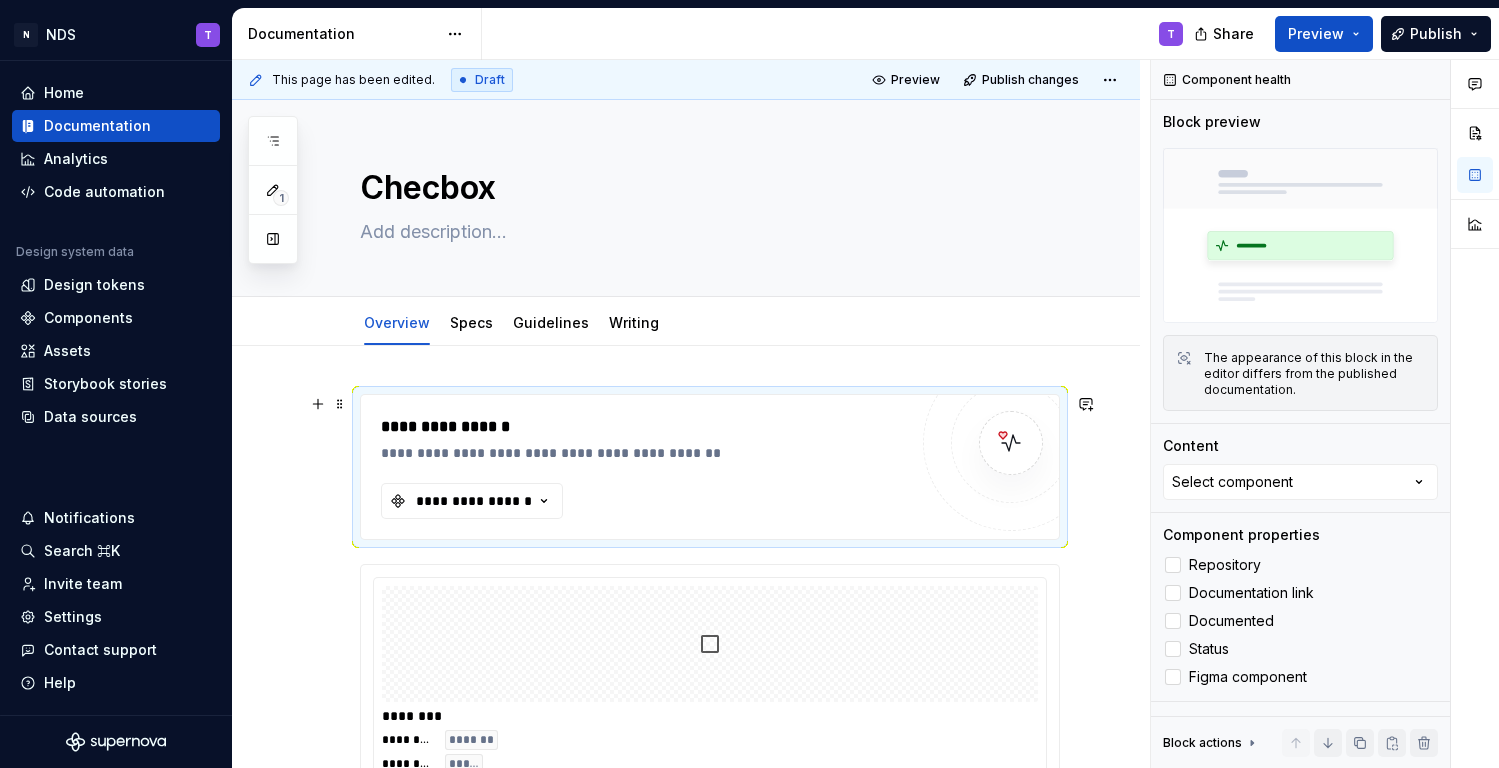 click on "**********" at bounding box center (649, 453) 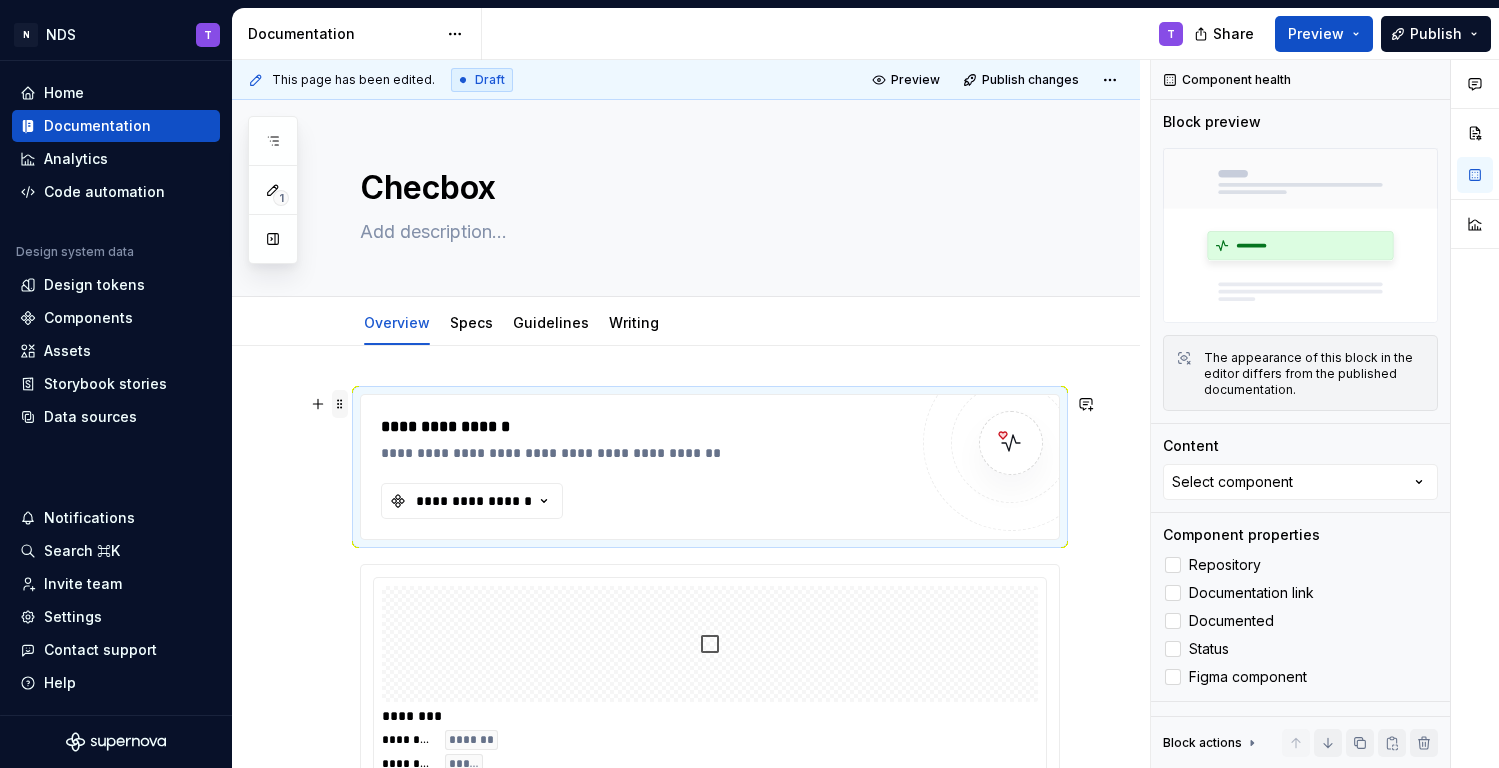 click at bounding box center [340, 404] 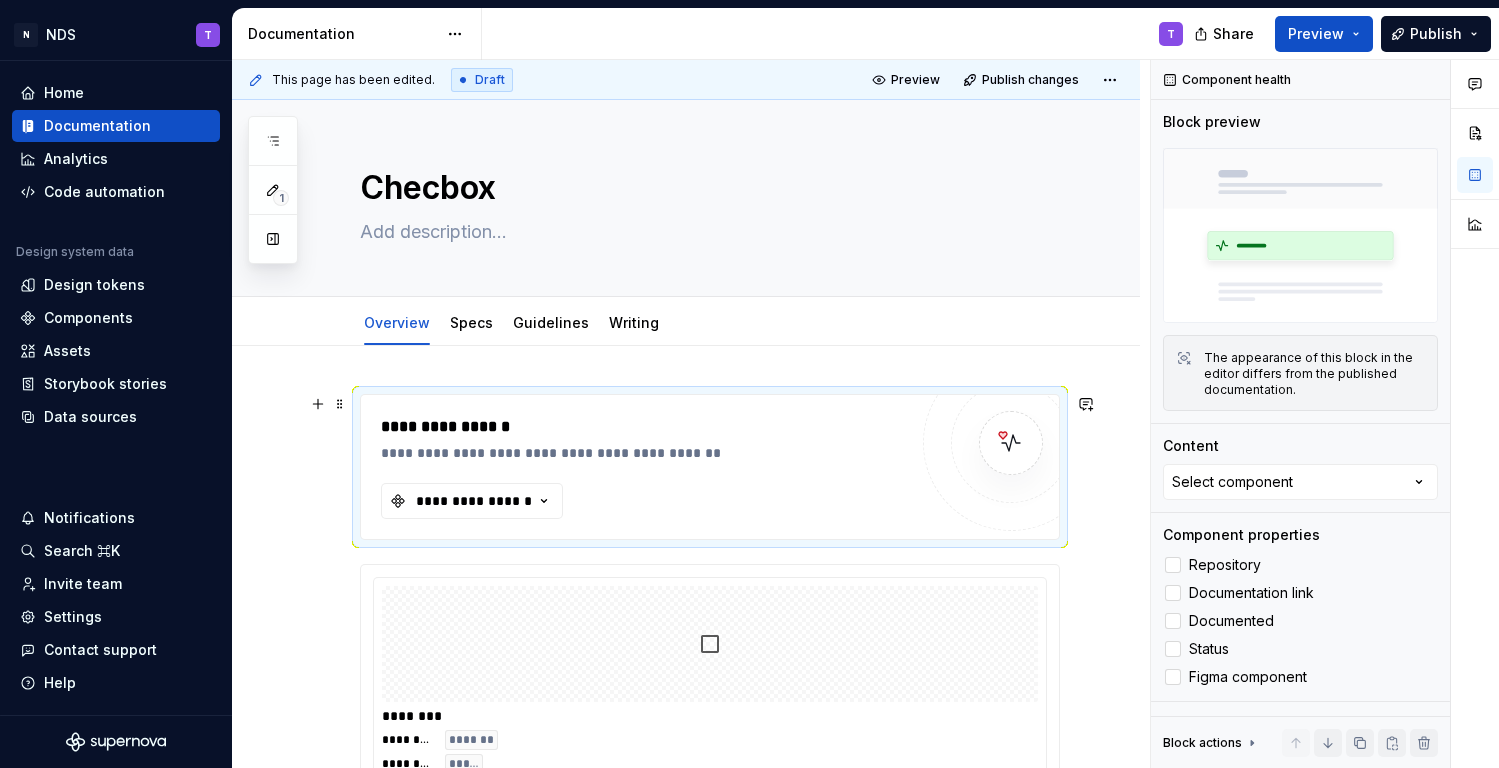 click on "**********" at bounding box center (686, 1482) 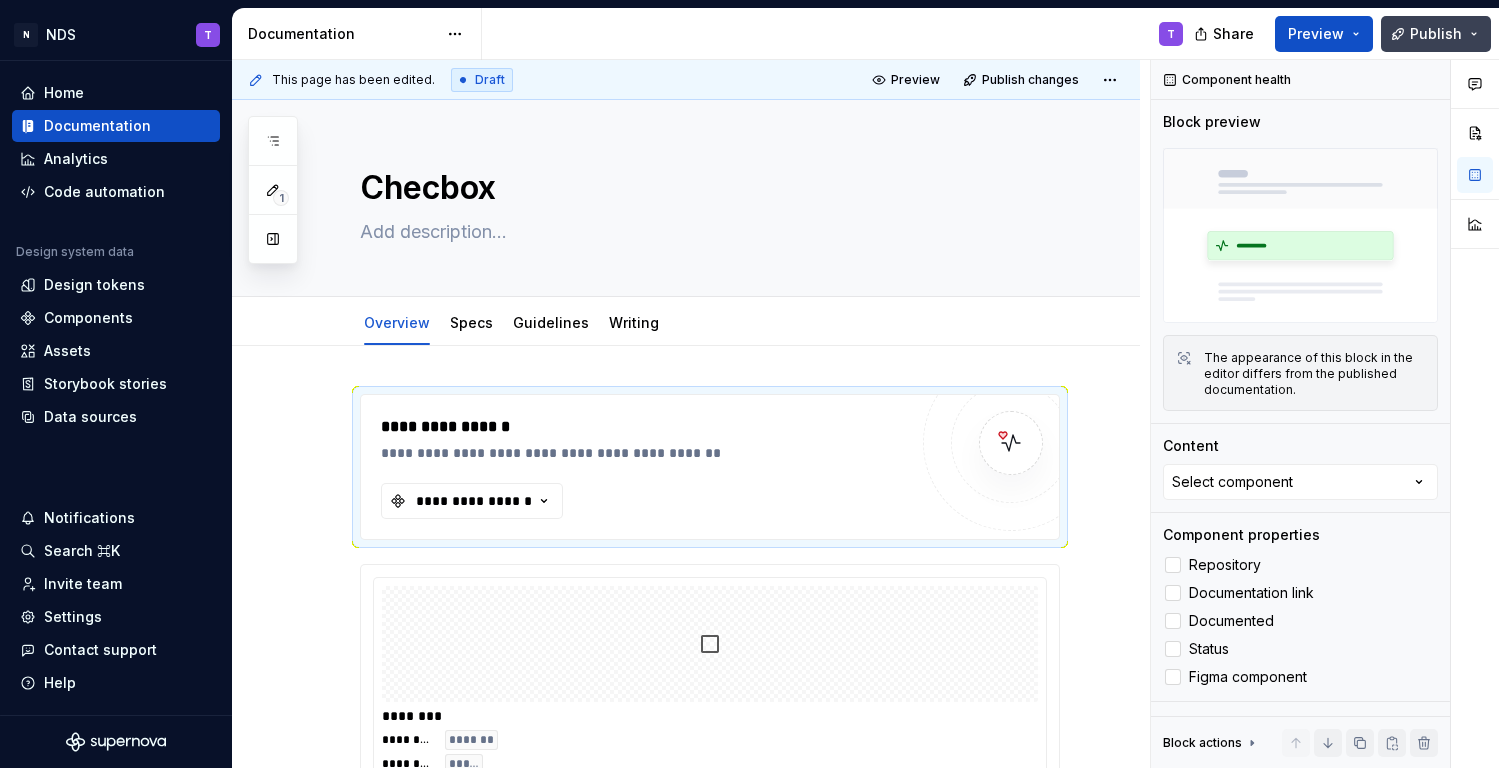 click on "Publish" at bounding box center (1436, 34) 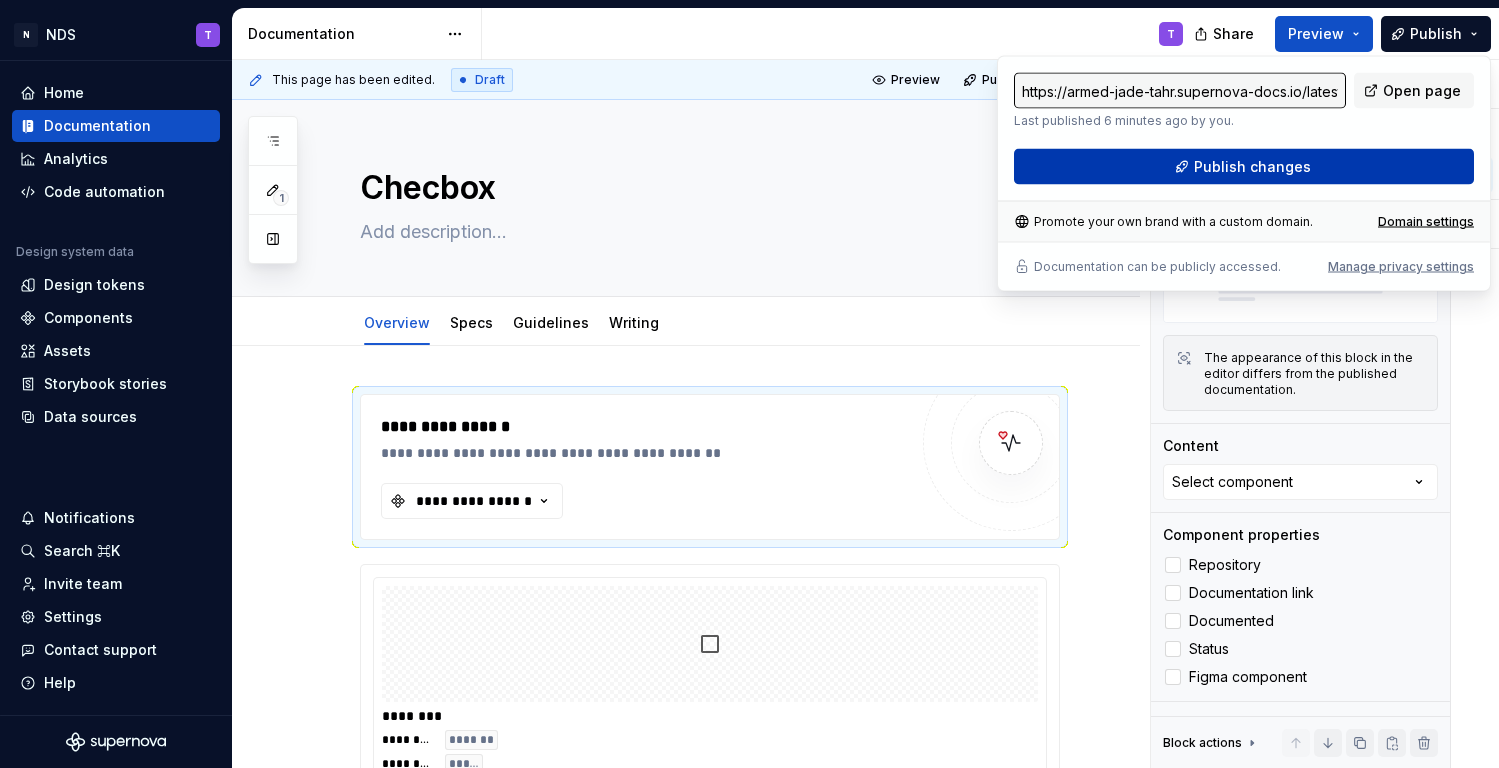 click on "Publish changes" at bounding box center (1252, 167) 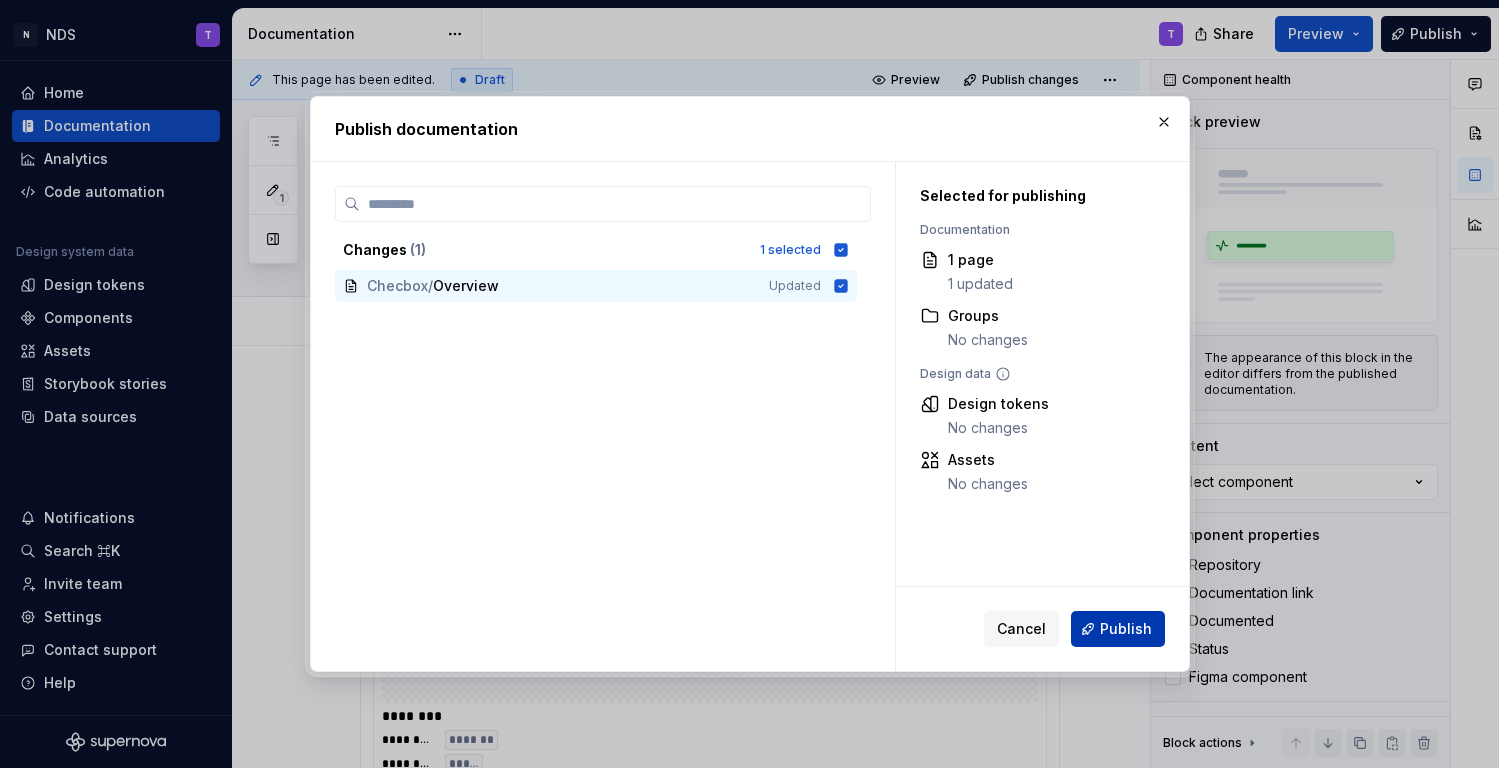 click on "Publish" at bounding box center [1126, 629] 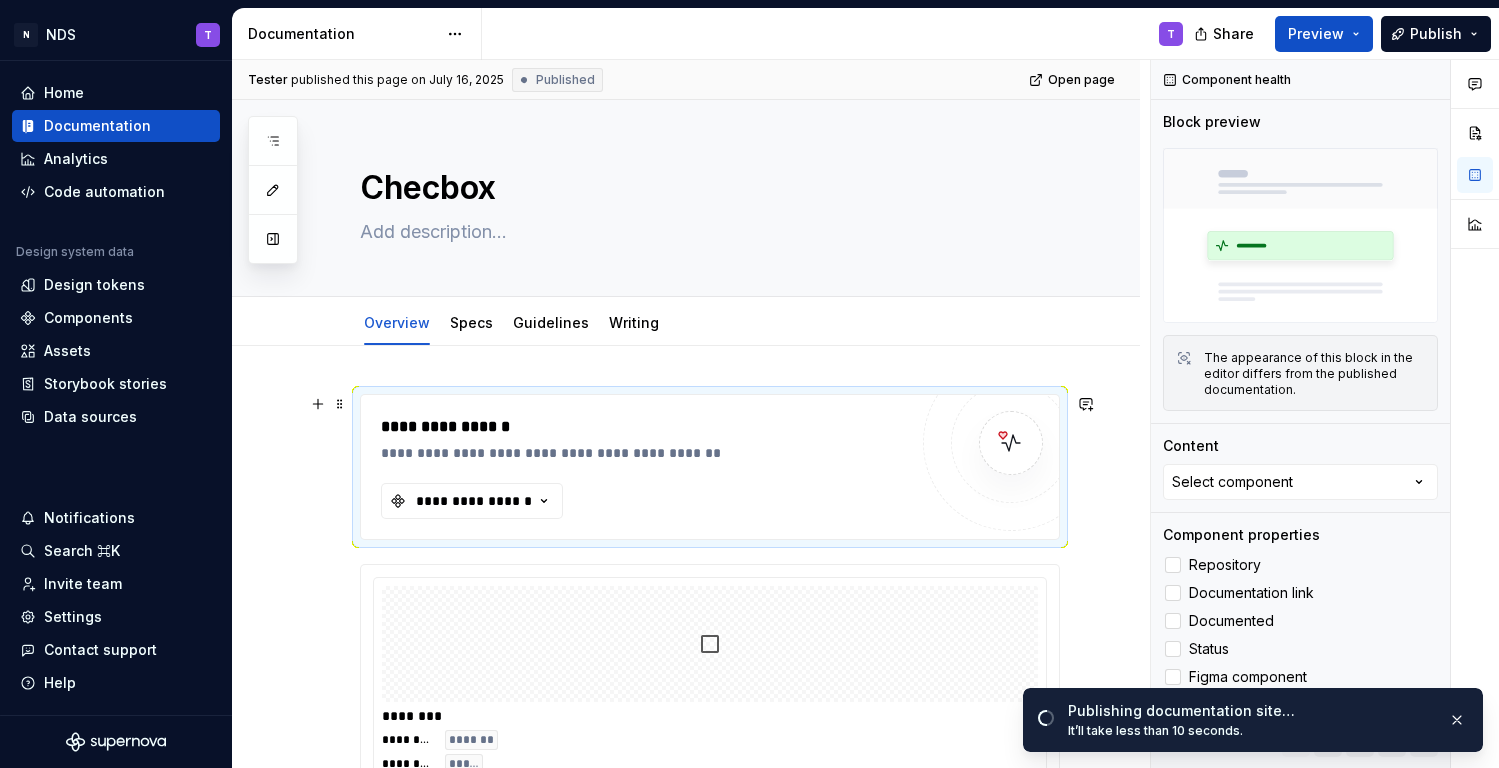 click at bounding box center [1011, 443] 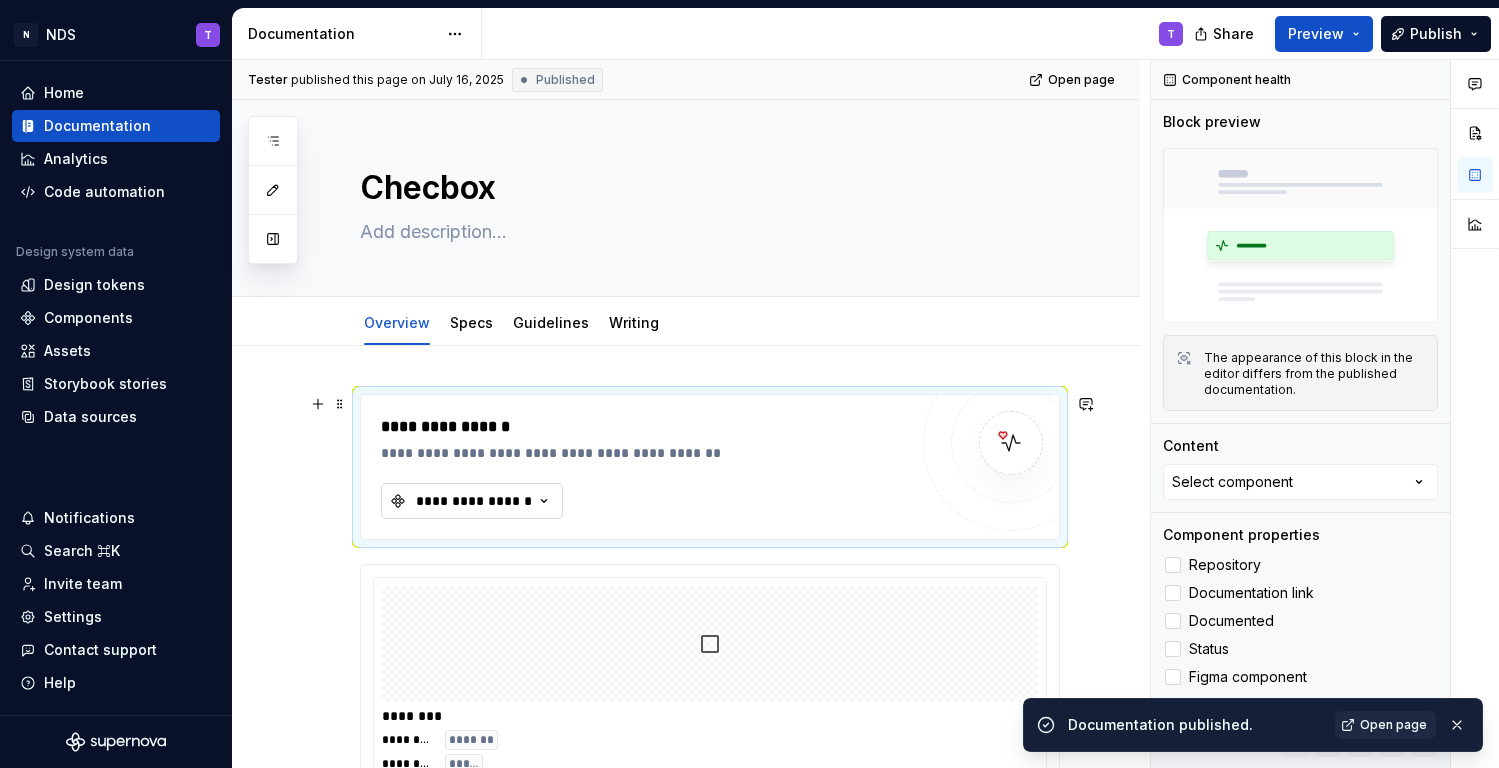 click on "**********" at bounding box center (474, 501) 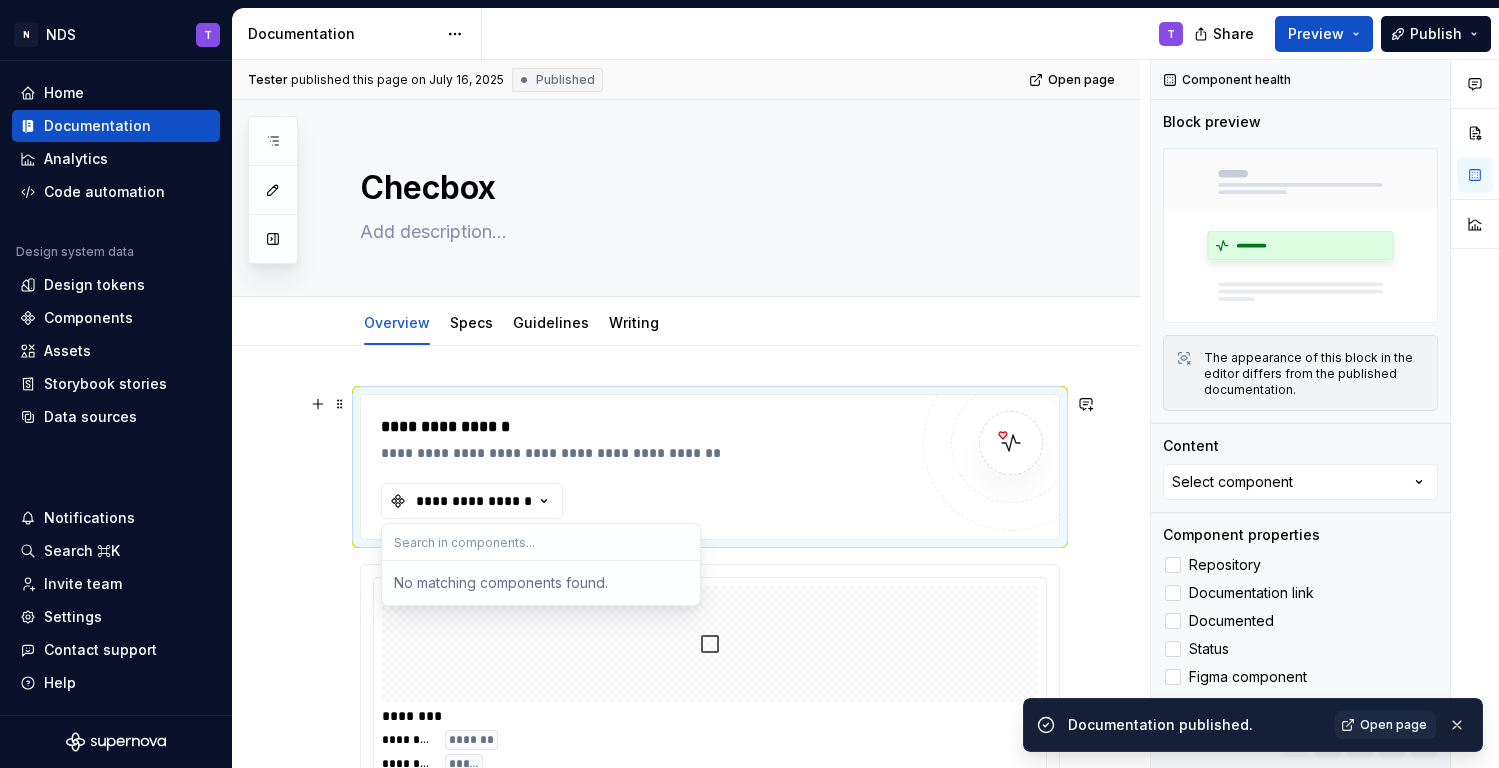 click at bounding box center (541, 542) 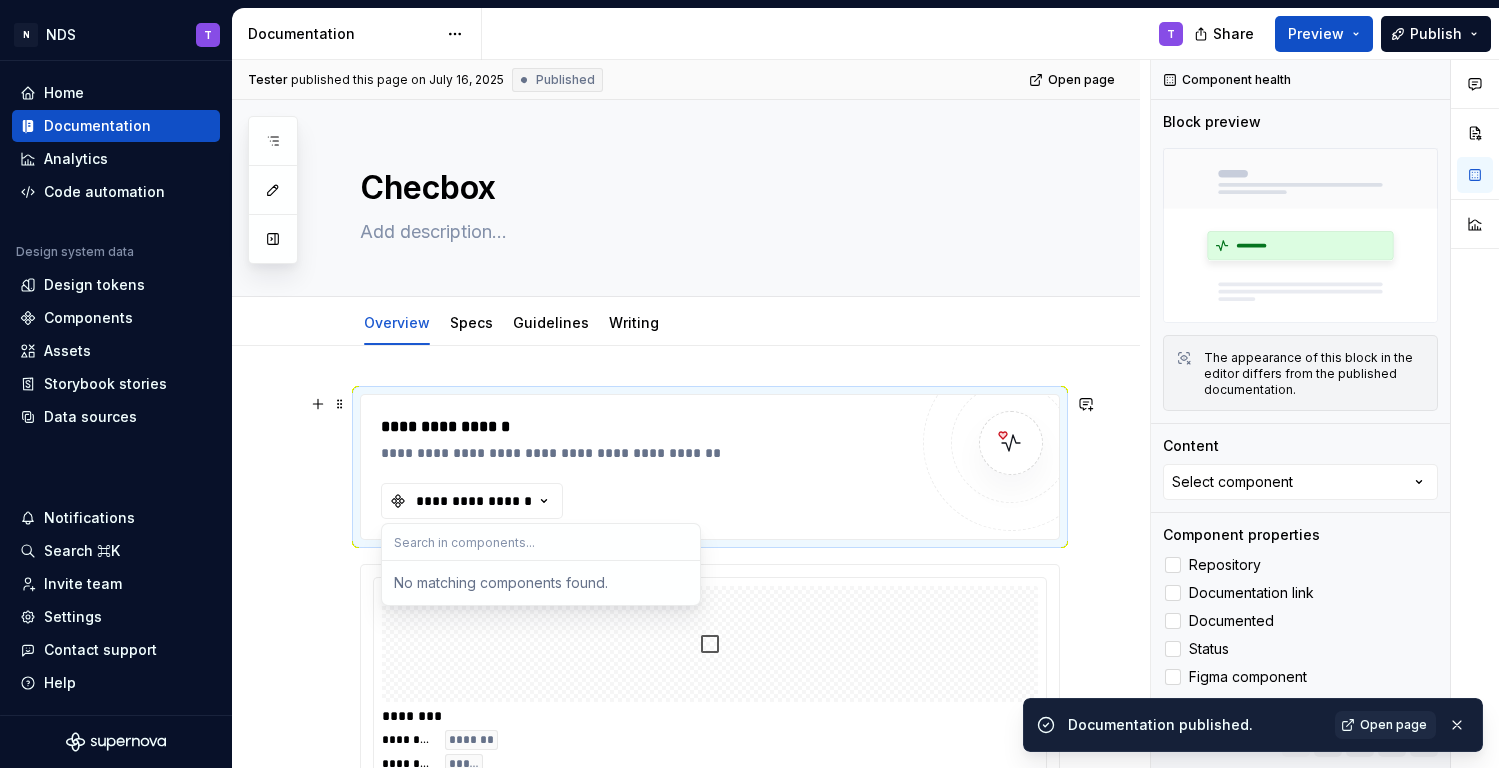 click at bounding box center (541, 542) 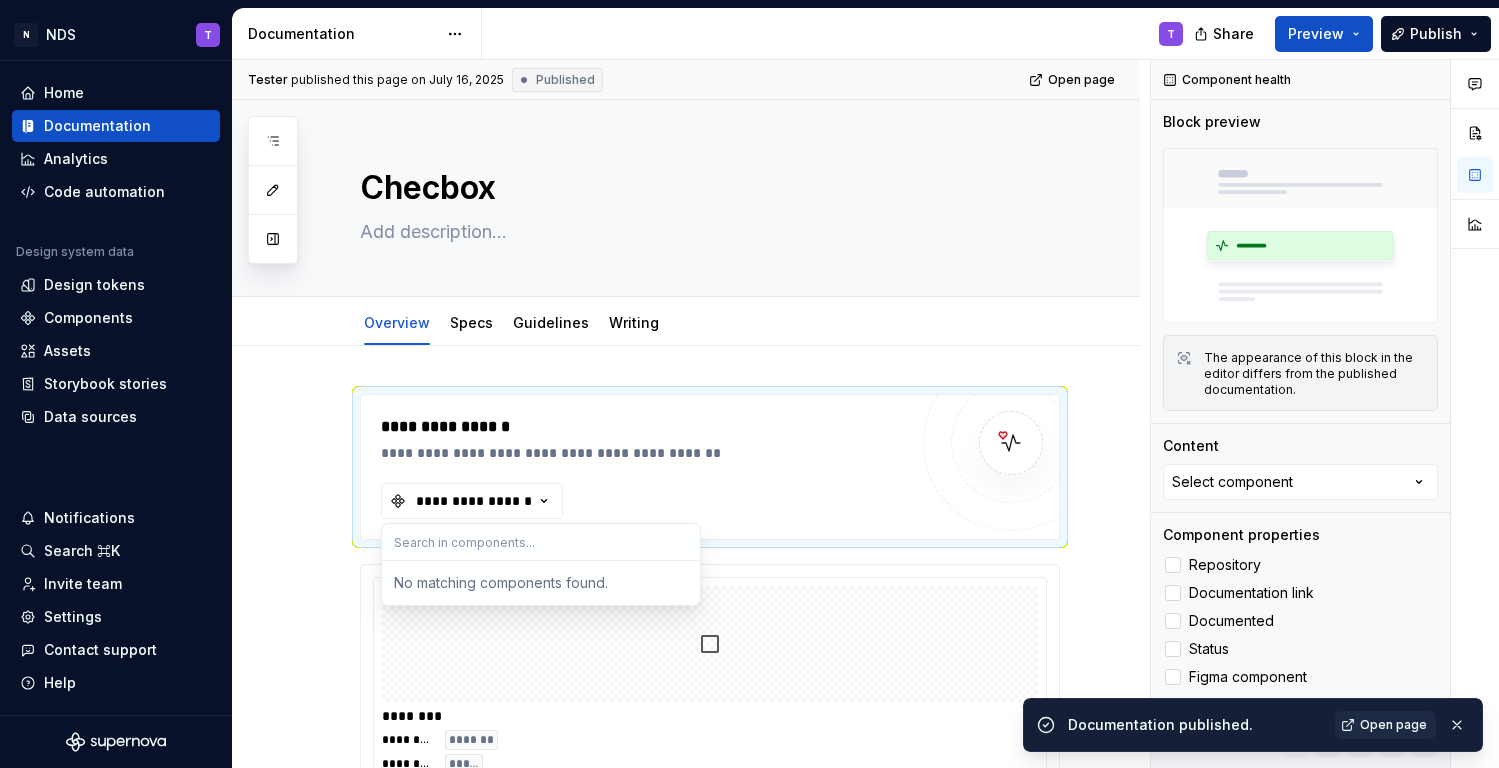 type on "*" 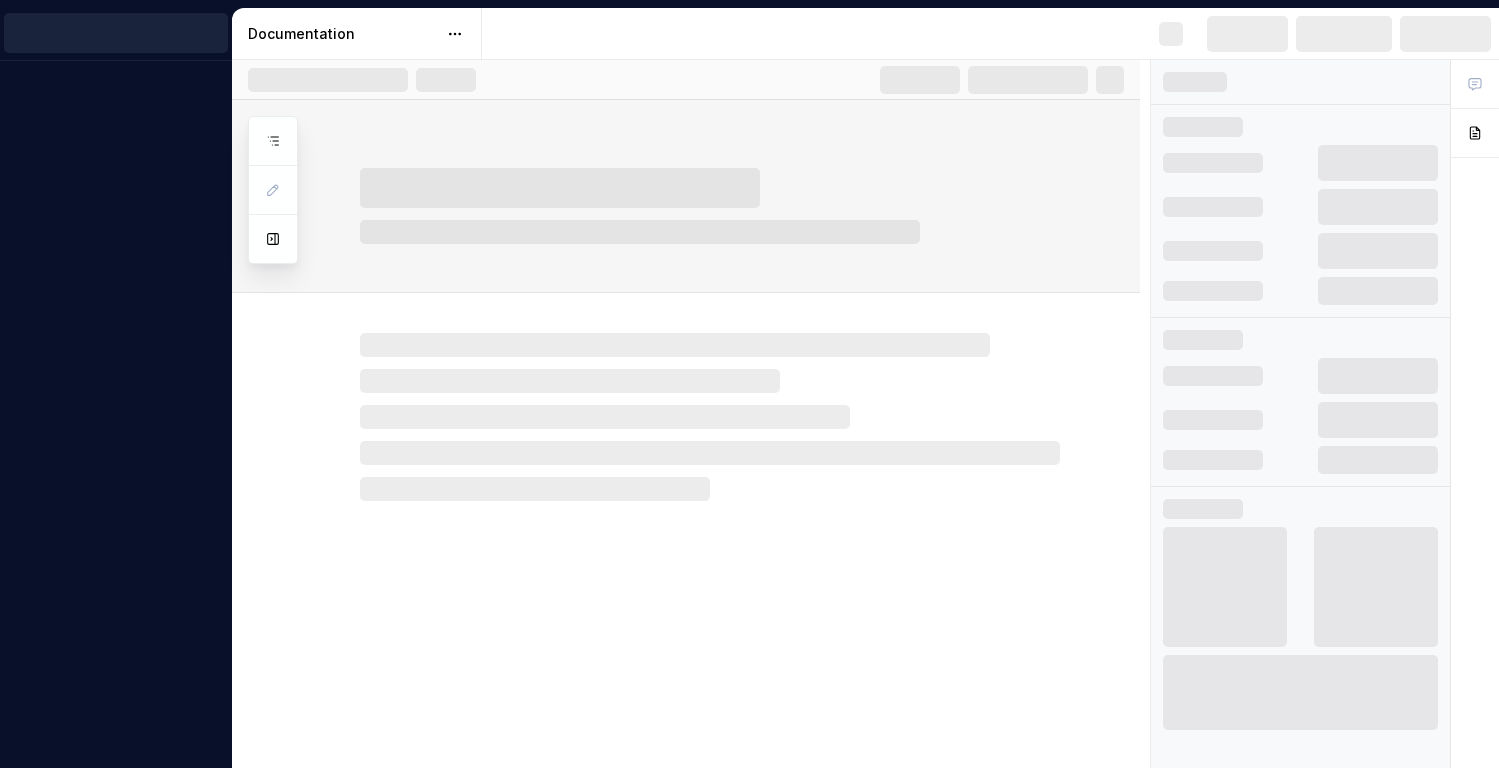 scroll, scrollTop: 0, scrollLeft: 0, axis: both 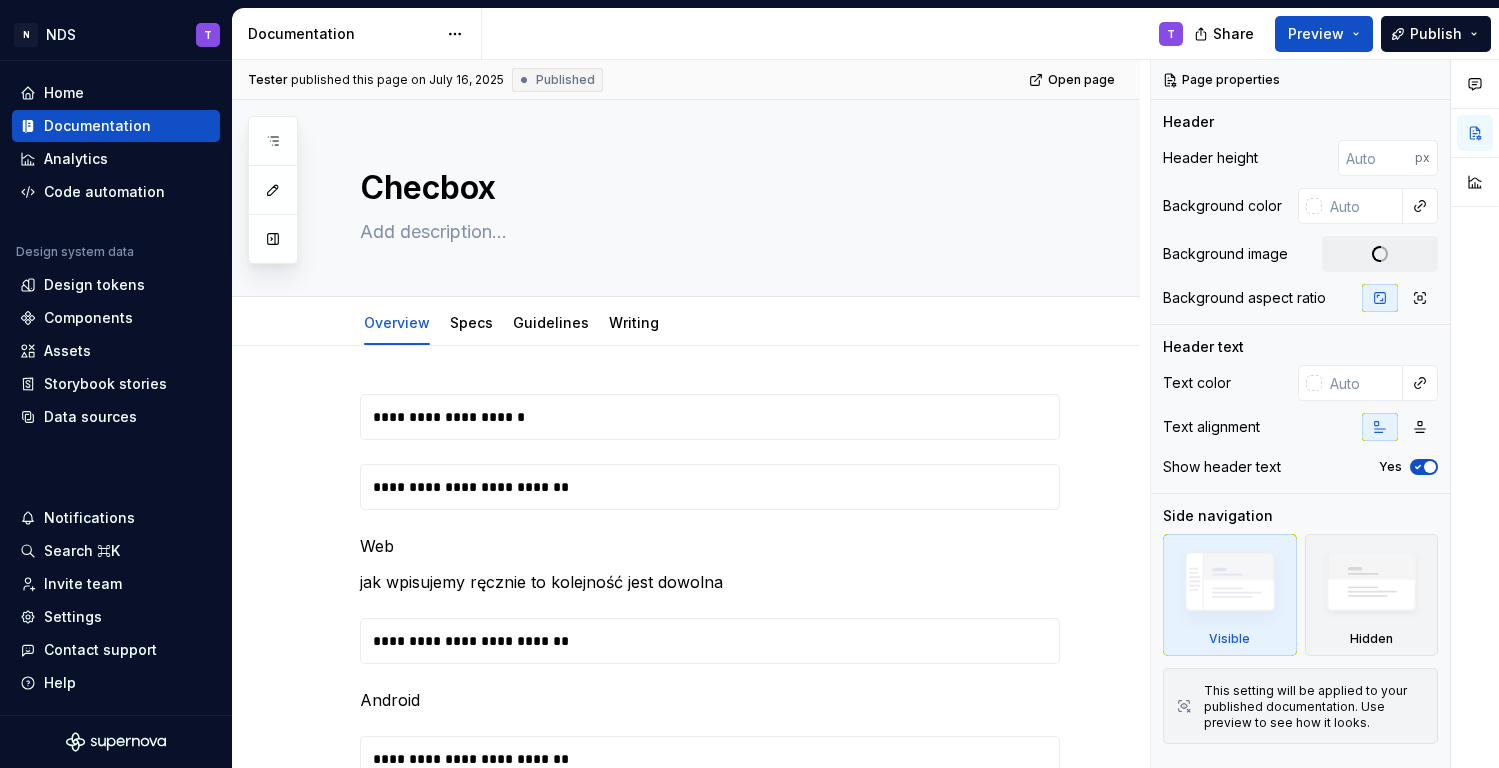 type on "*" 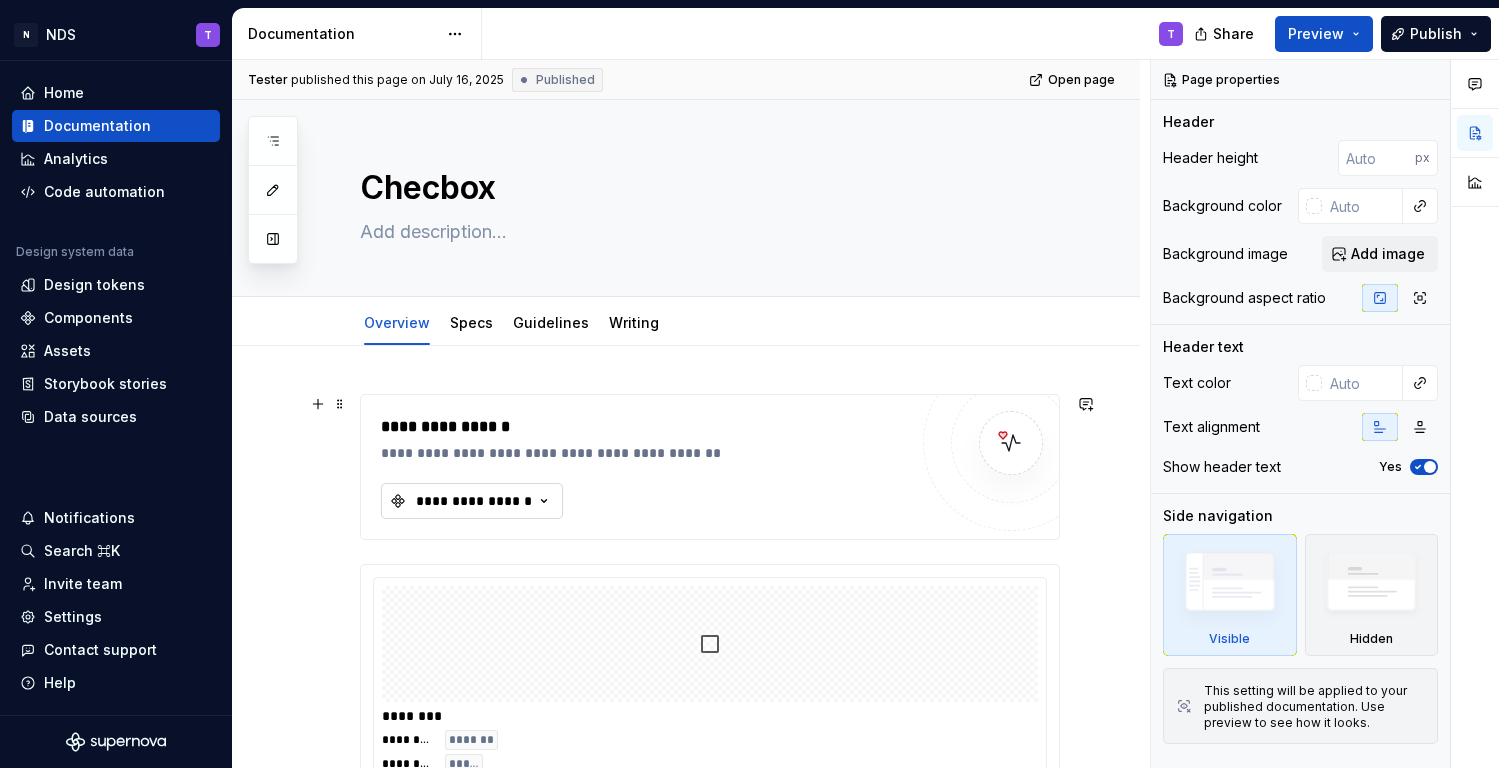 click on "**********" at bounding box center (474, 501) 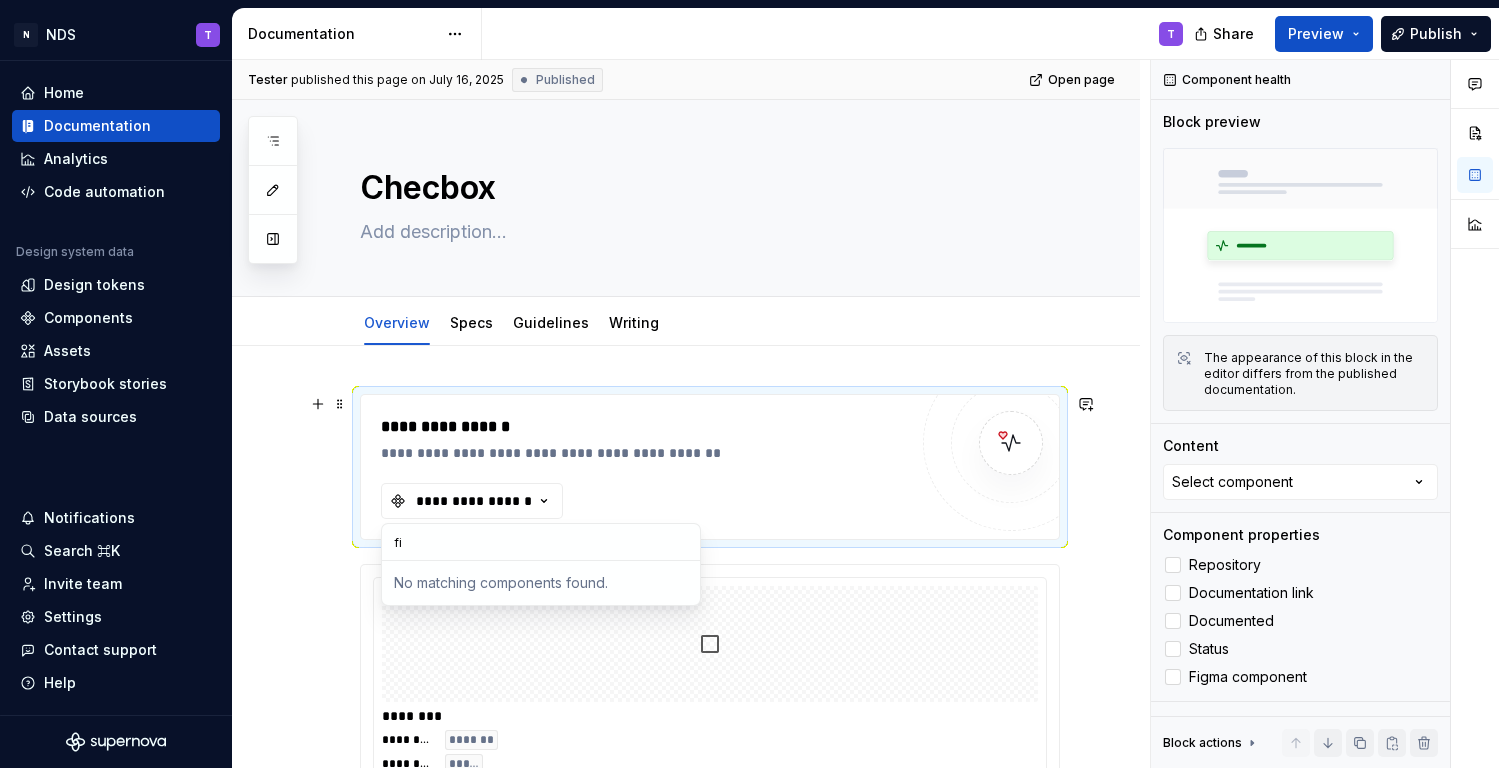 type on "f" 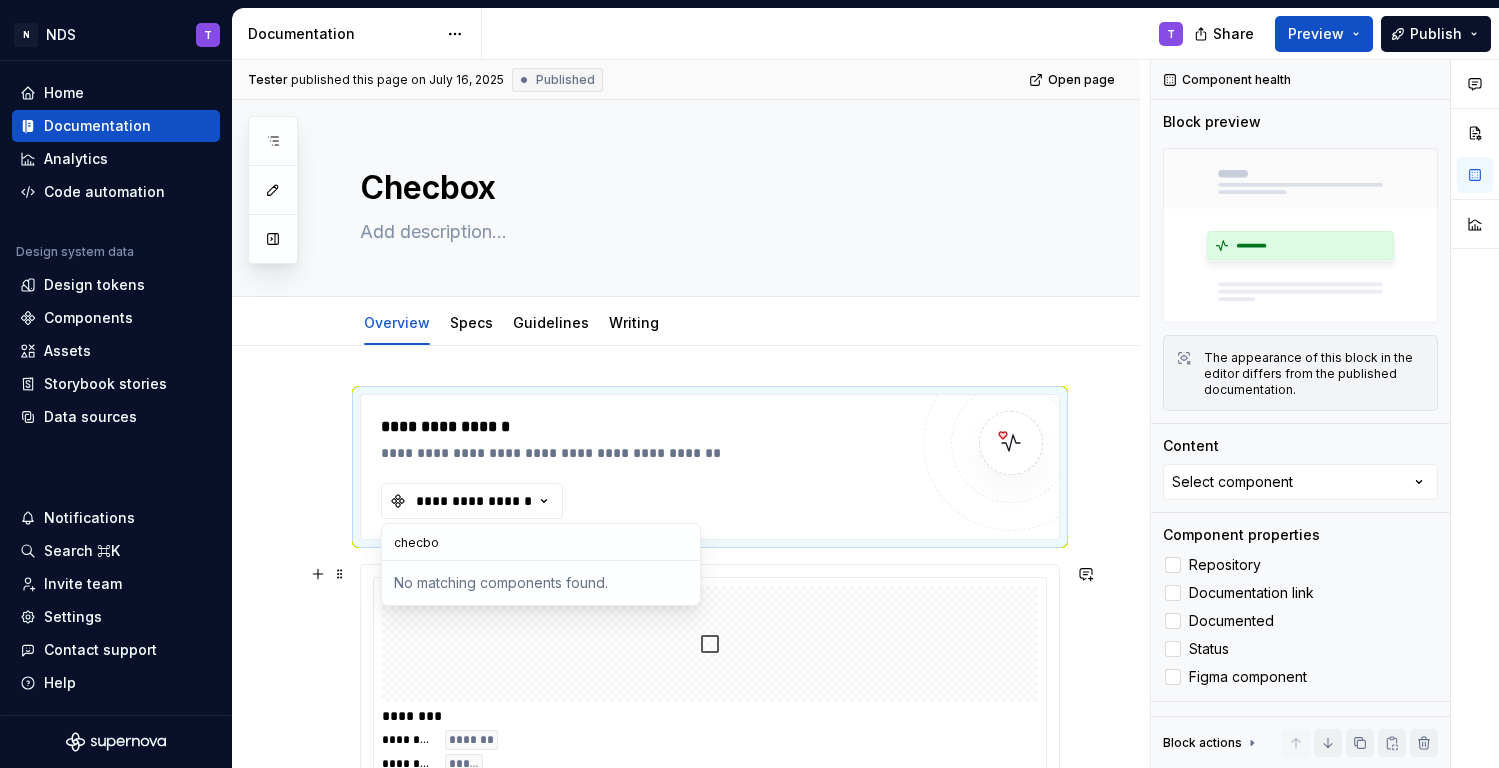type on "checbo" 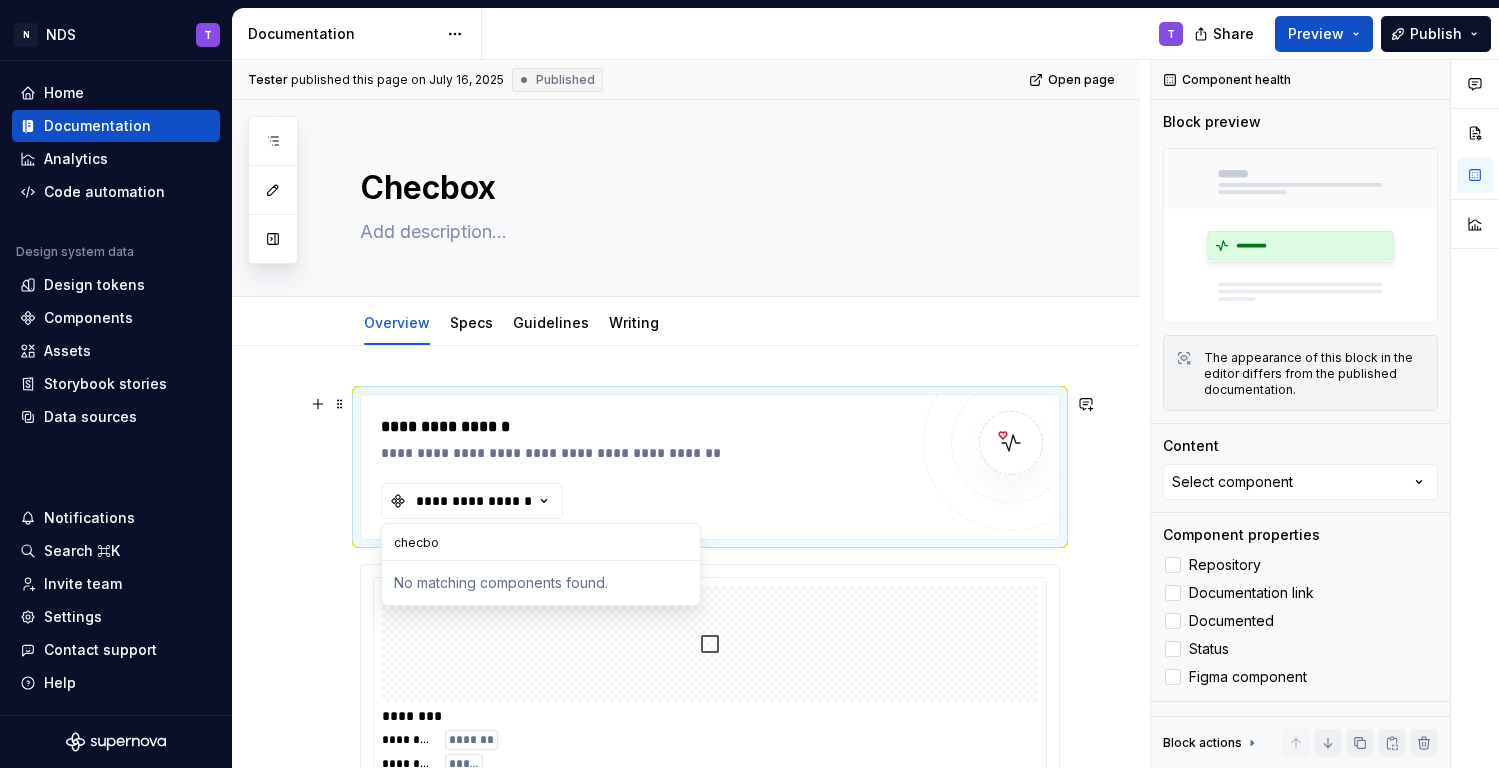 click on "checbo" at bounding box center [541, 542] 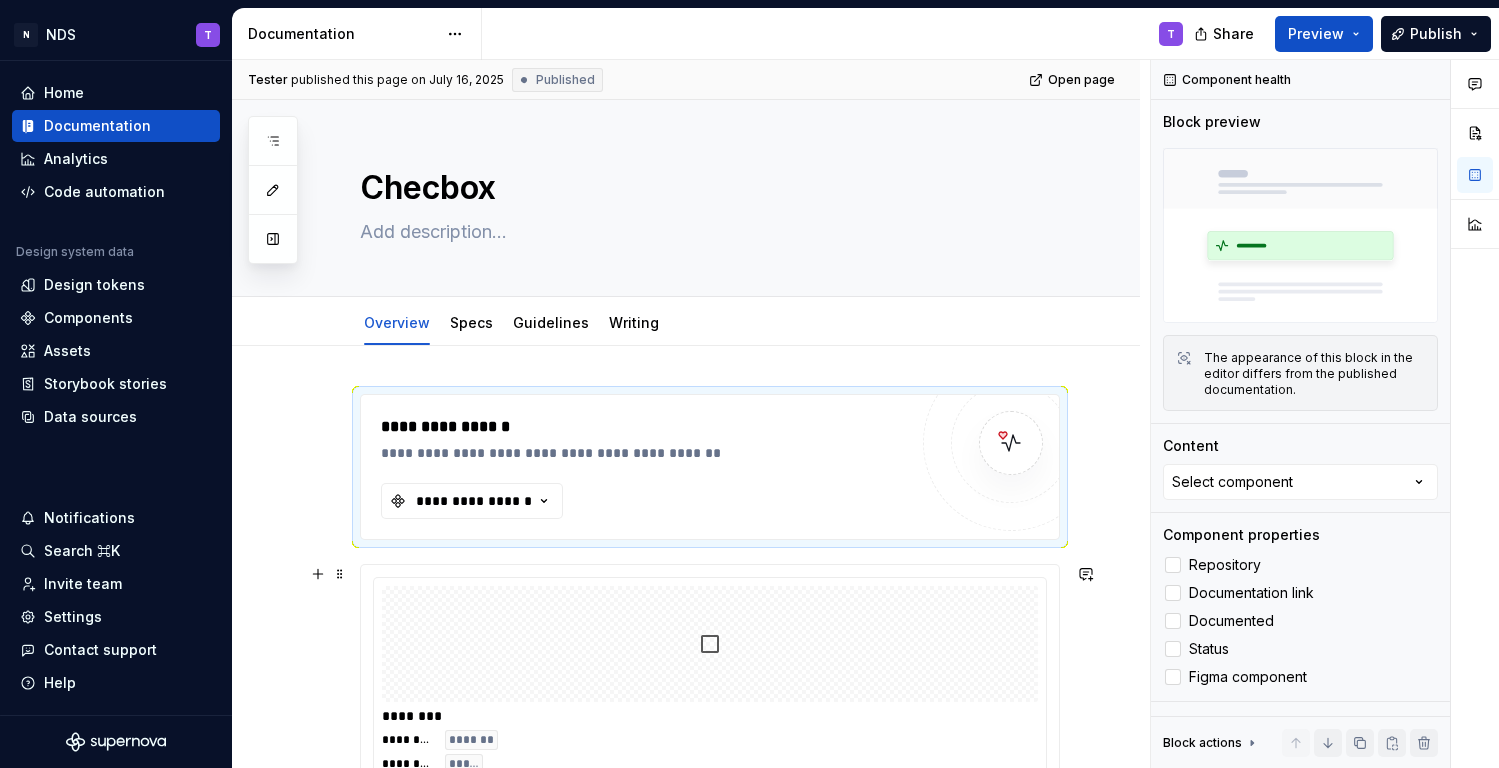 click on "**********" at bounding box center [686, 1482] 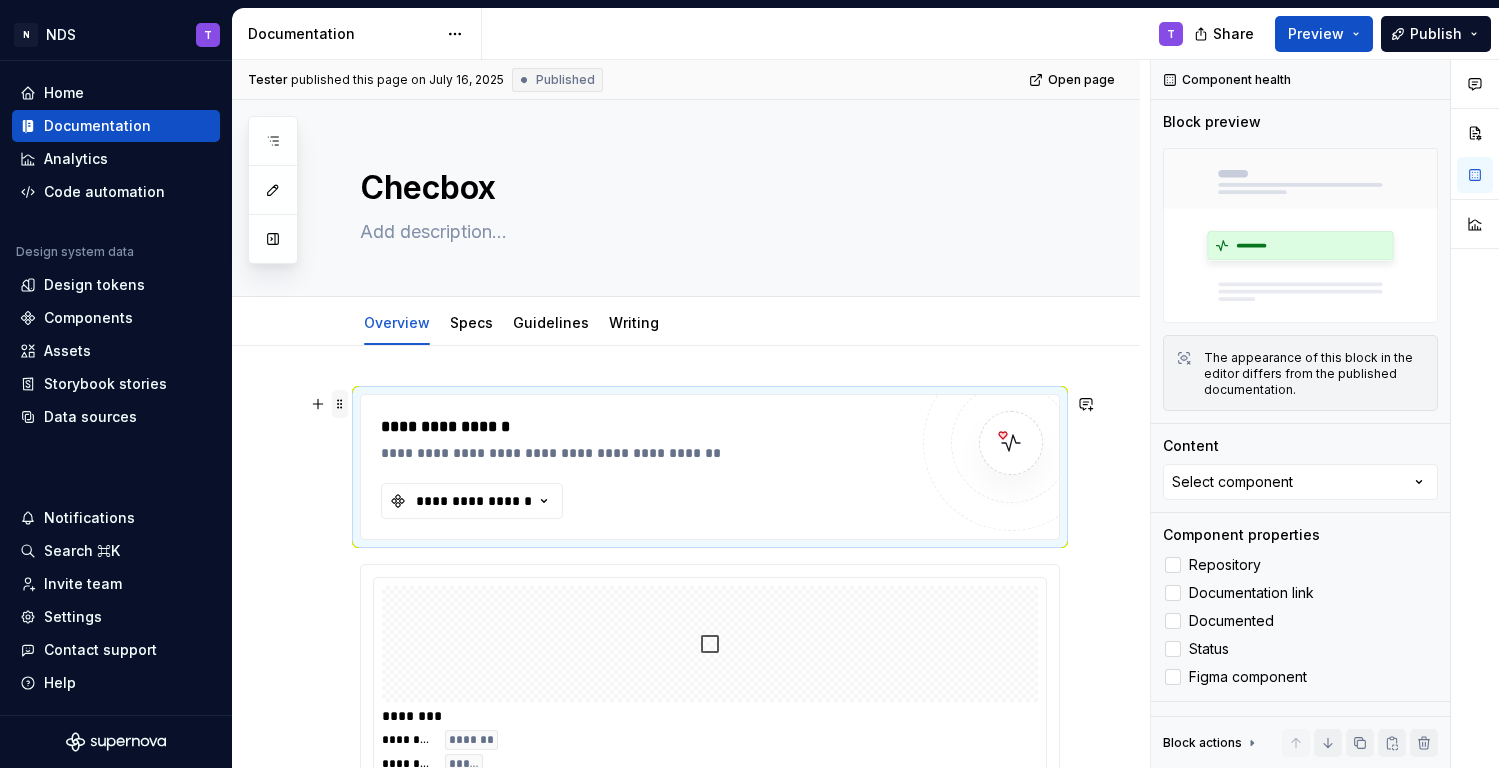 click at bounding box center [340, 404] 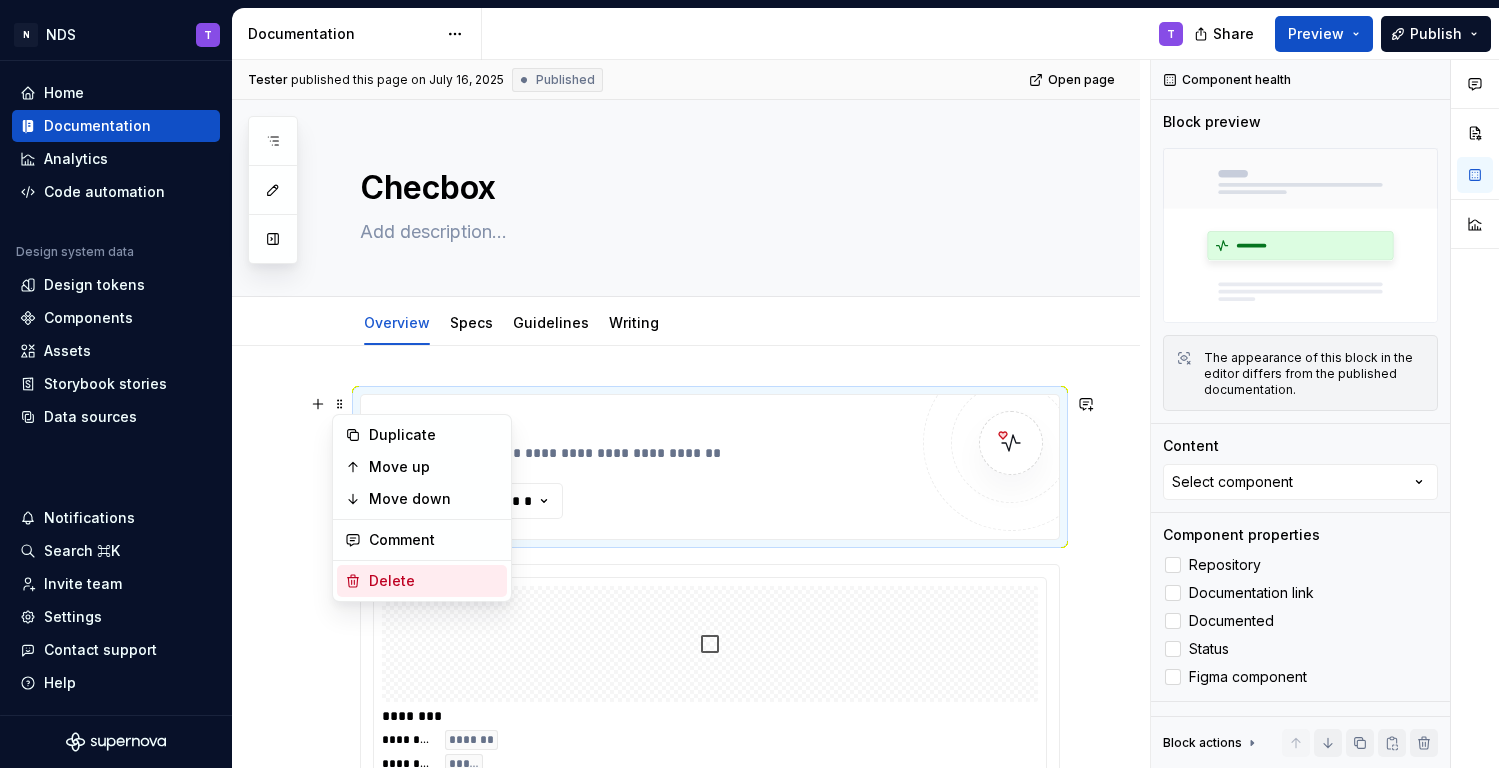 click on "Delete" at bounding box center (434, 581) 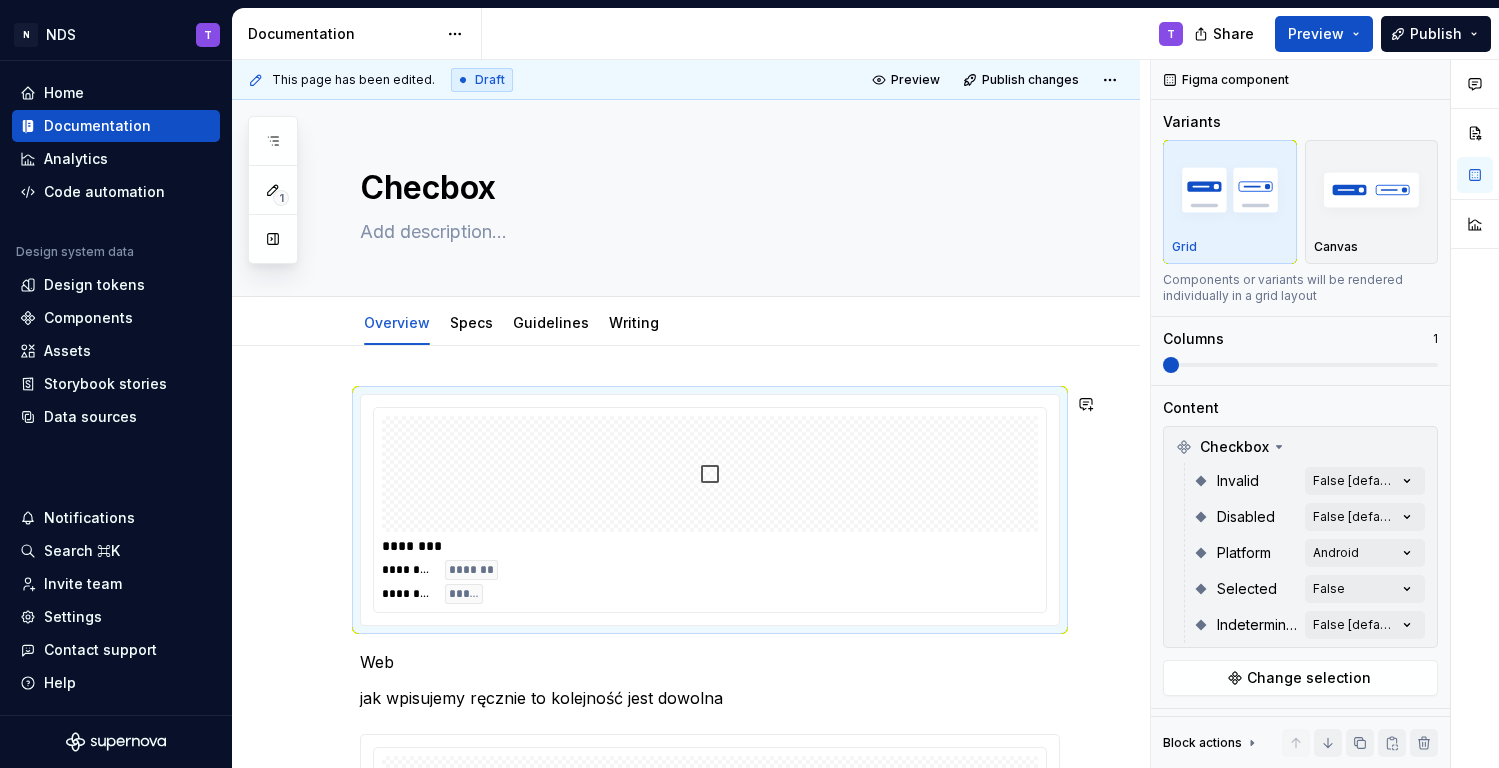 click on "**********" at bounding box center [691, 414] 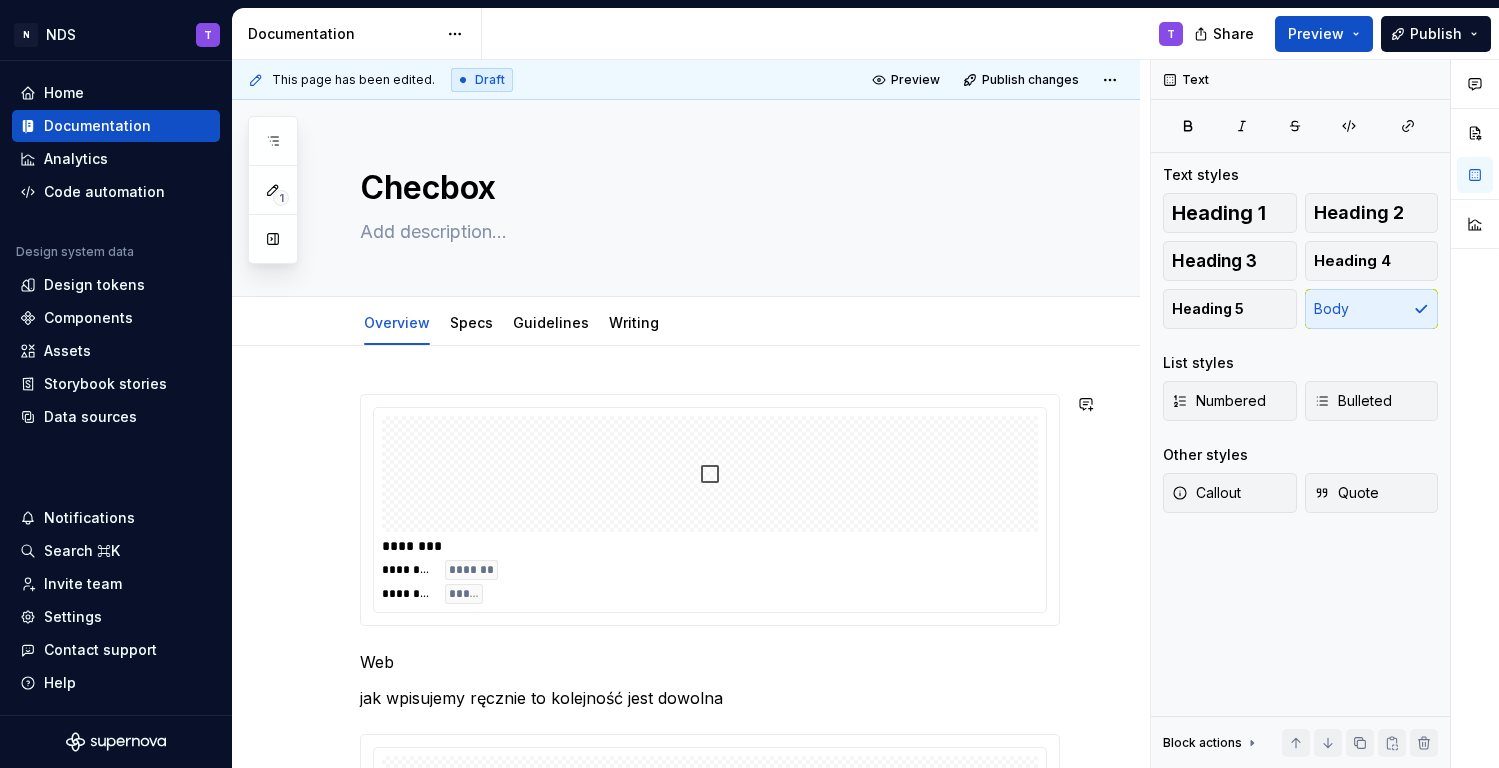 click on "**********" at bounding box center [686, 1397] 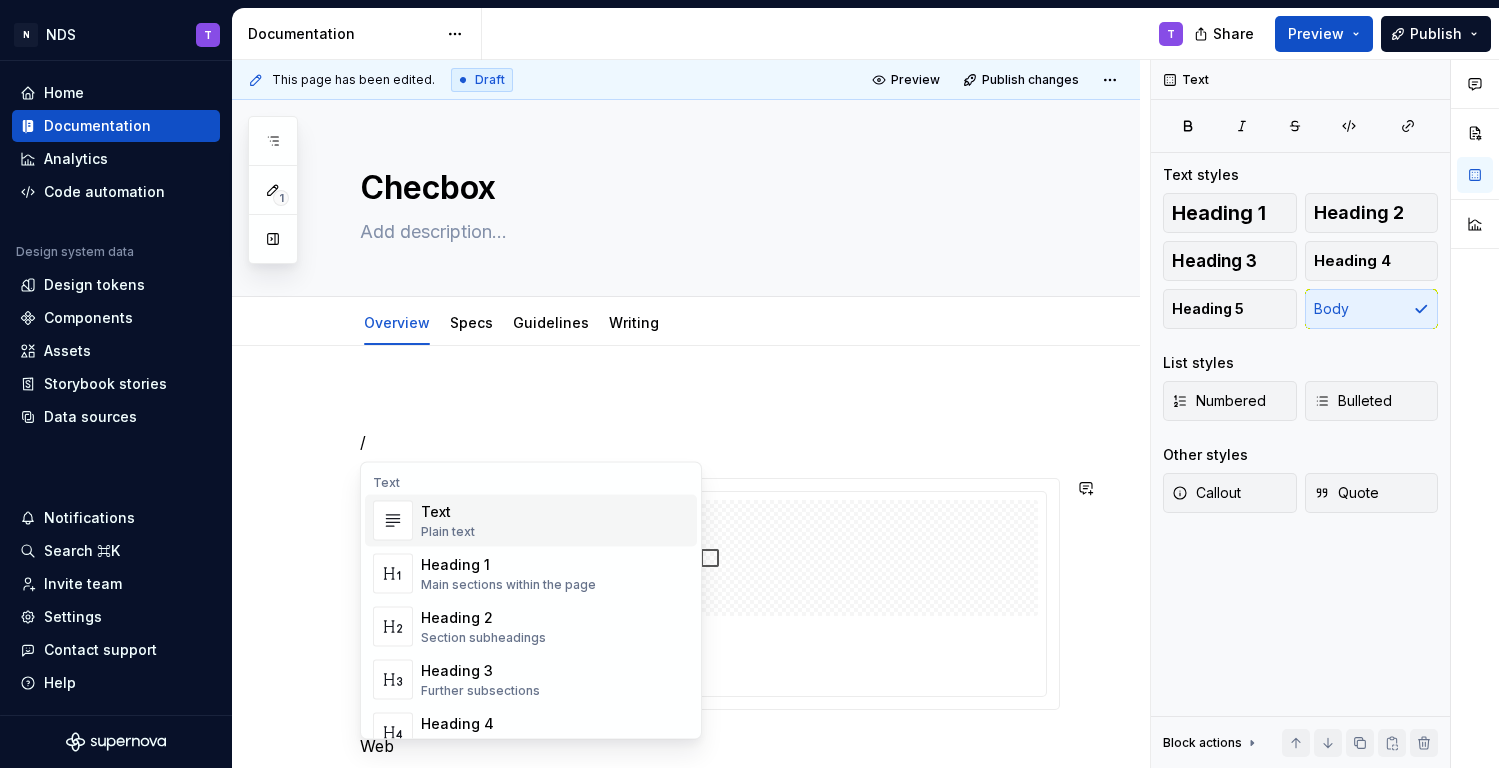 type 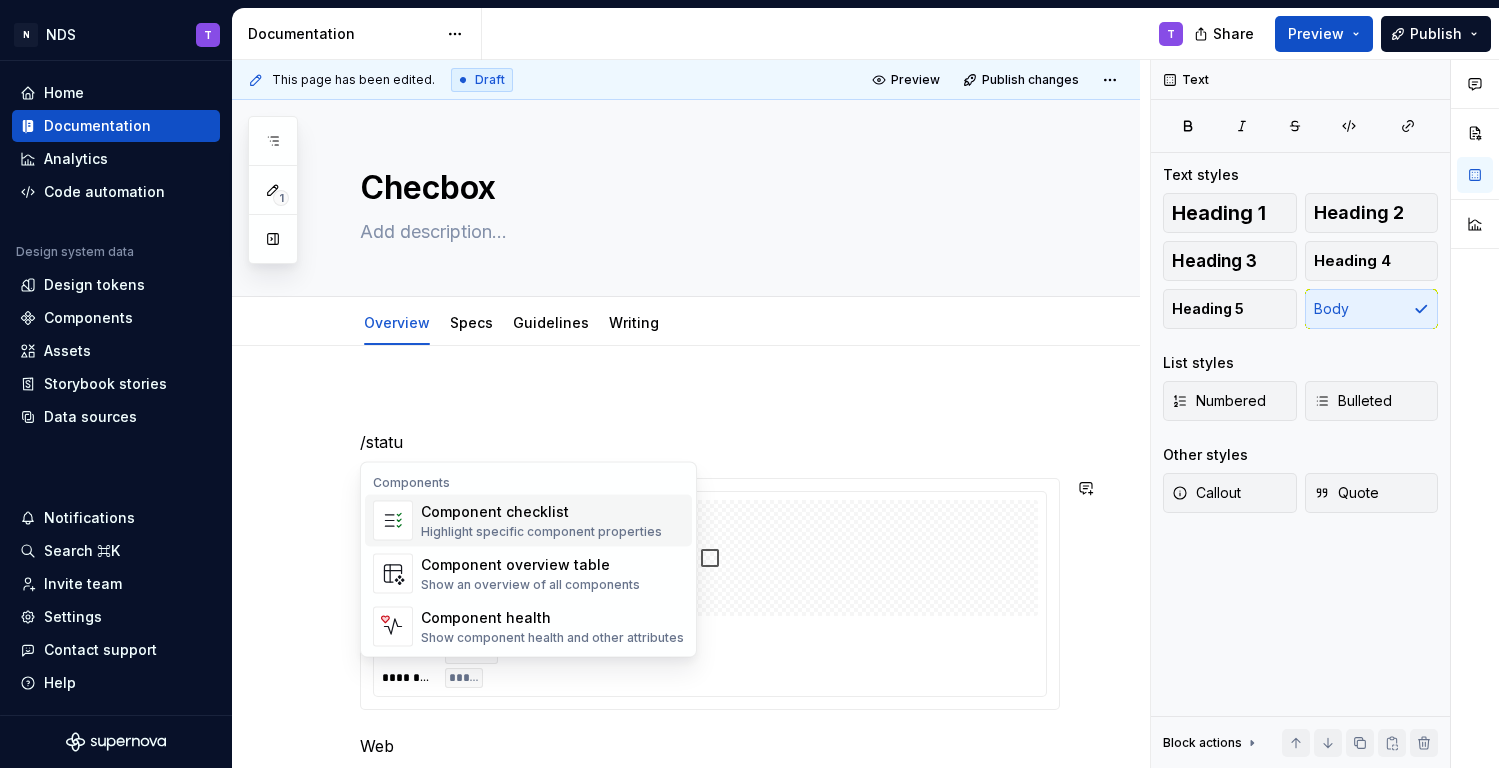 click on "Component checklist" at bounding box center [541, 512] 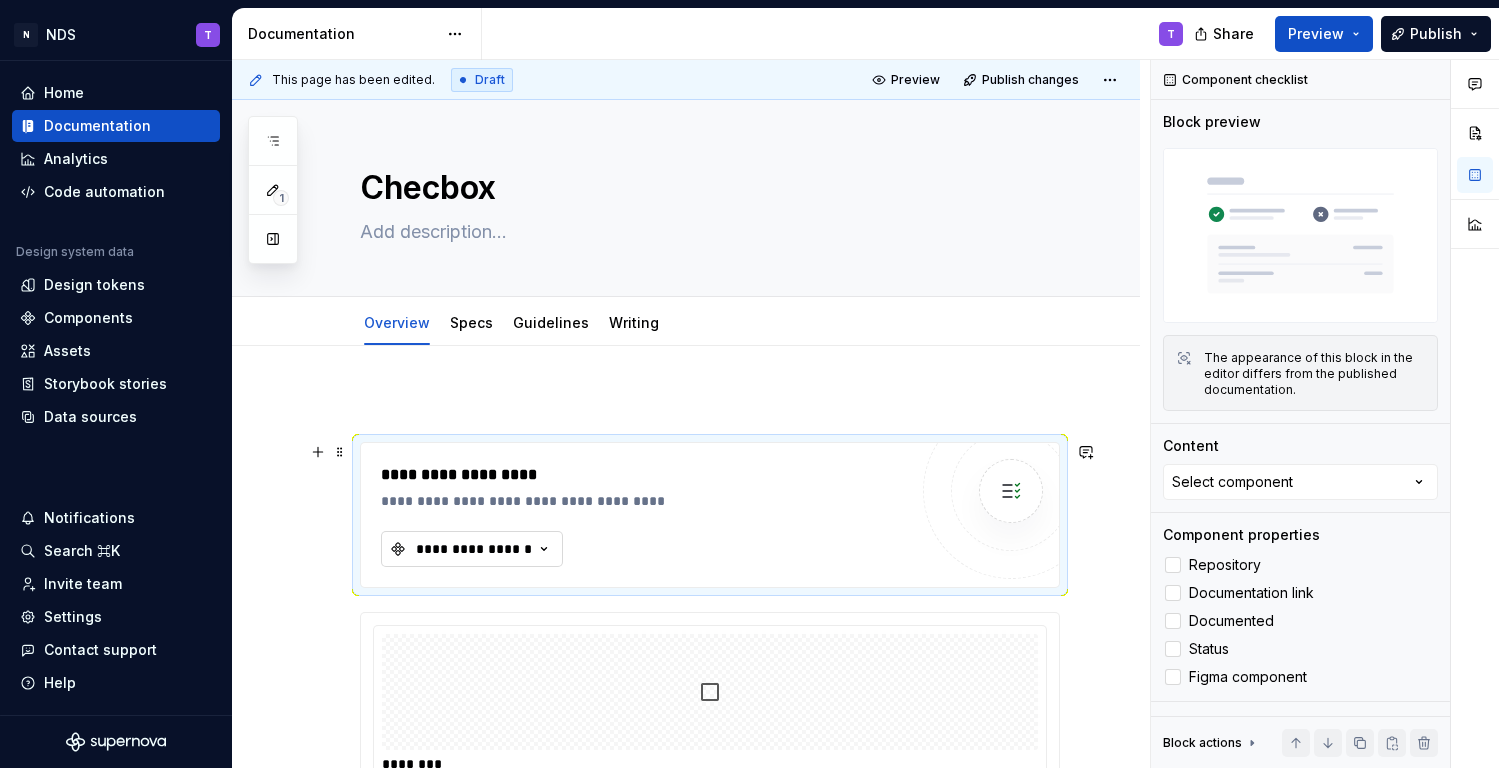 click on "**********" at bounding box center (474, 549) 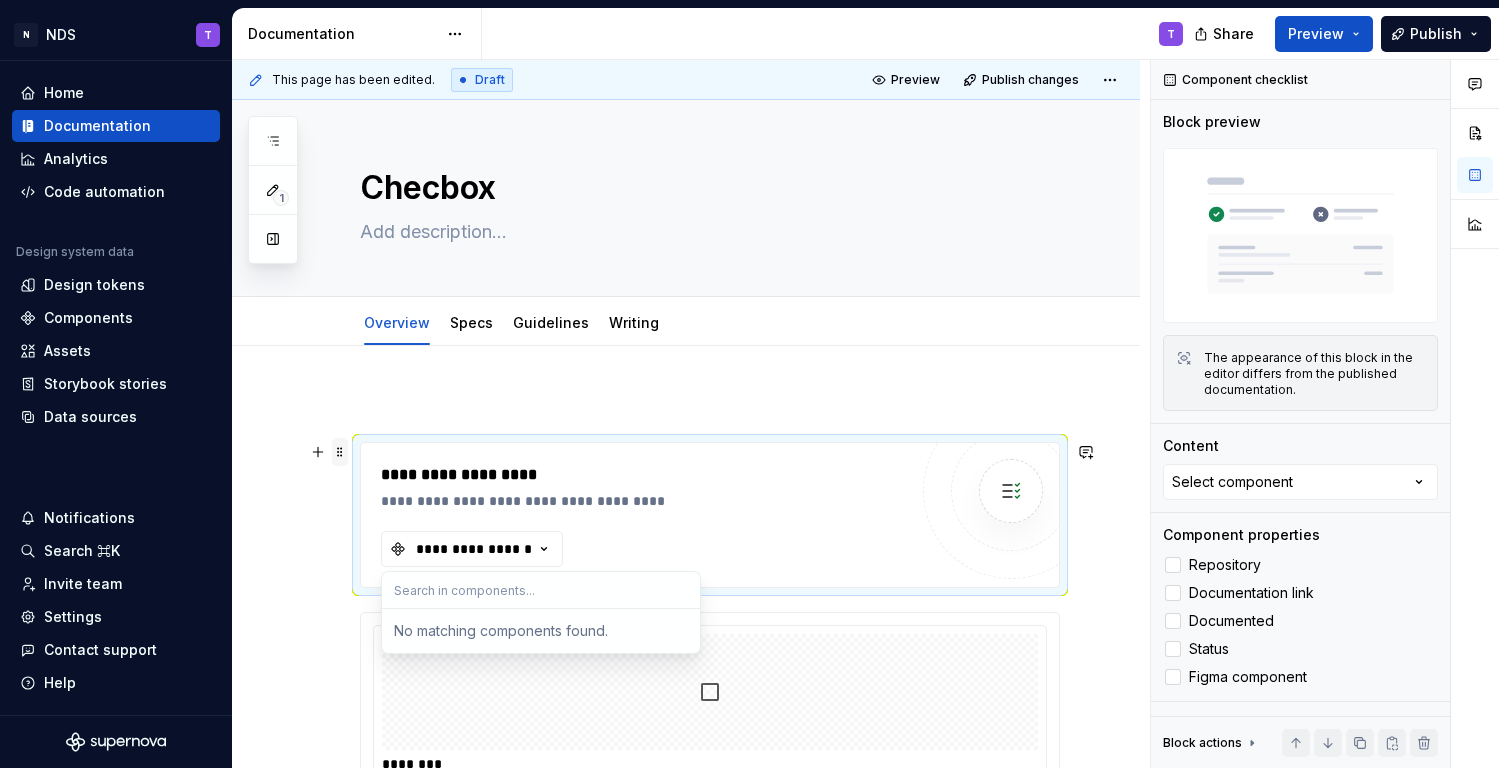 click at bounding box center [340, 452] 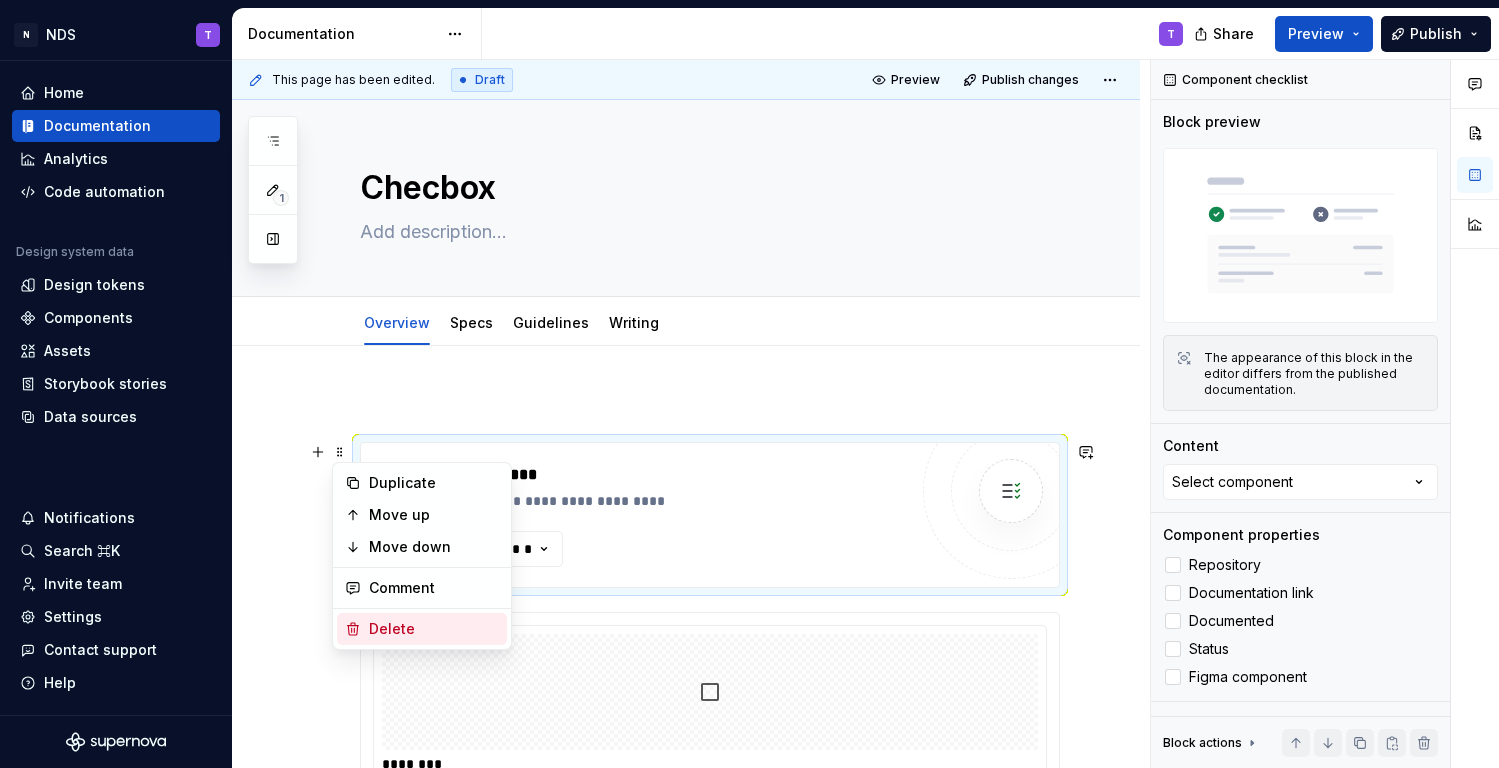 click on "Delete" at bounding box center [434, 629] 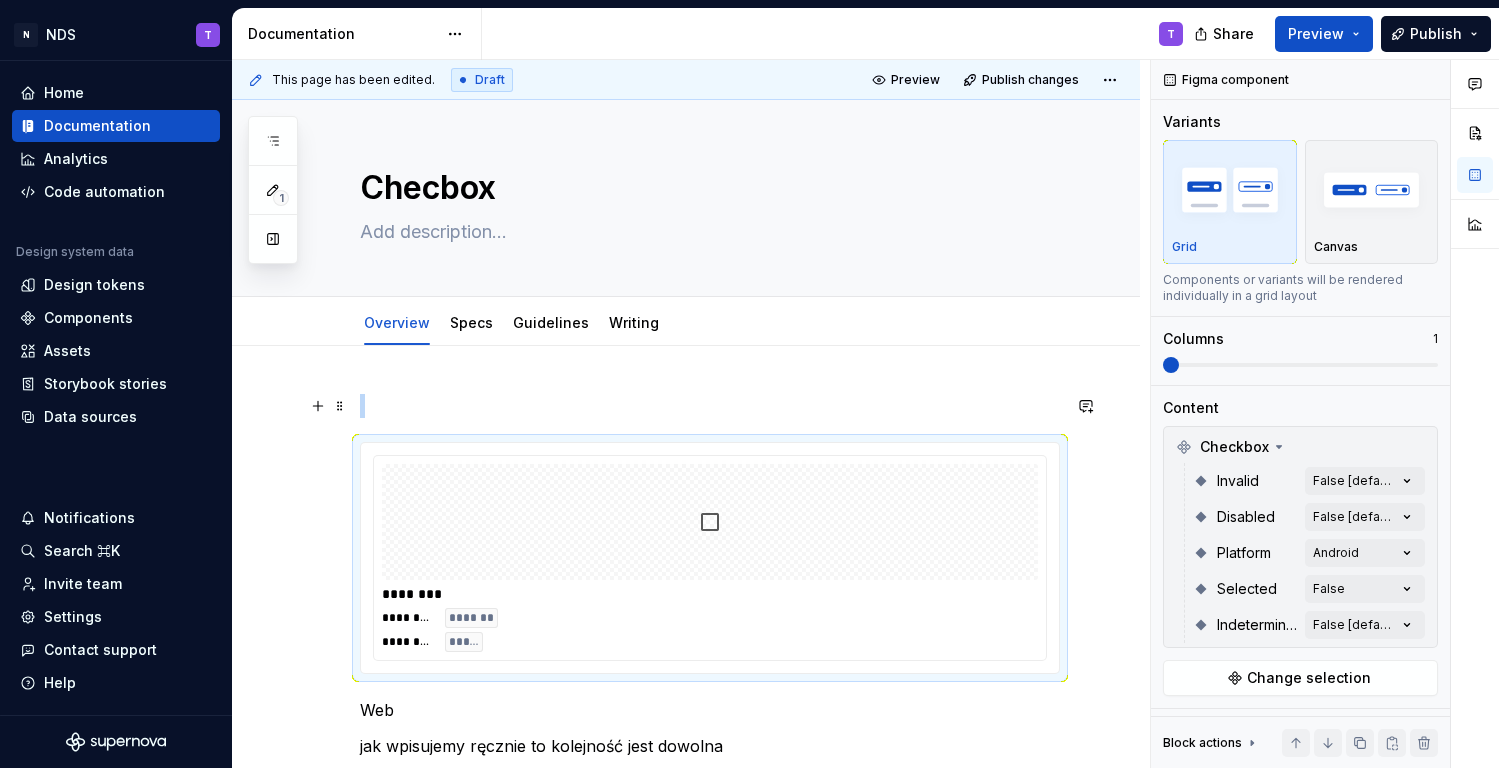 click at bounding box center [710, 406] 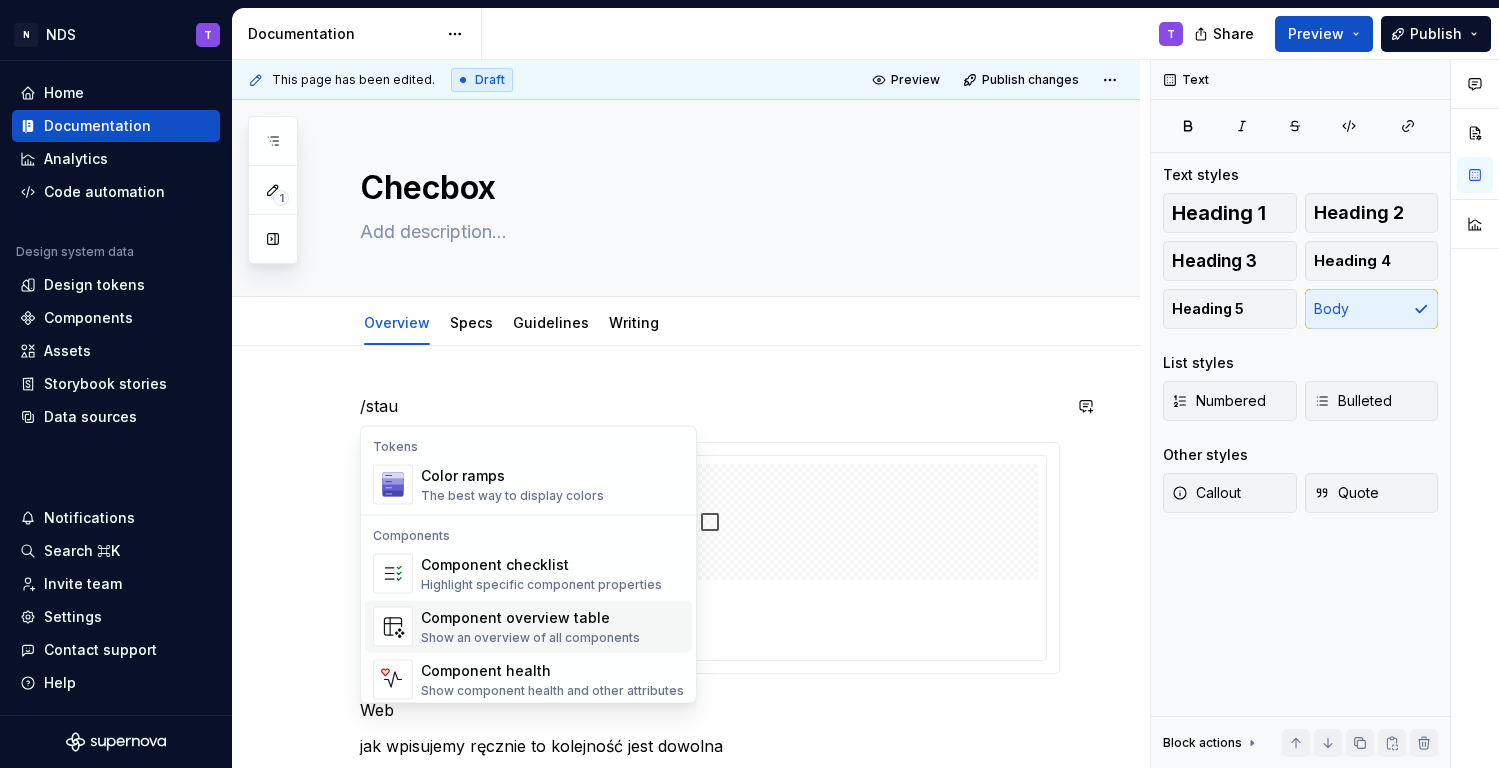 click on "Show an overview of all components" at bounding box center [530, 638] 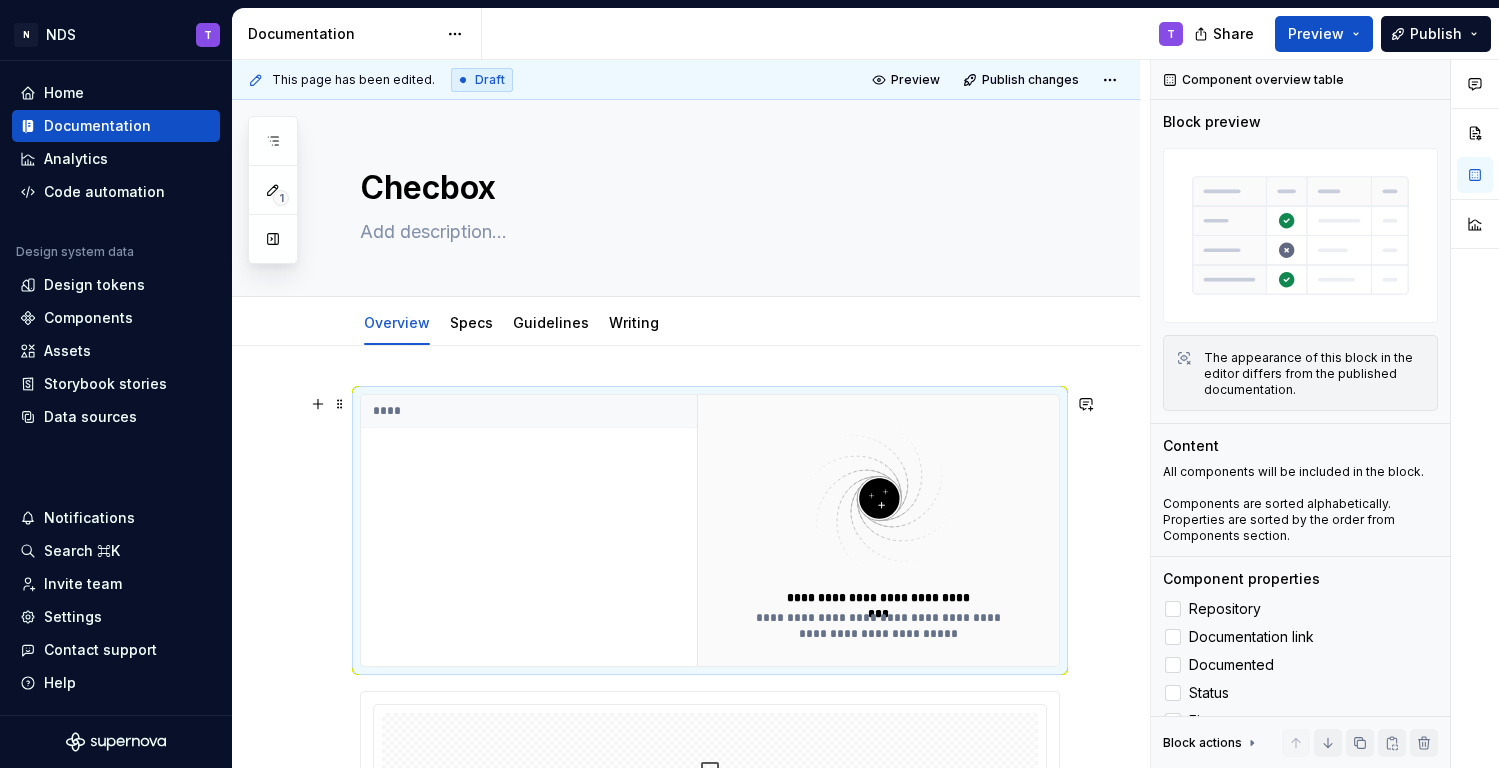 click at bounding box center [879, 498] 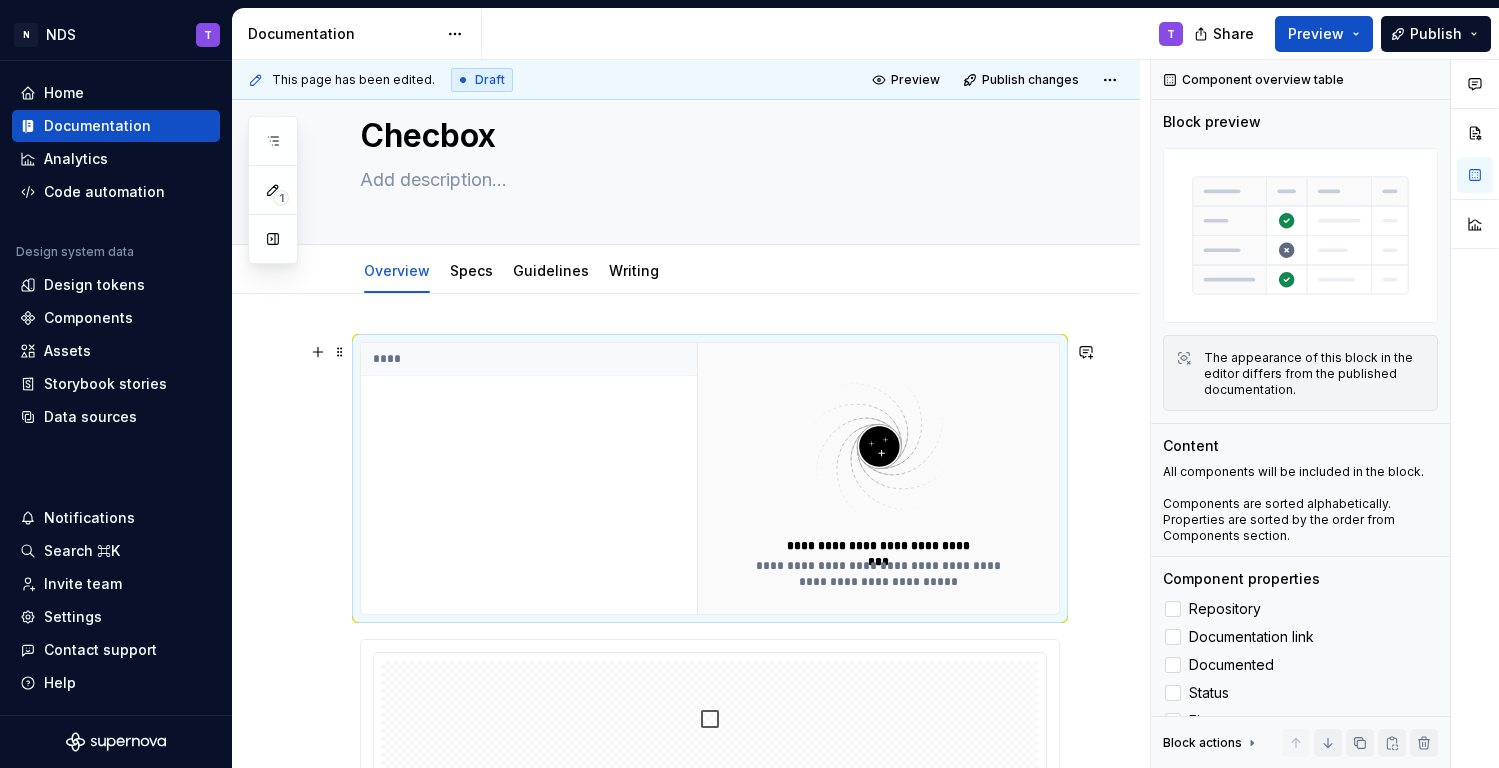 scroll, scrollTop: 47, scrollLeft: 0, axis: vertical 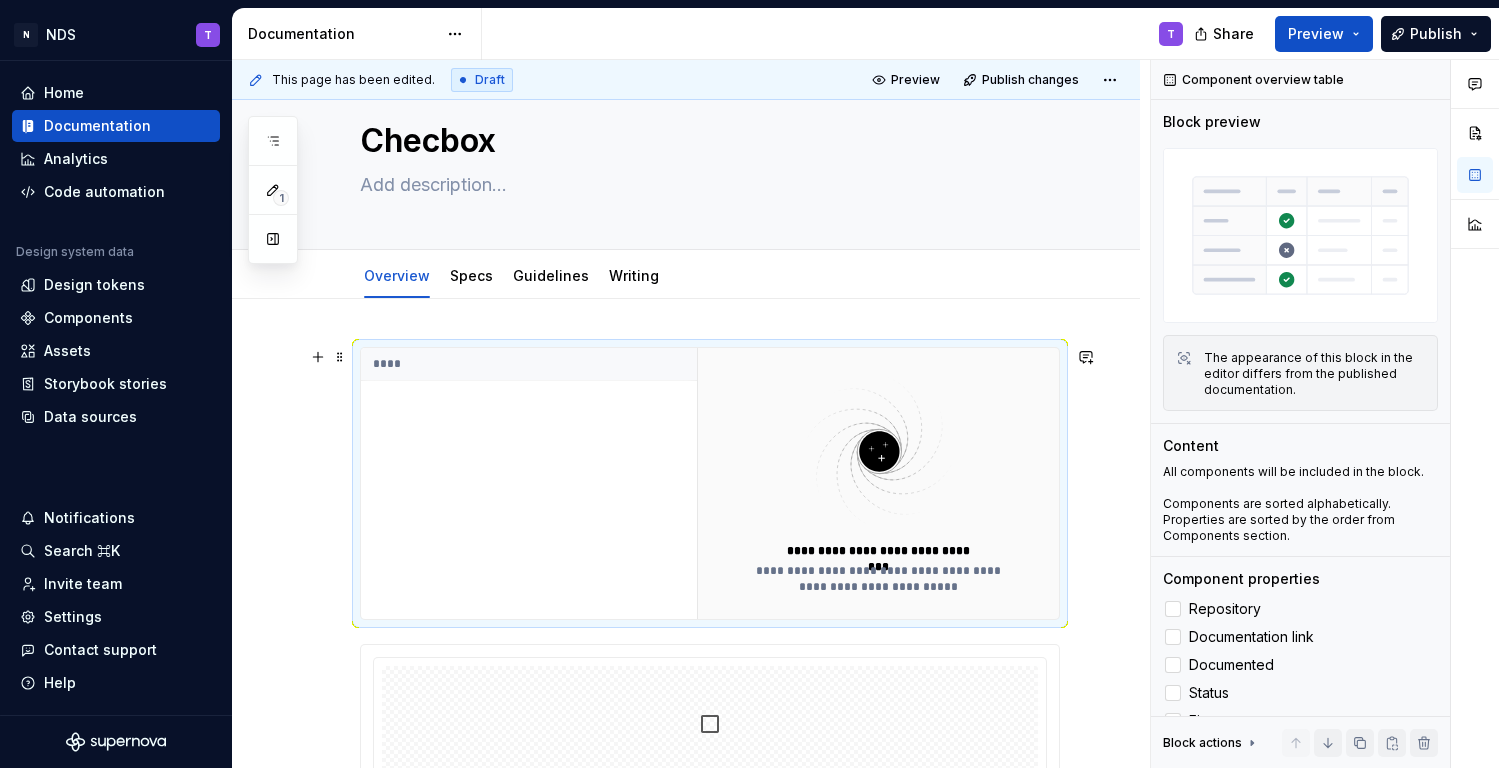 click on "****" at bounding box center [529, 483] 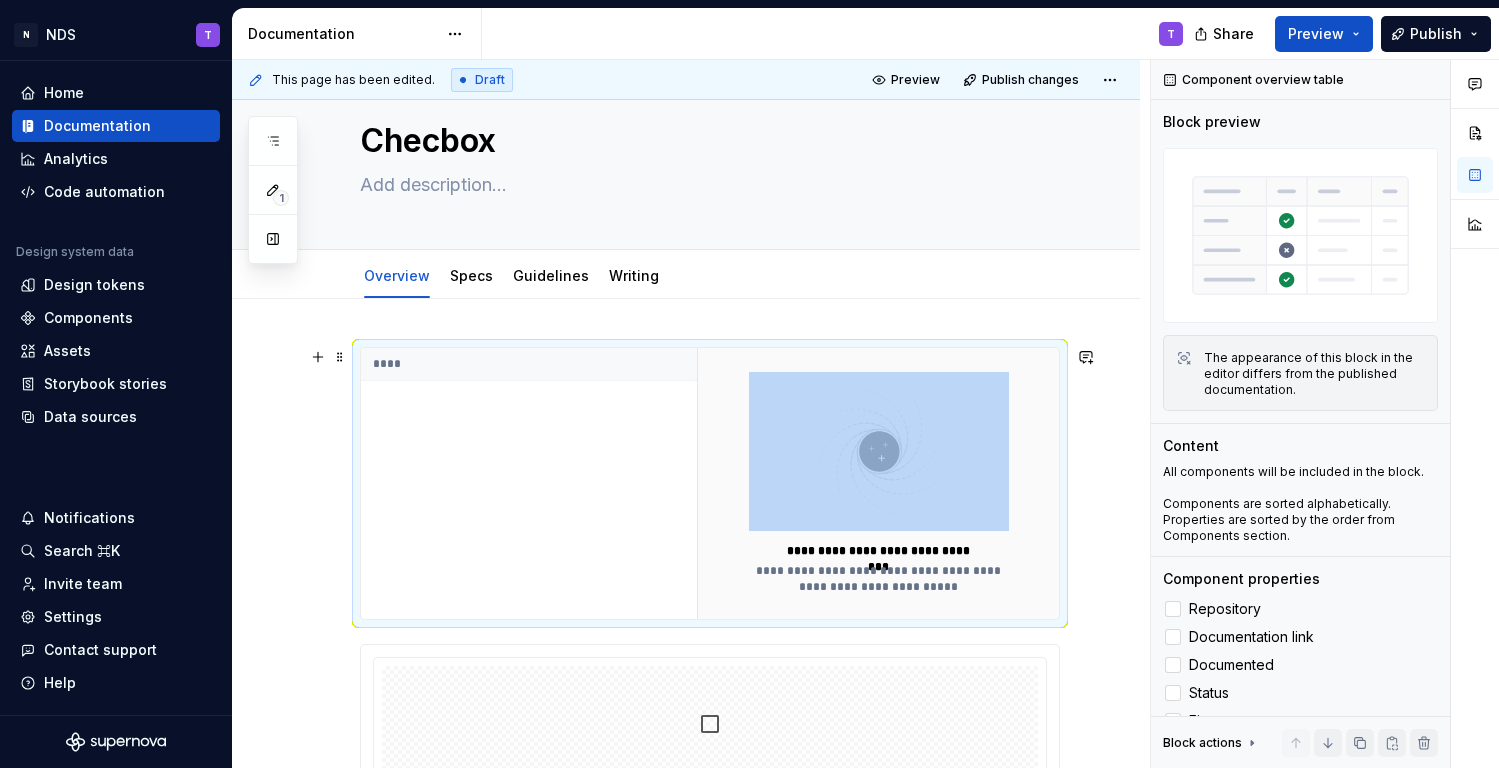 drag, startPoint x: 546, startPoint y: 519, endPoint x: 628, endPoint y: 483, distance: 89.55445 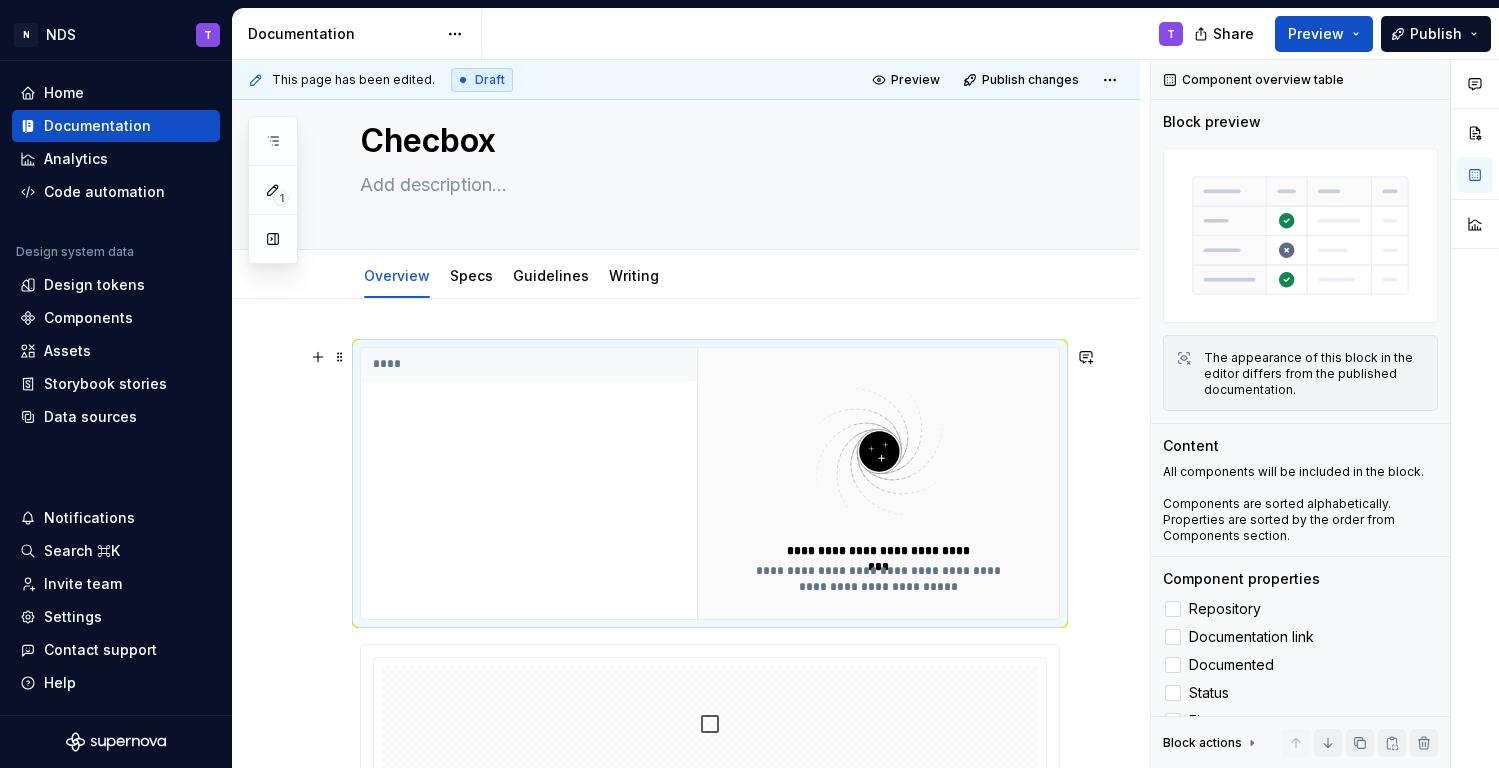 click on "****" at bounding box center [529, 483] 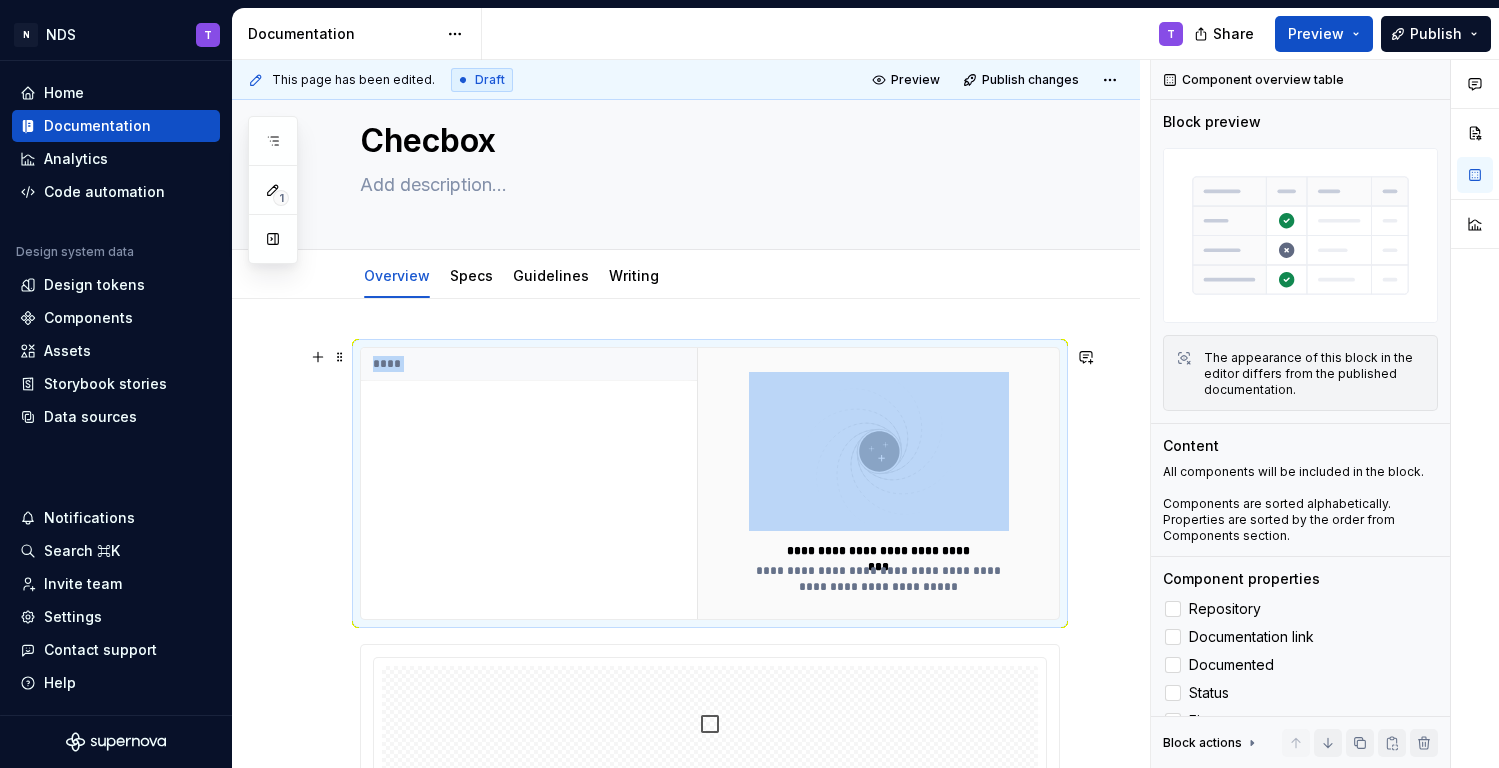 click on "****" at bounding box center (529, 483) 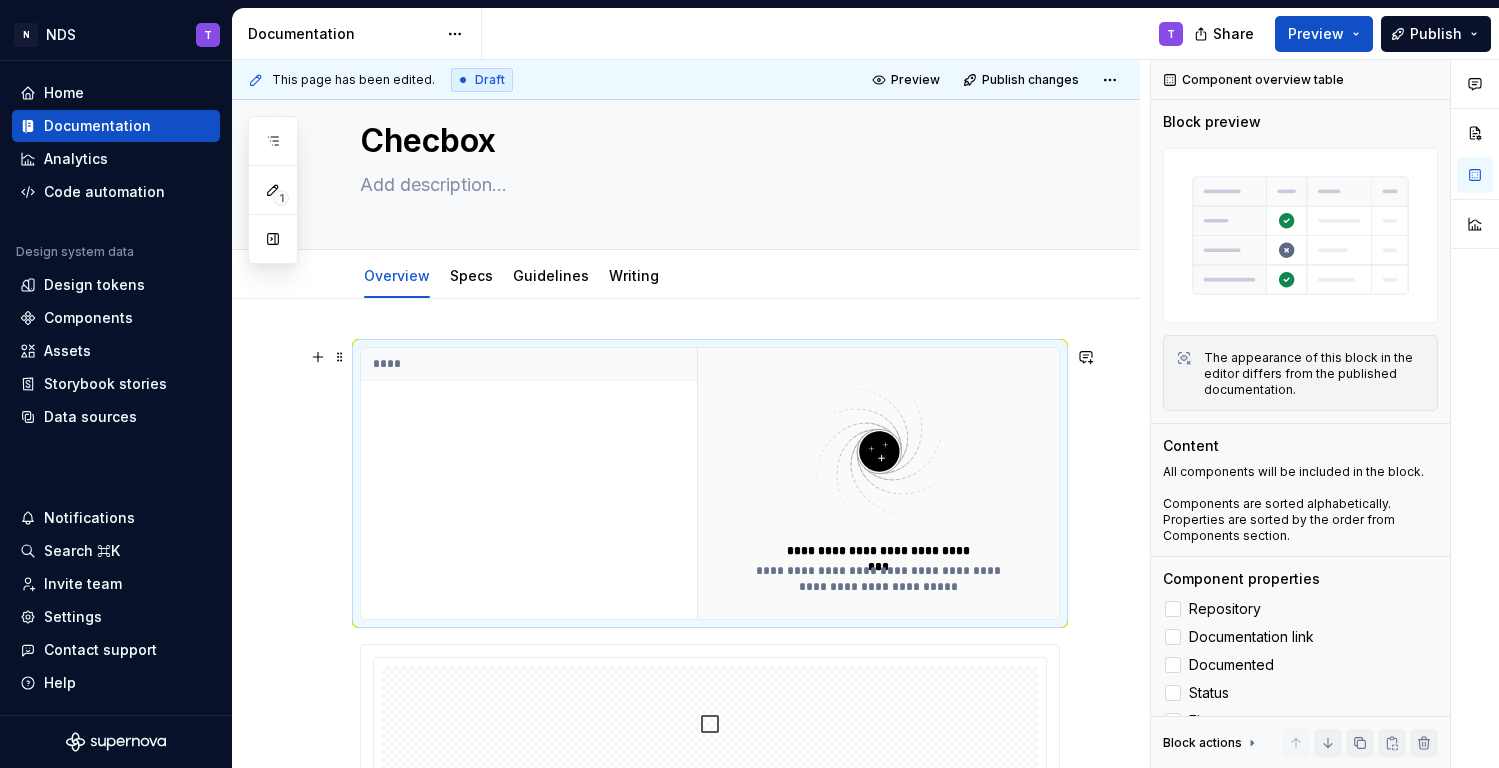 click on "**********" at bounding box center (686, 1498) 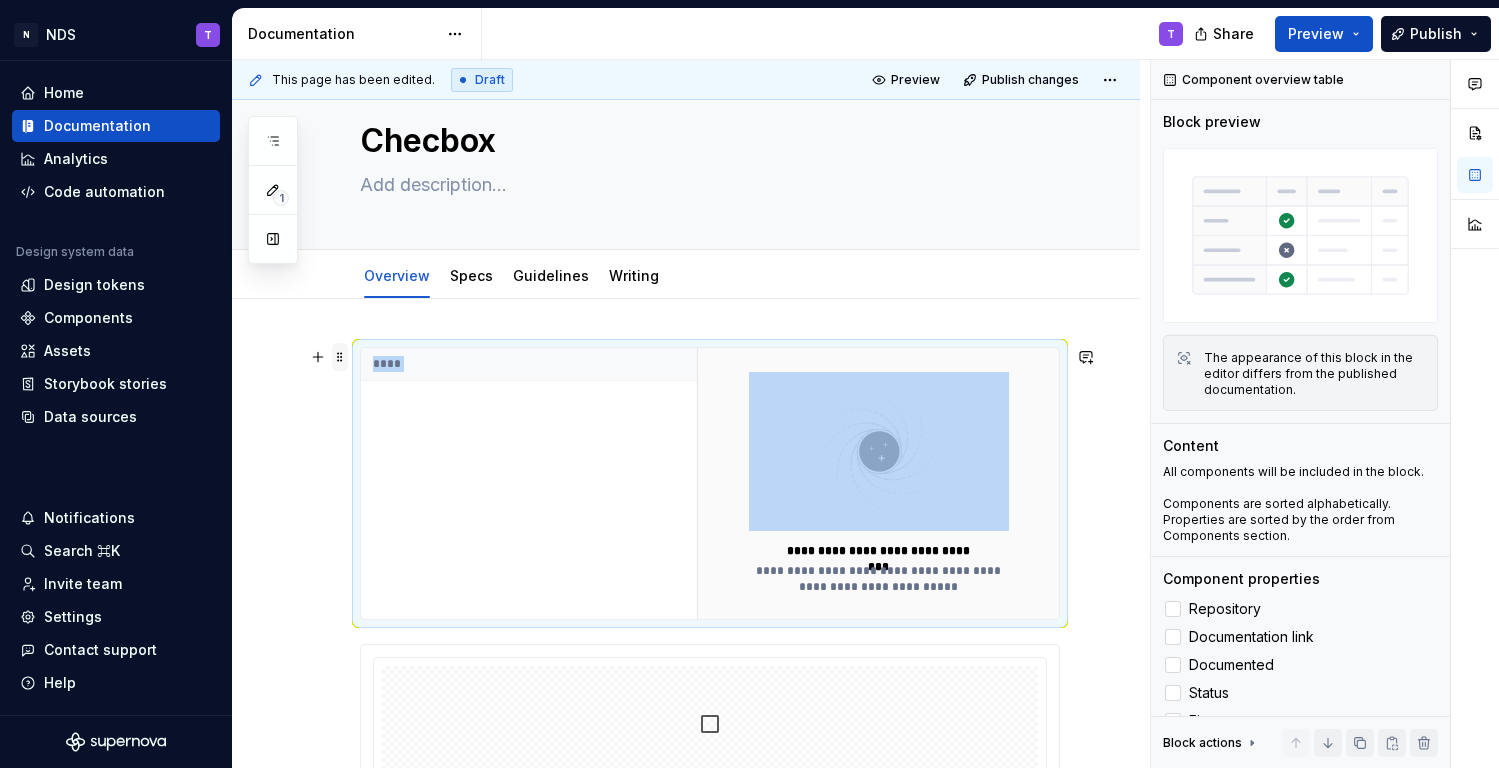 click at bounding box center [340, 357] 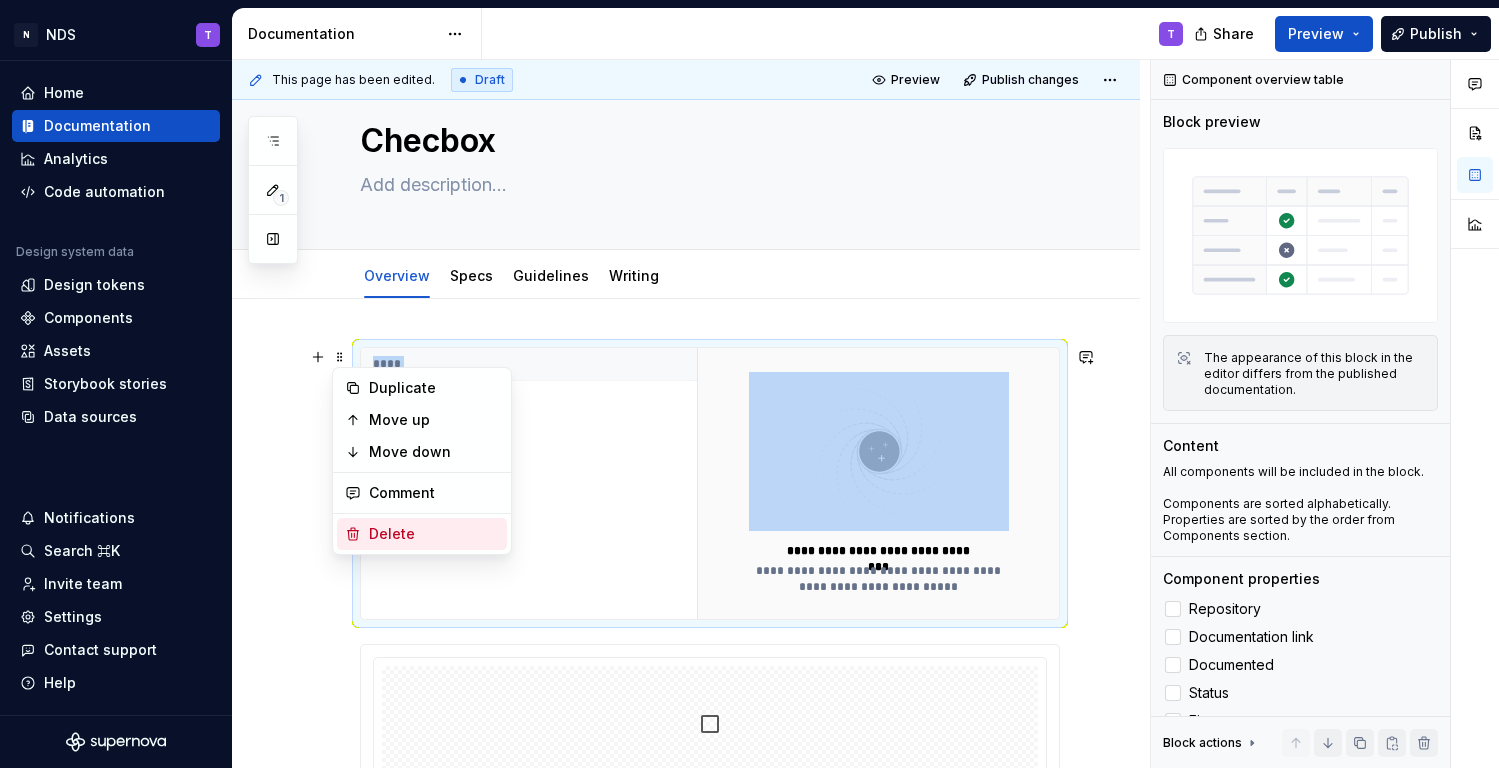 click on "Delete" at bounding box center [434, 534] 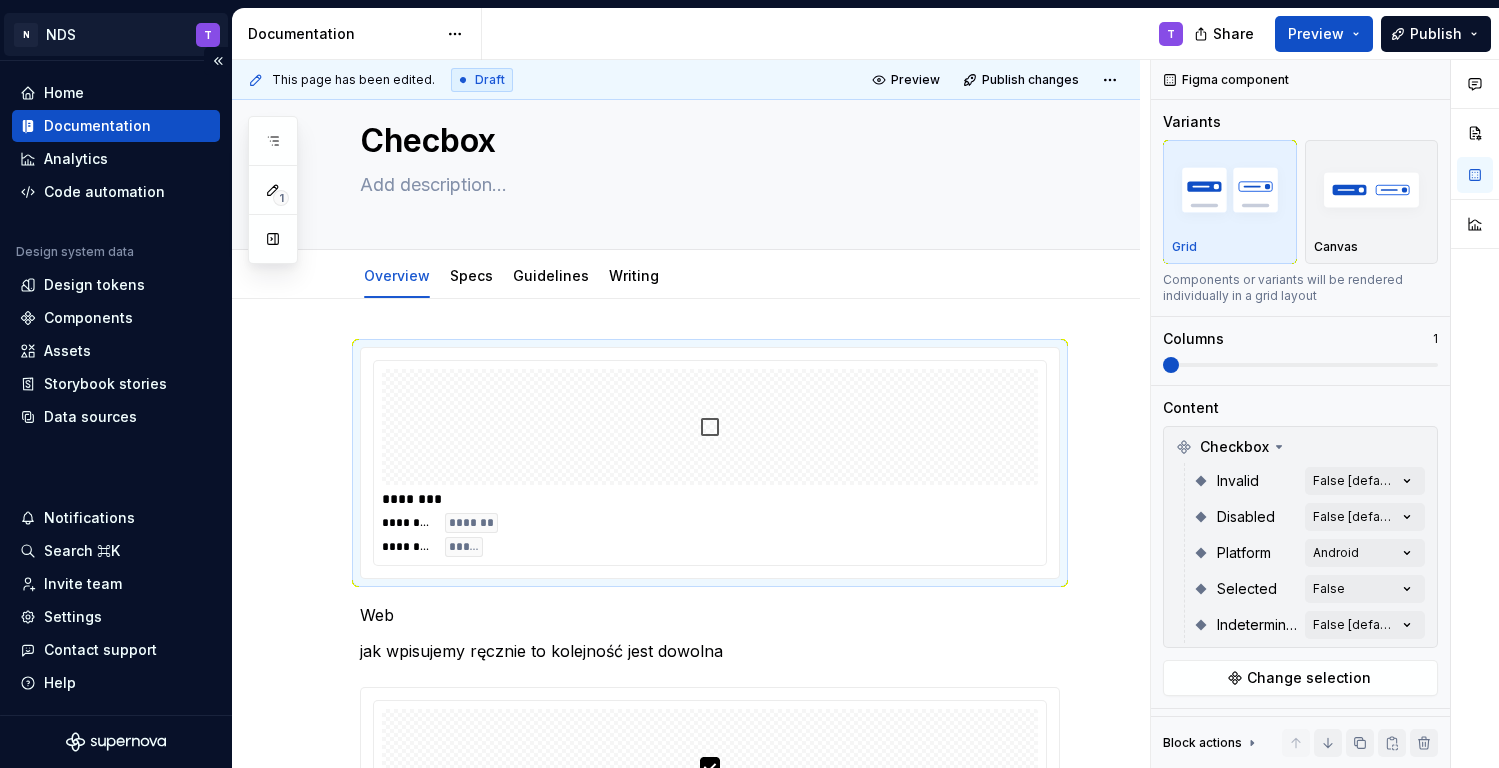 type on "*" 